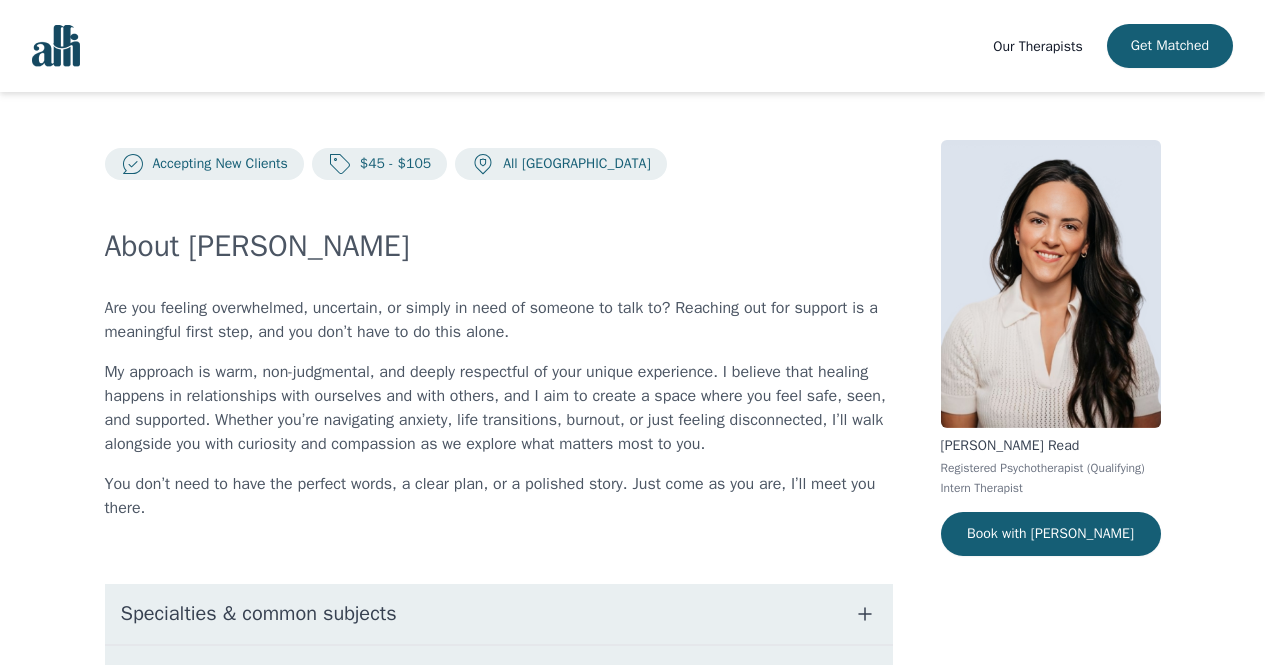 scroll, scrollTop: 0, scrollLeft: 0, axis: both 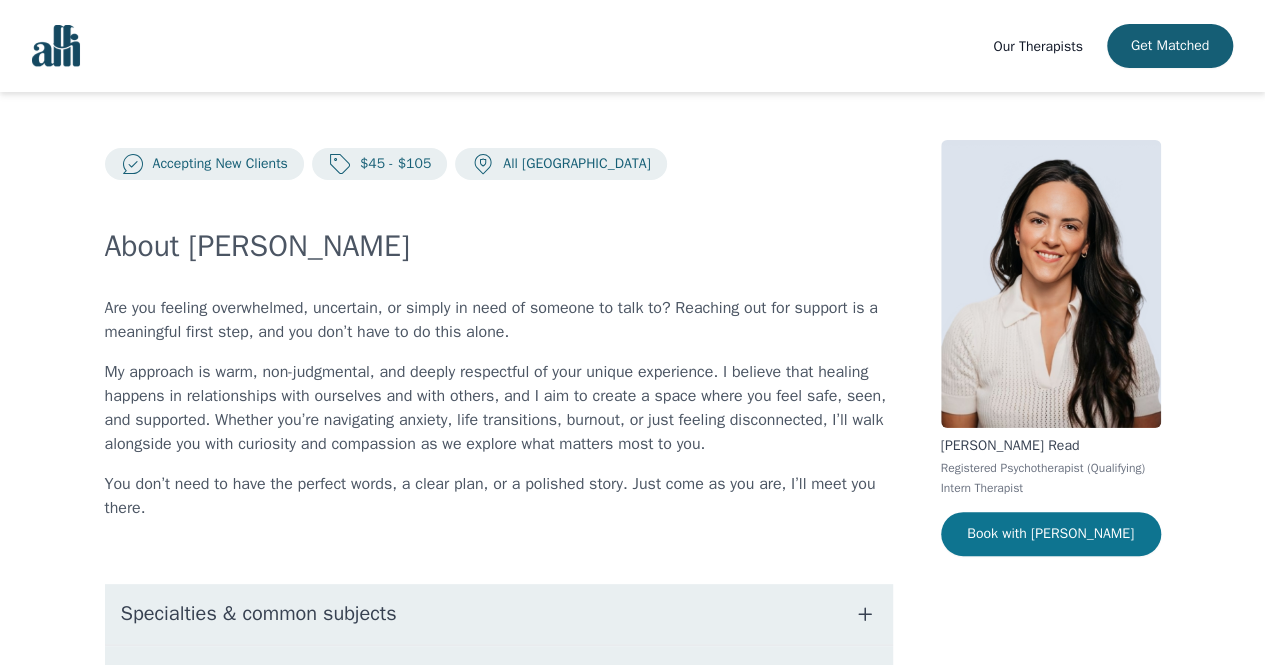 click on "Book with [PERSON_NAME]" at bounding box center [1051, 534] 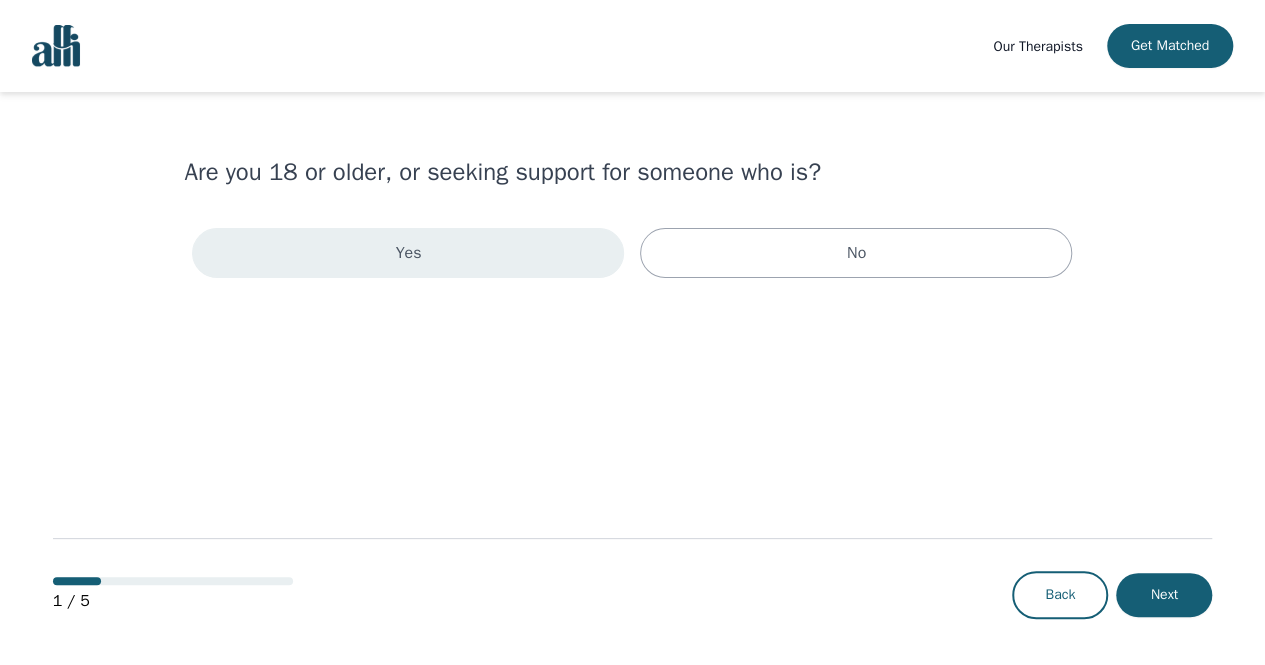 click on "Yes" at bounding box center [408, 253] 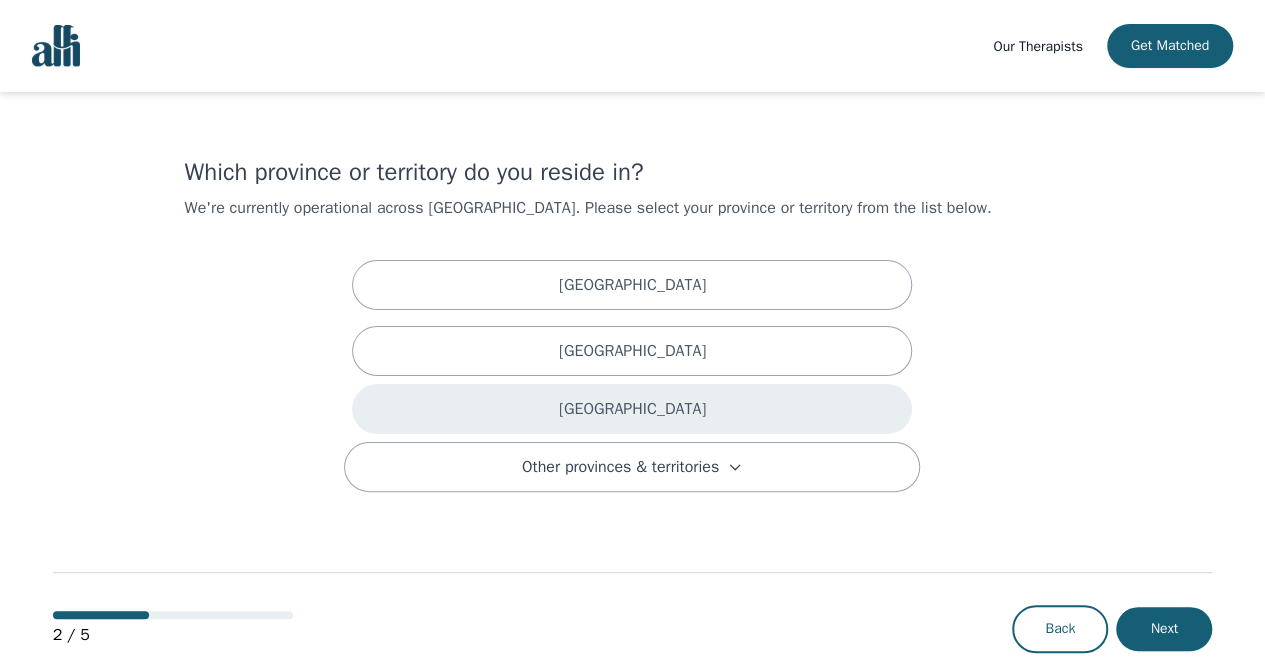 click on "[GEOGRAPHIC_DATA]" at bounding box center (632, 409) 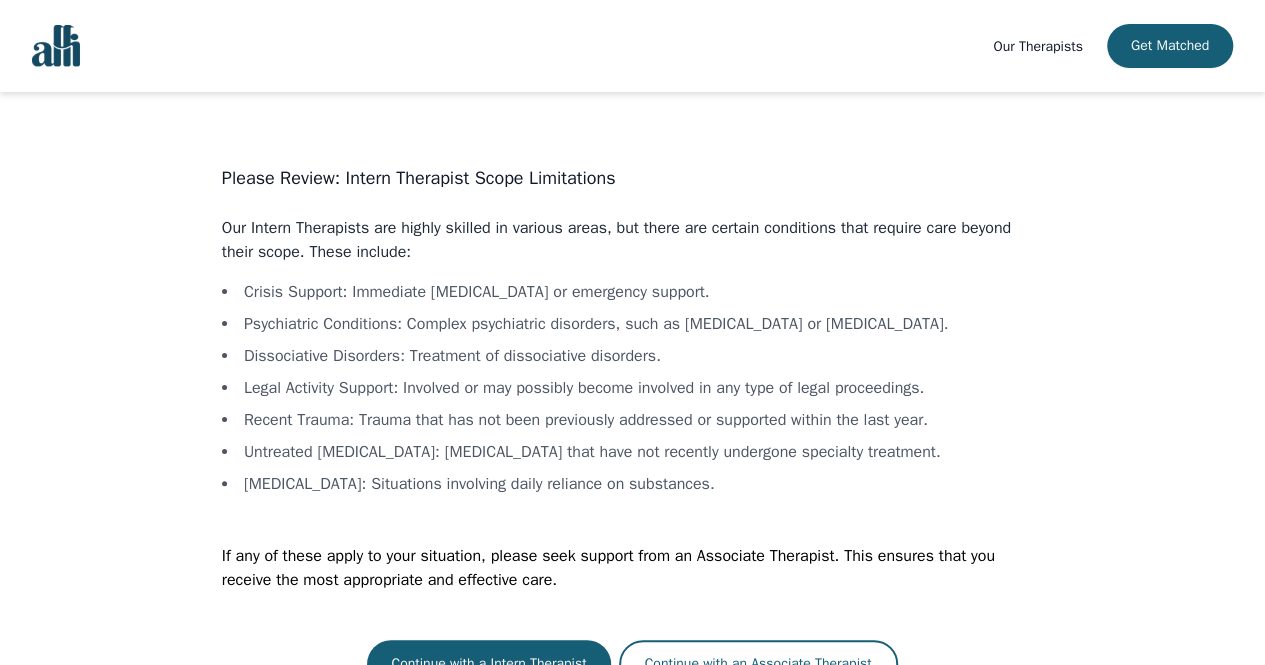 scroll, scrollTop: 22, scrollLeft: 0, axis: vertical 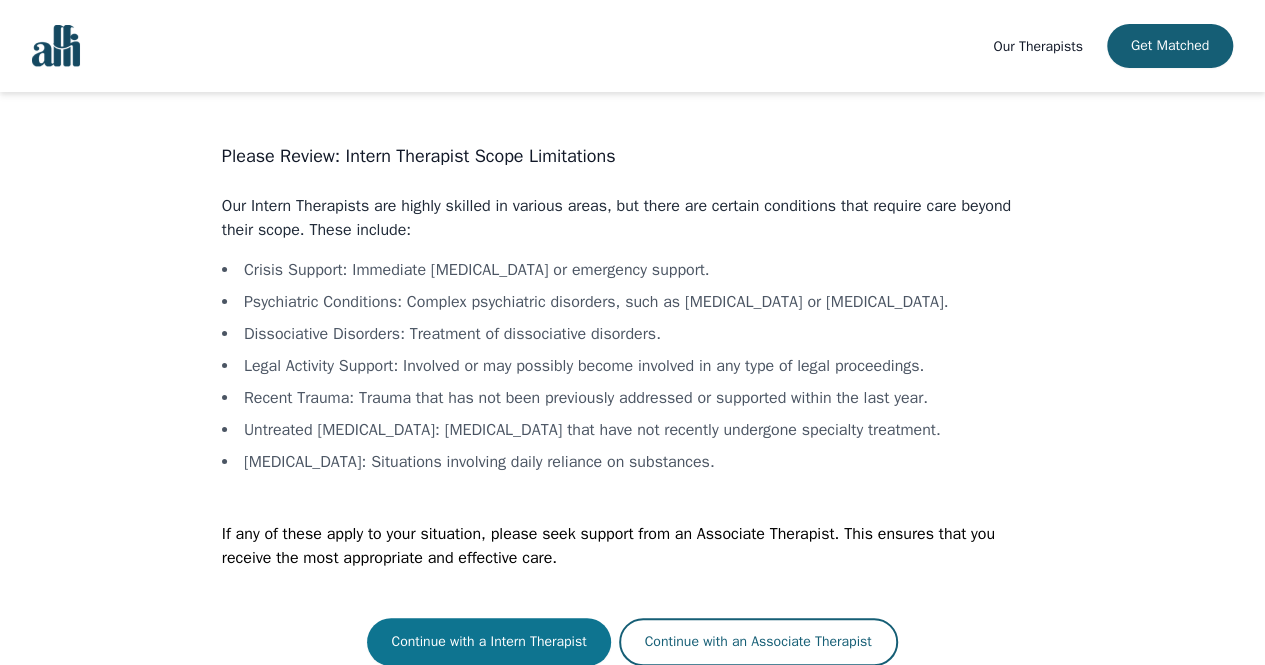 click on "Continue with a Intern Therapist" at bounding box center (488, 642) 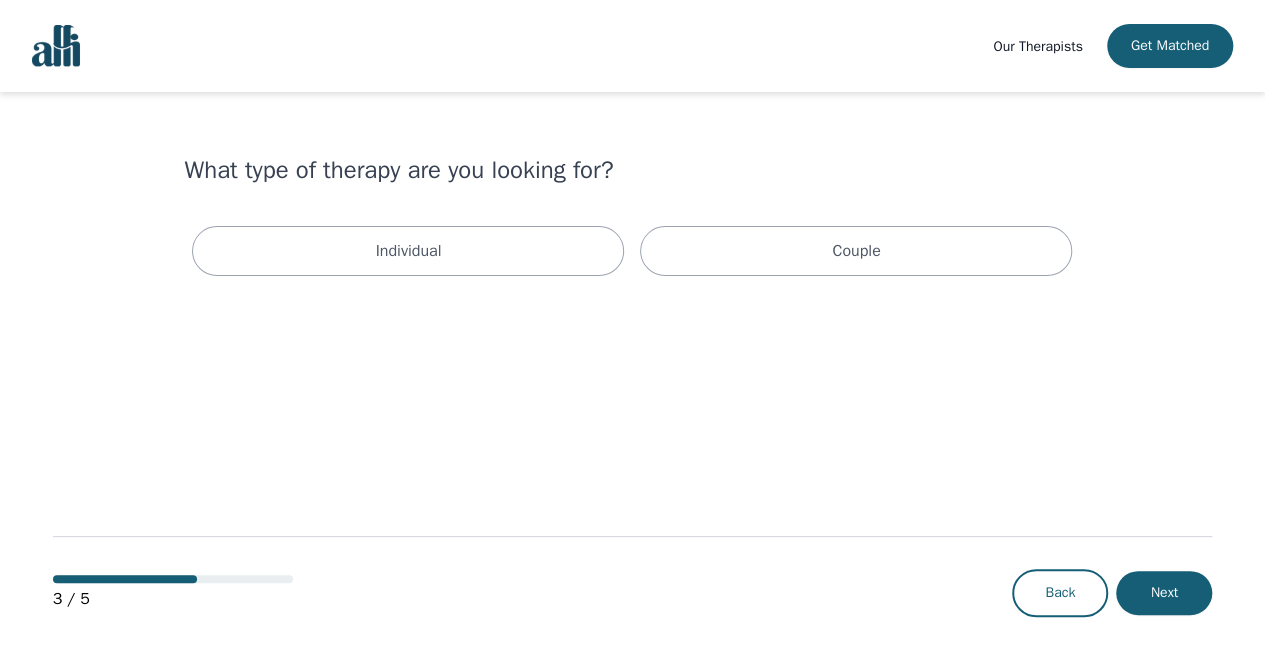scroll, scrollTop: 0, scrollLeft: 0, axis: both 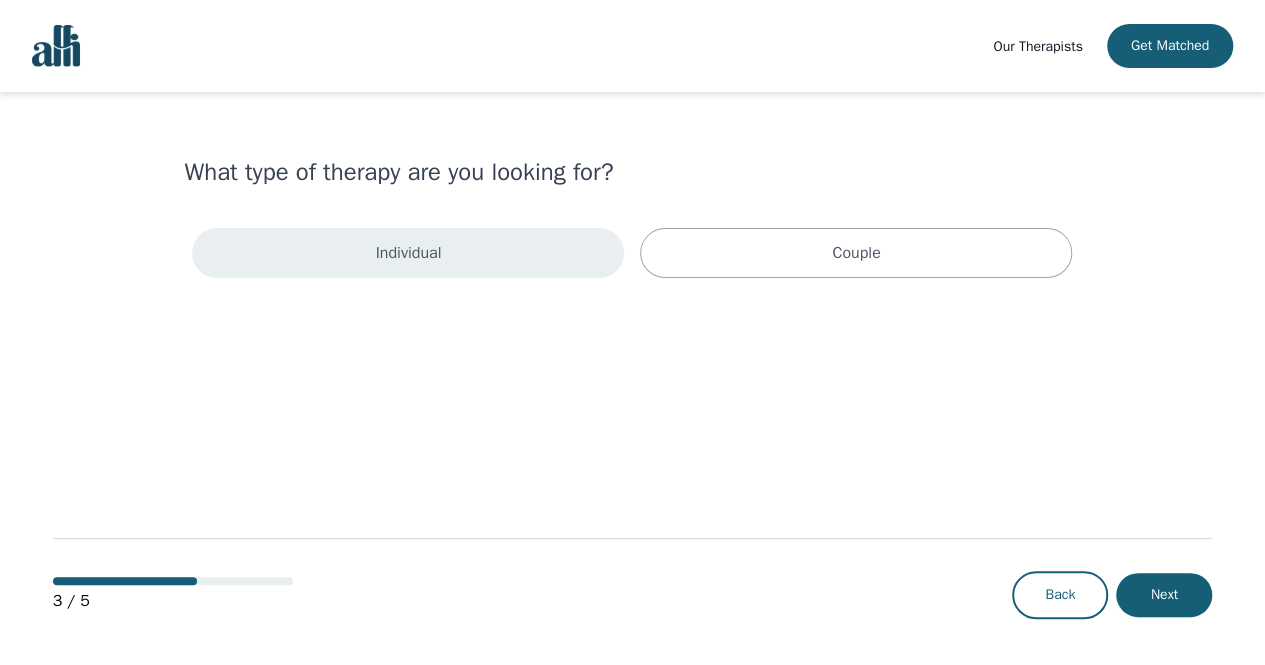 click on "Individual" at bounding box center [408, 253] 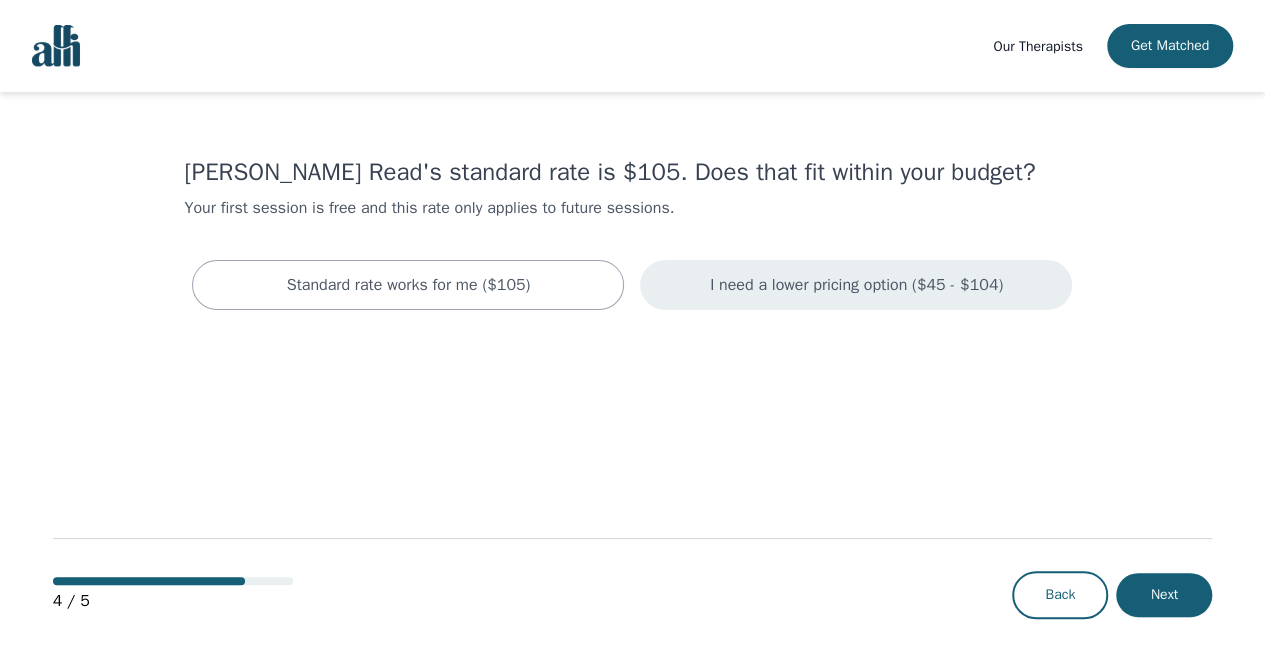 click on "I need a lower pricing option ($45 - $104)" at bounding box center (856, 285) 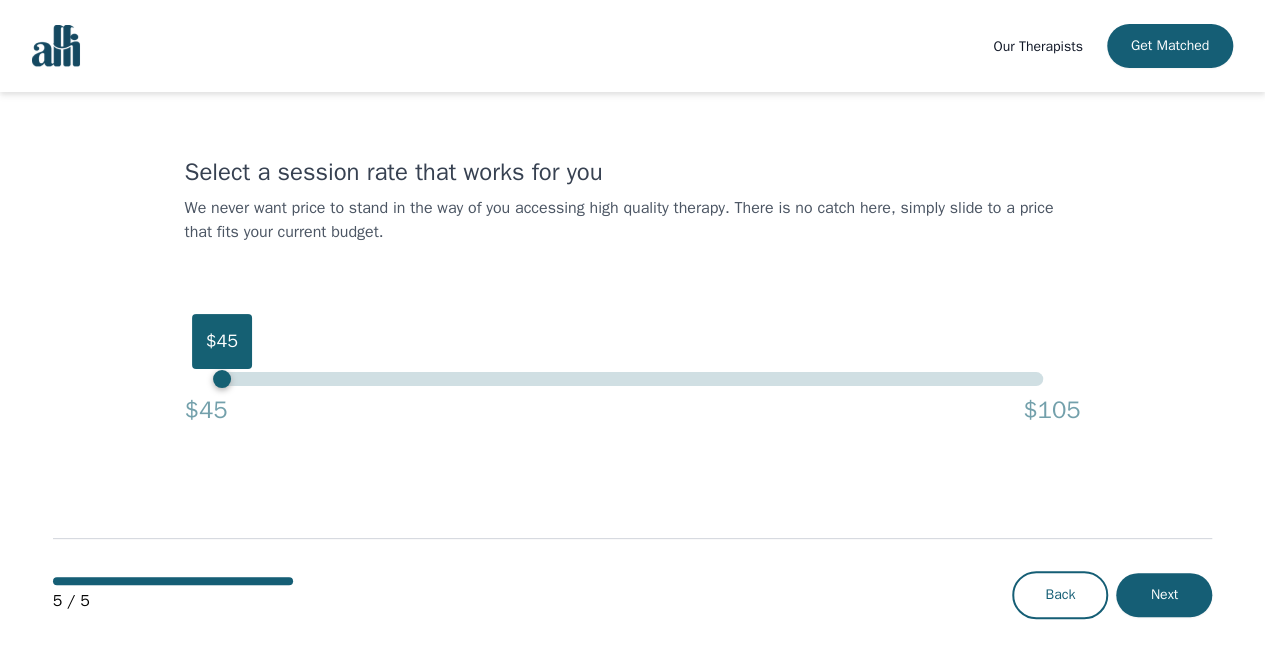 drag, startPoint x: 1044, startPoint y: 383, endPoint x: 74, endPoint y: 187, distance: 989.60394 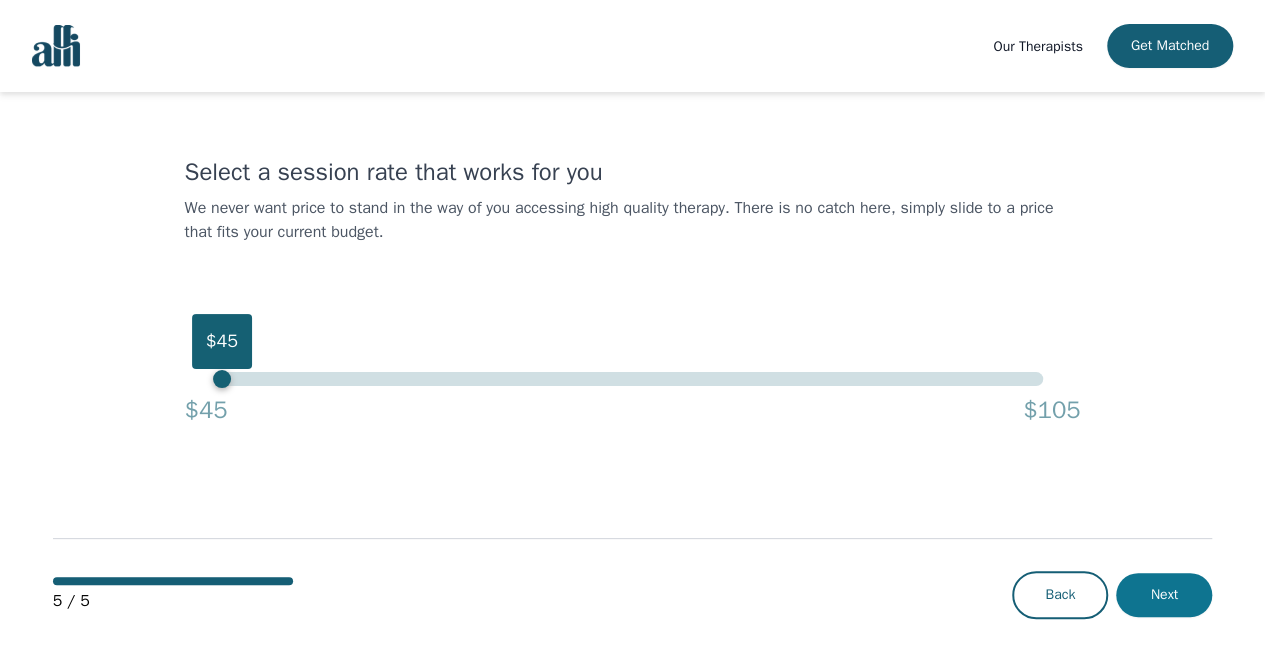 click on "Next" at bounding box center (1164, 595) 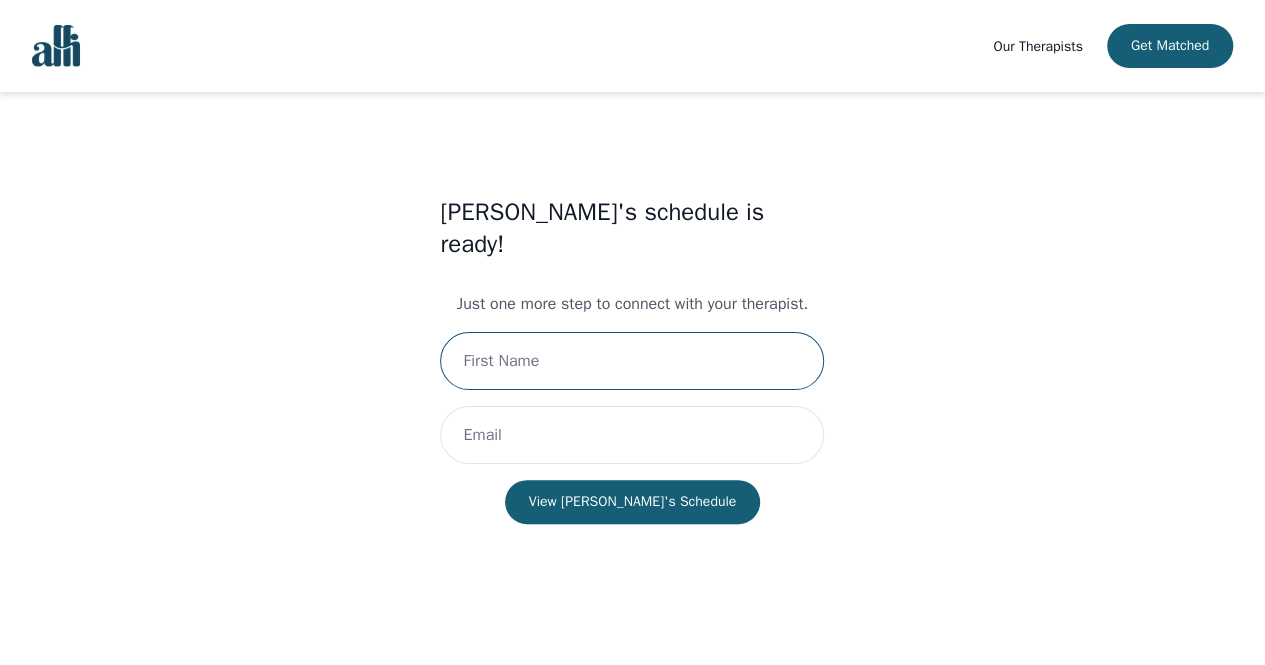 click at bounding box center [632, 361] 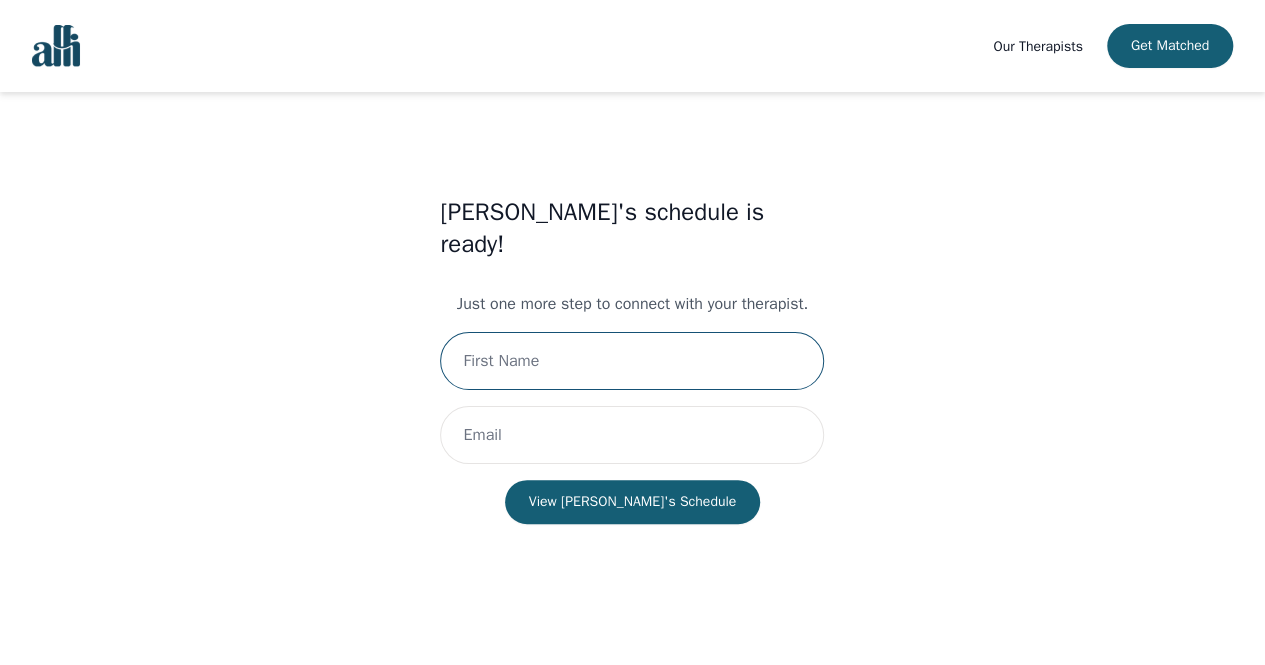 type on "[PERSON_NAME]" 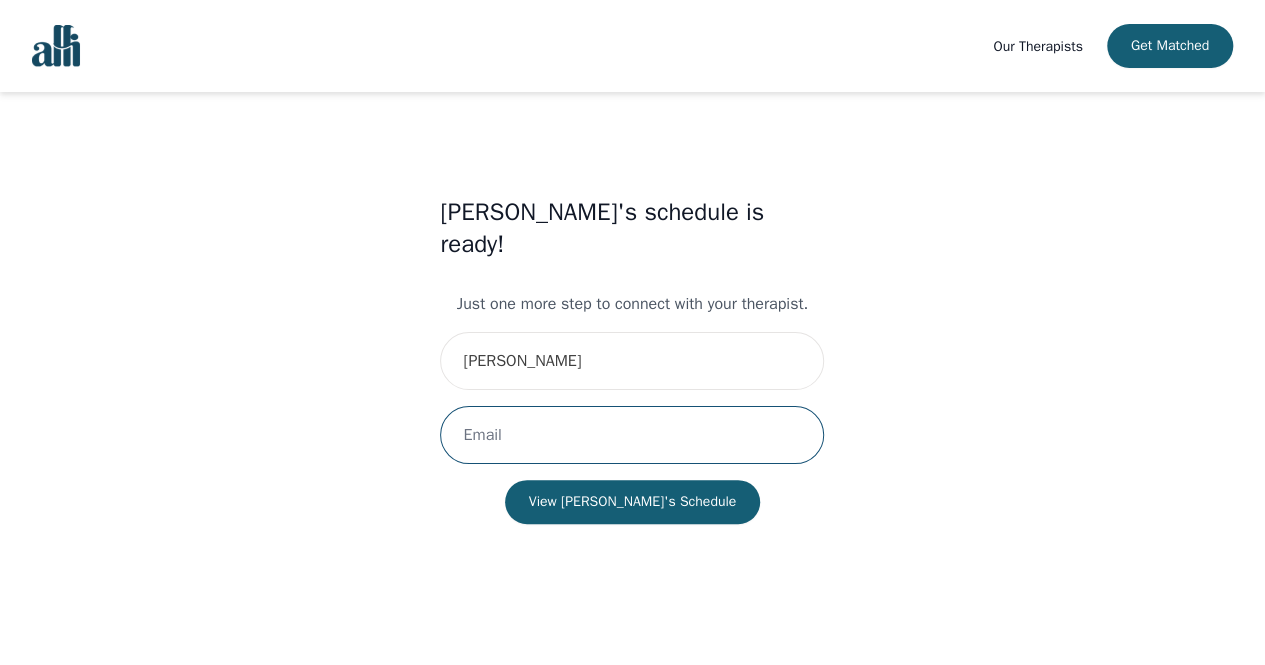 click at bounding box center [632, 435] 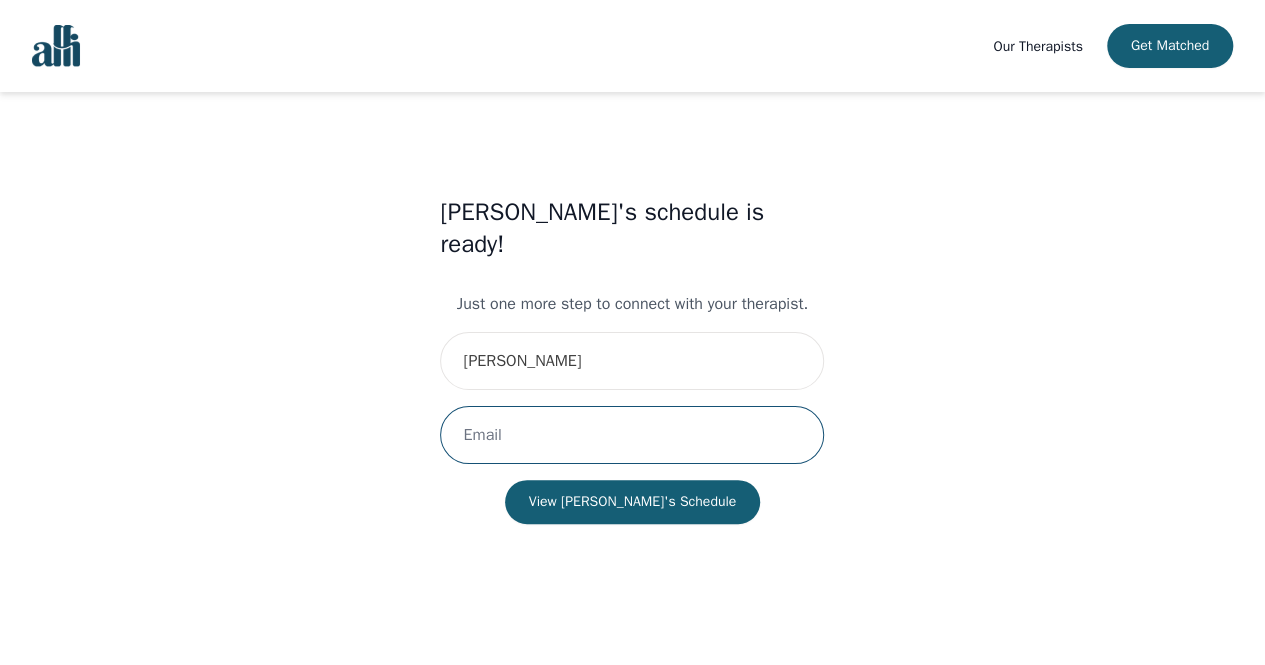 type on "[EMAIL_ADDRESS][DOMAIN_NAME]" 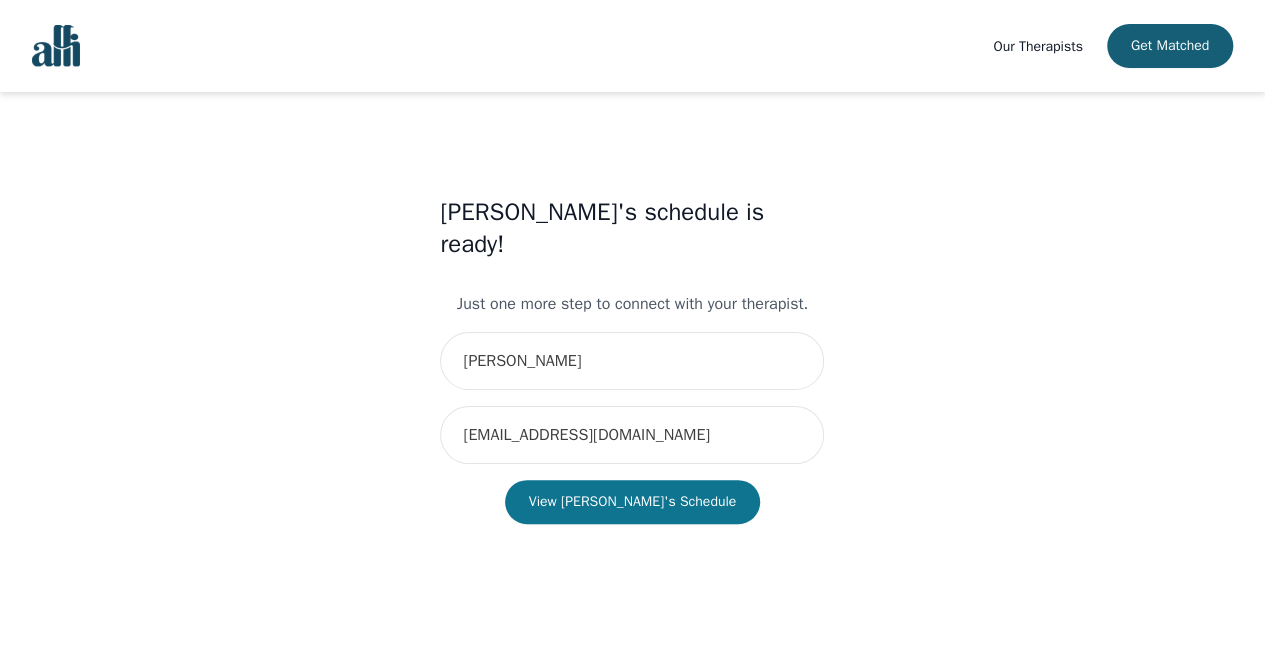 click on "View [PERSON_NAME]'s Schedule" at bounding box center [633, 502] 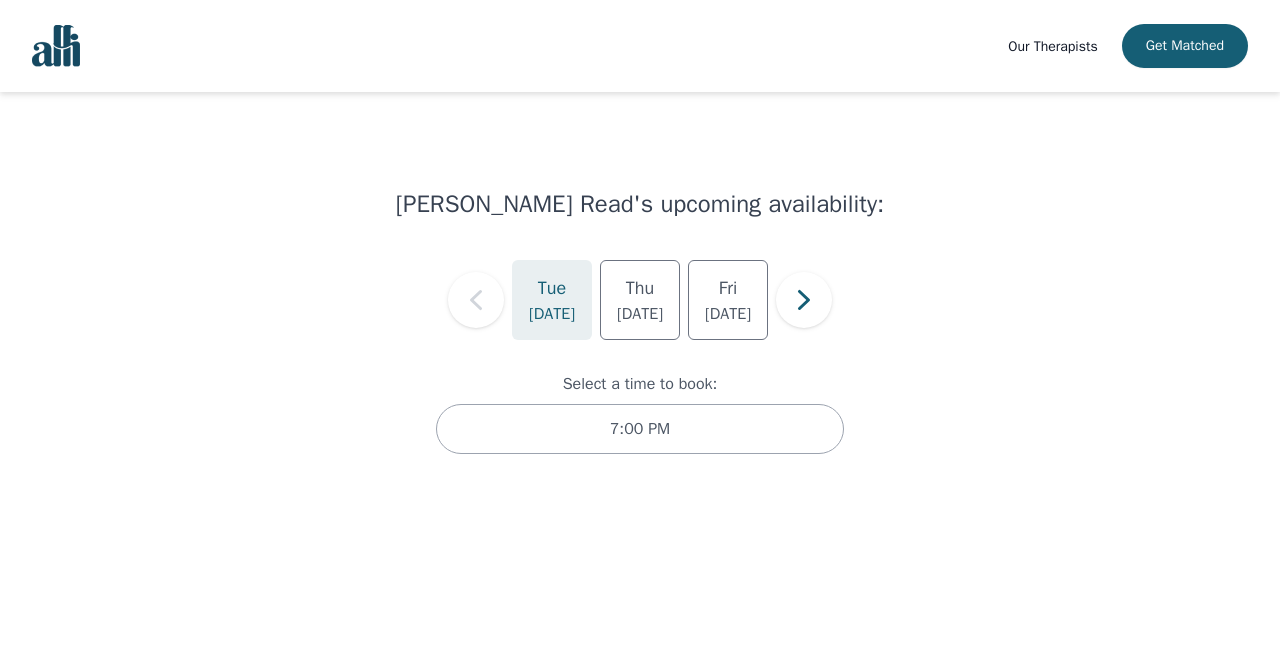 click on "[DATE]" at bounding box center (552, 314) 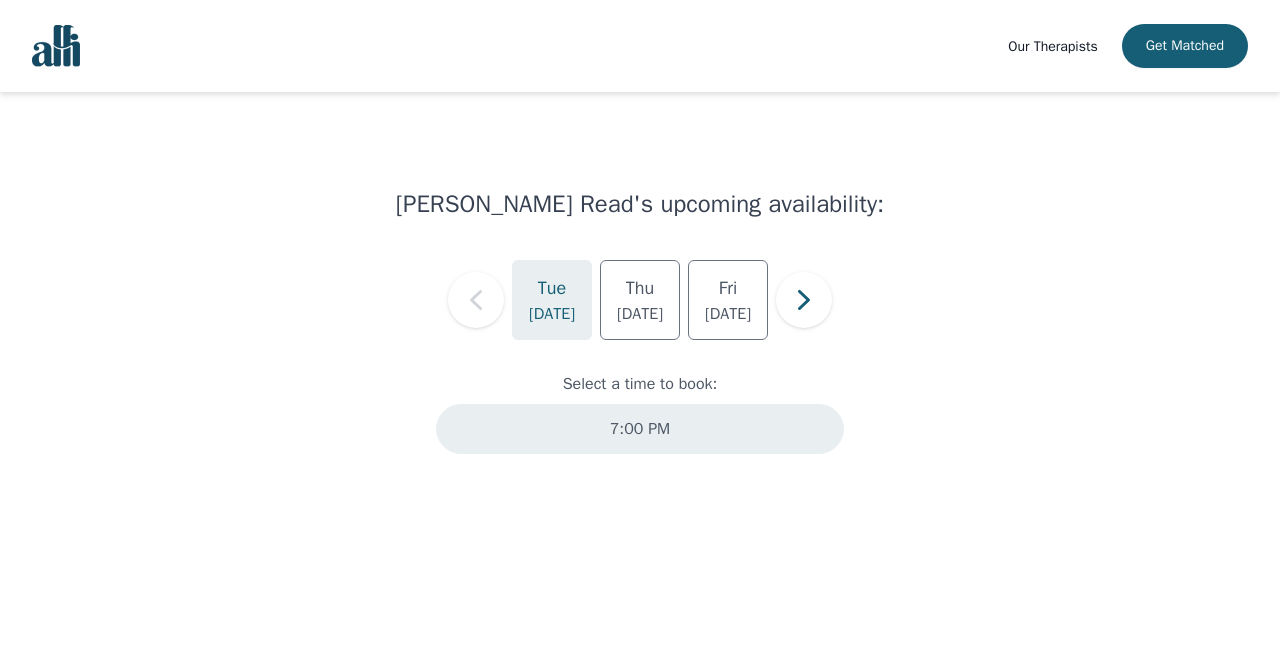 click on "7:00 PM" at bounding box center (640, 429) 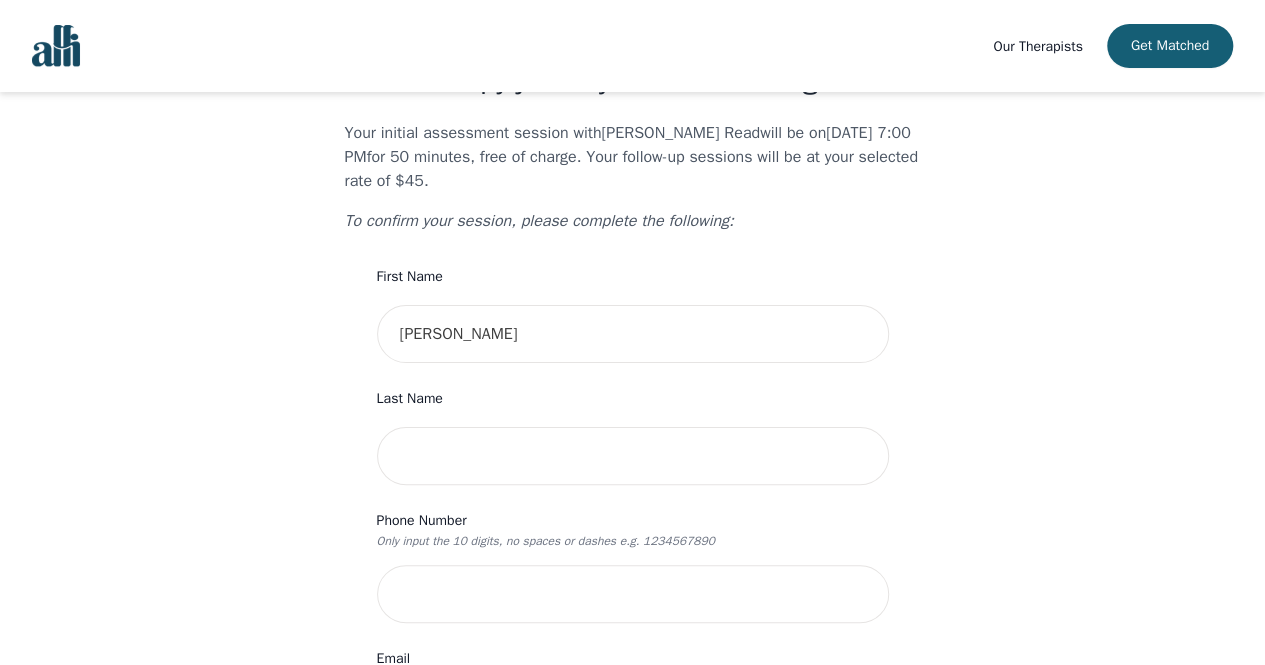 scroll, scrollTop: 96, scrollLeft: 0, axis: vertical 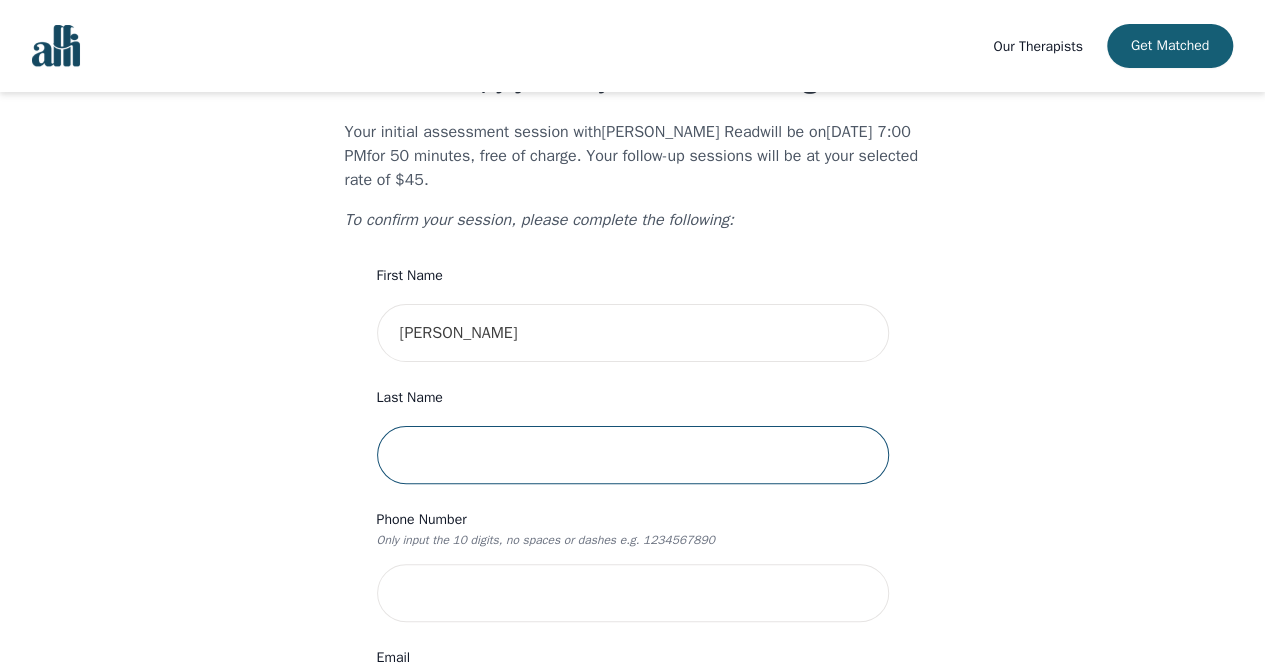 click at bounding box center (633, 455) 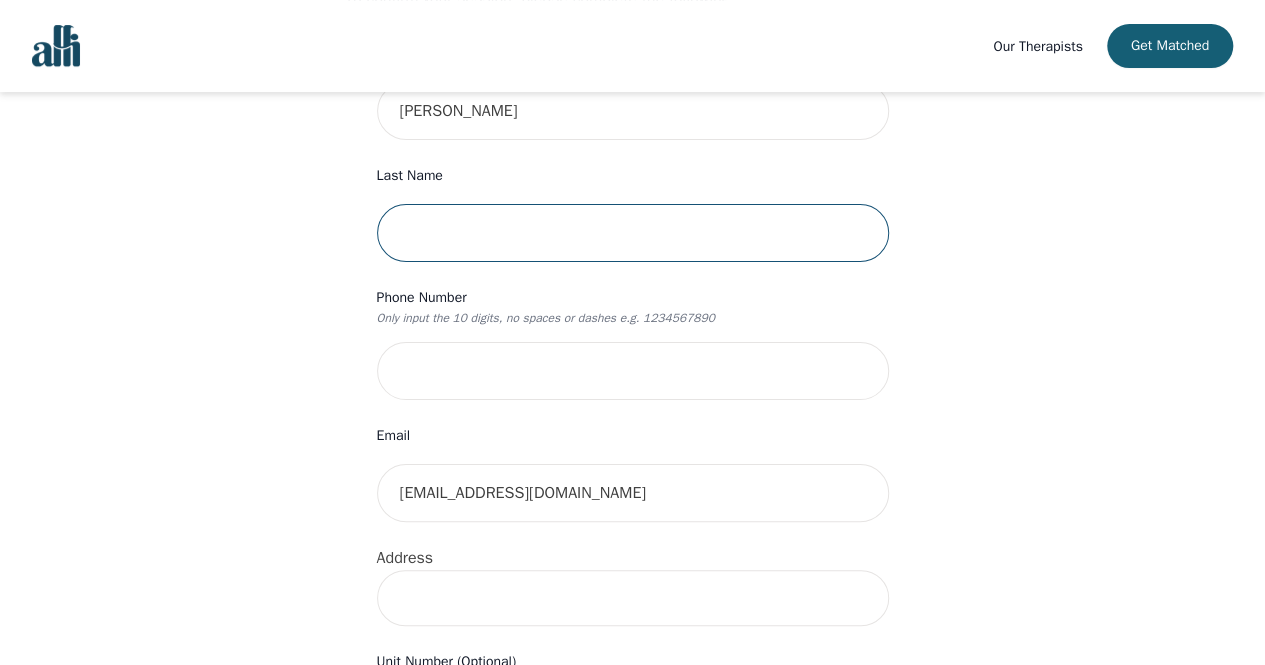 scroll, scrollTop: 330, scrollLeft: 0, axis: vertical 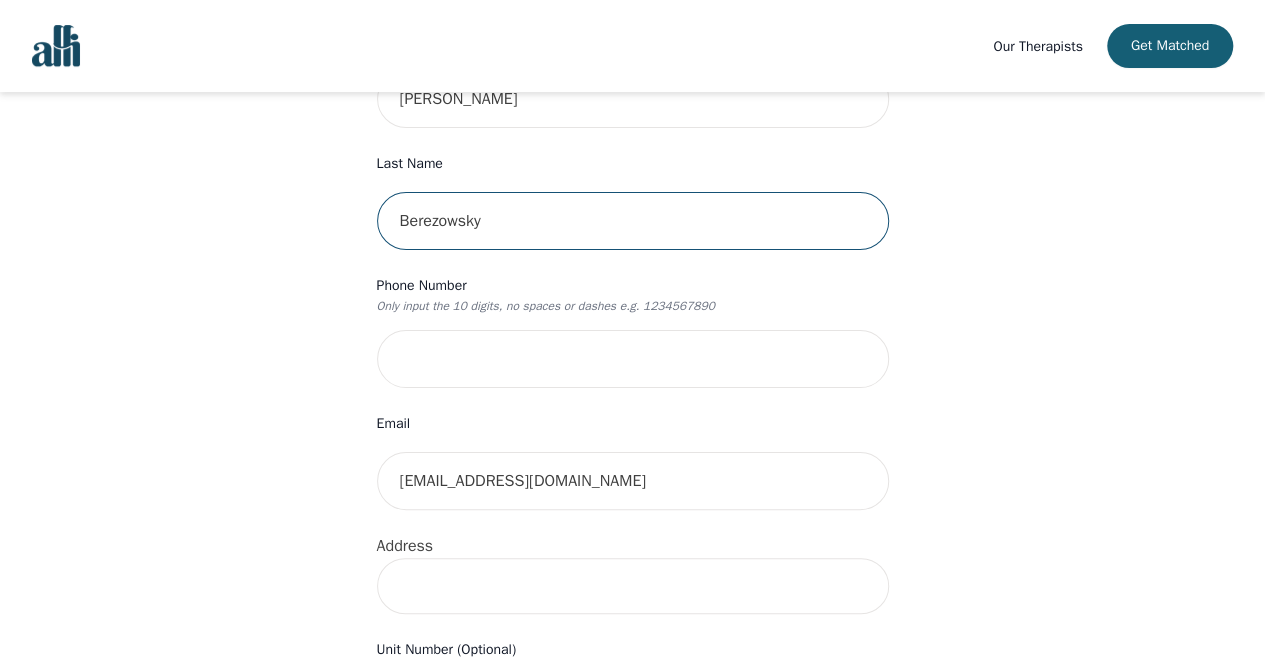 type on "Berezowsky" 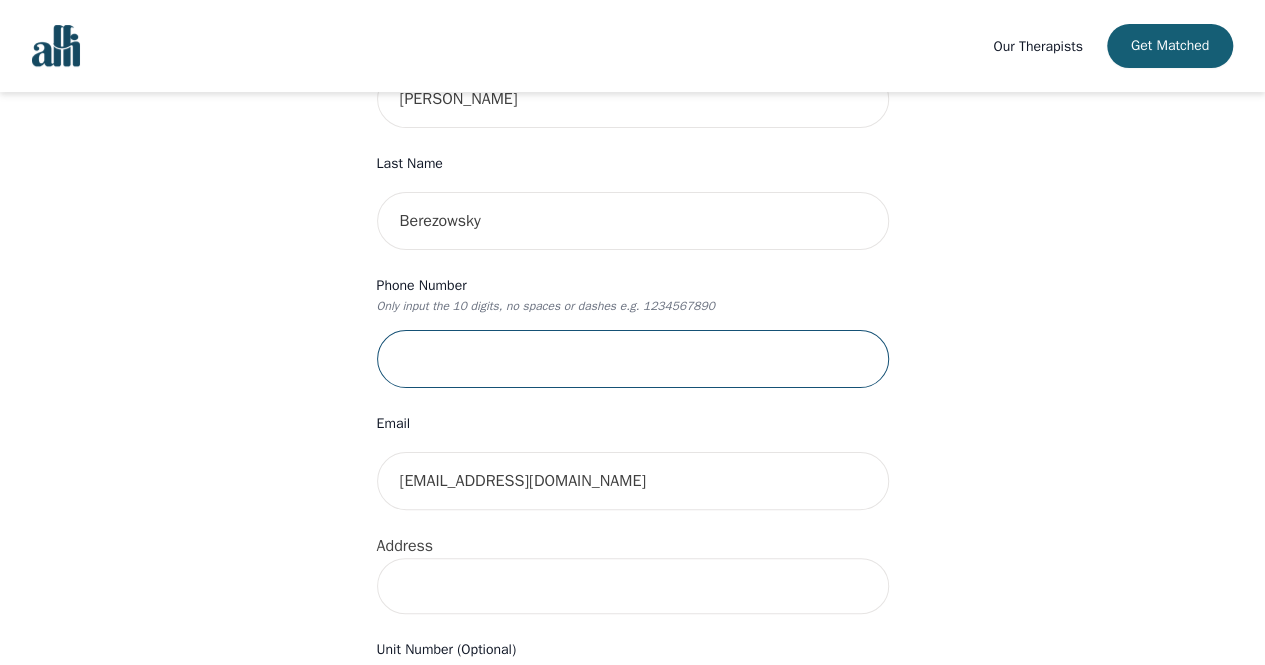 click at bounding box center (633, 359) 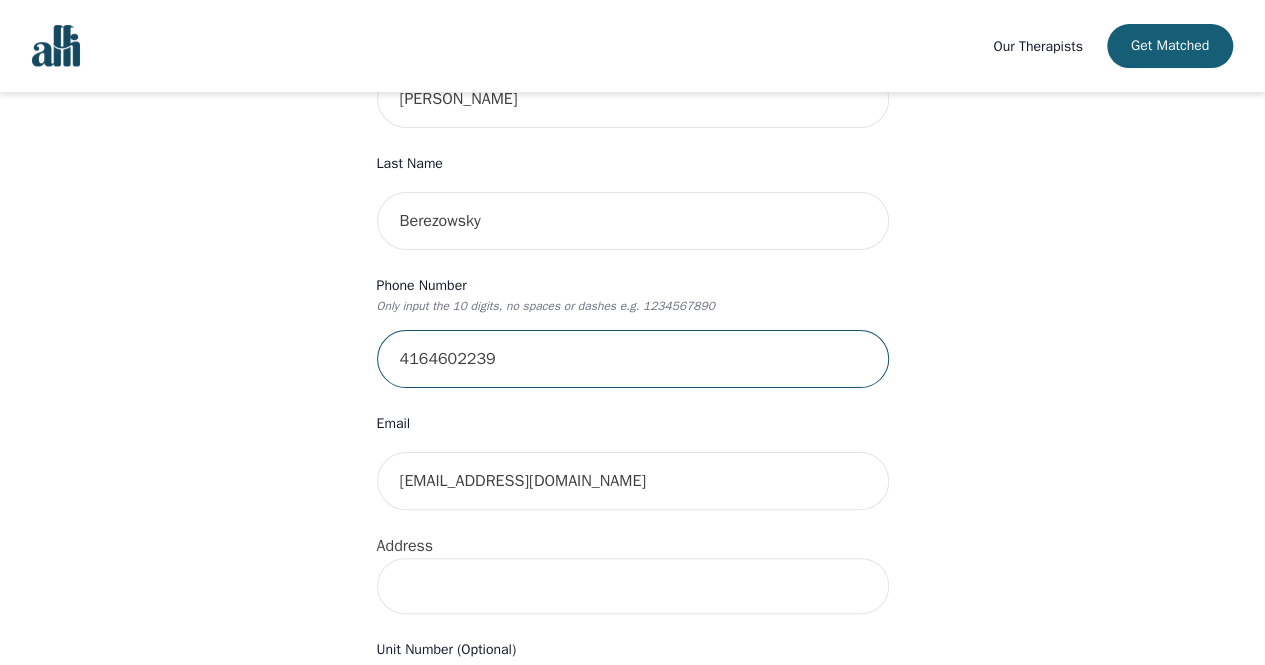 type on "4164602239" 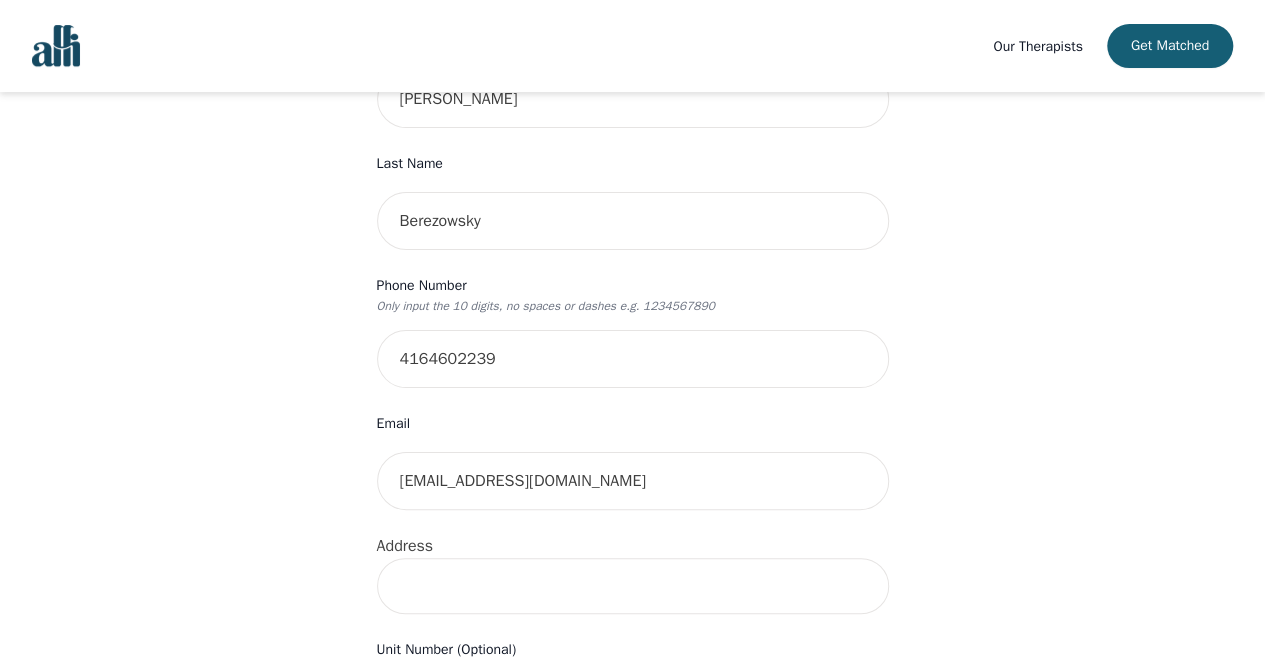 click on "Your therapy journey is about to begin! Your initial assessment session with   [PERSON_NAME] Read  will be on  [DATE] 7:00 PM  for 50 minutes , free of charge. Your follow-up sessions will be at your selected rate of $45. To confirm your session, please complete the following: First Name [PERSON_NAME] Last Name [PERSON_NAME] Phone Number Only input the 10 digits, no spaces or dashes e.g. 1234567890 4164602239 Email [EMAIL_ADDRESS][DOMAIN_NAME] Address Unit Number (Optional) Emergency Contact Name Emergency Contact Phone Number I have a promo code I have read and accept the  consent to counselling and [MEDICAL_DATA] services I have read and accept  [PERSON_NAME]'s Terms of Services I understand that I will be charged the full session rate if I cancel within 24 hours of my scheduled appointment or if I miss it all together. (*Note: This does not apply to your very first session with [PERSON_NAME]. You may cancel your first session at any time without incurring fees). Submit" at bounding box center (632, 629) 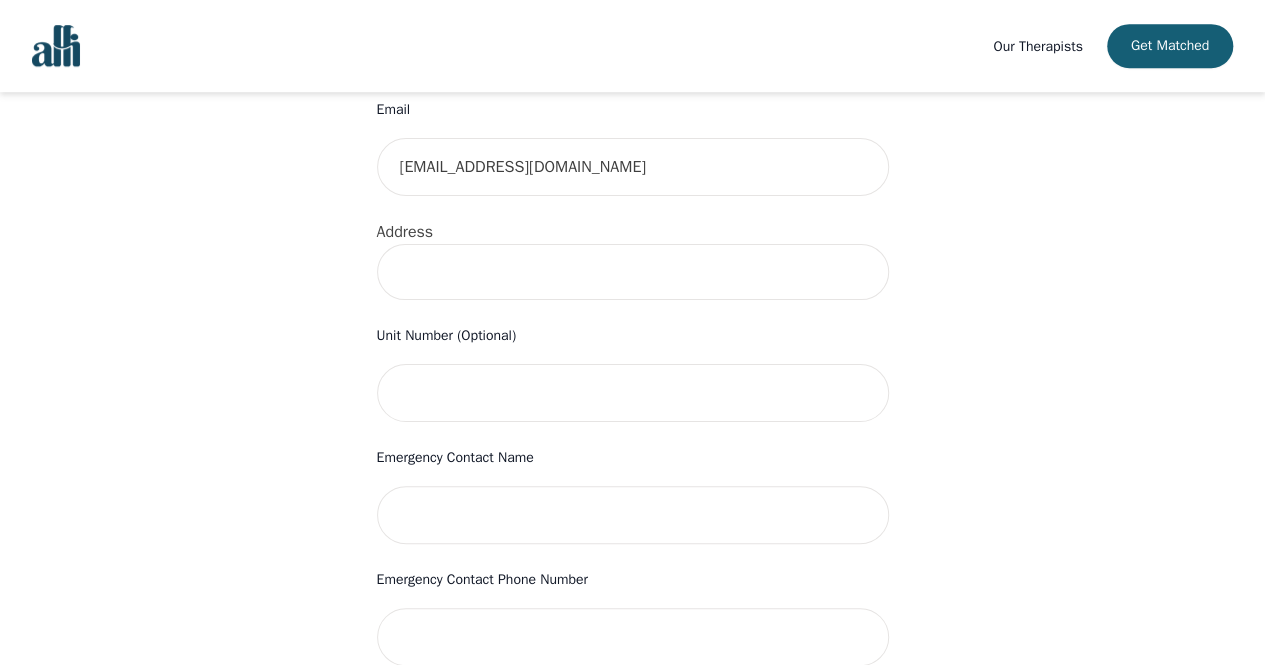 scroll, scrollTop: 614, scrollLeft: 0, axis: vertical 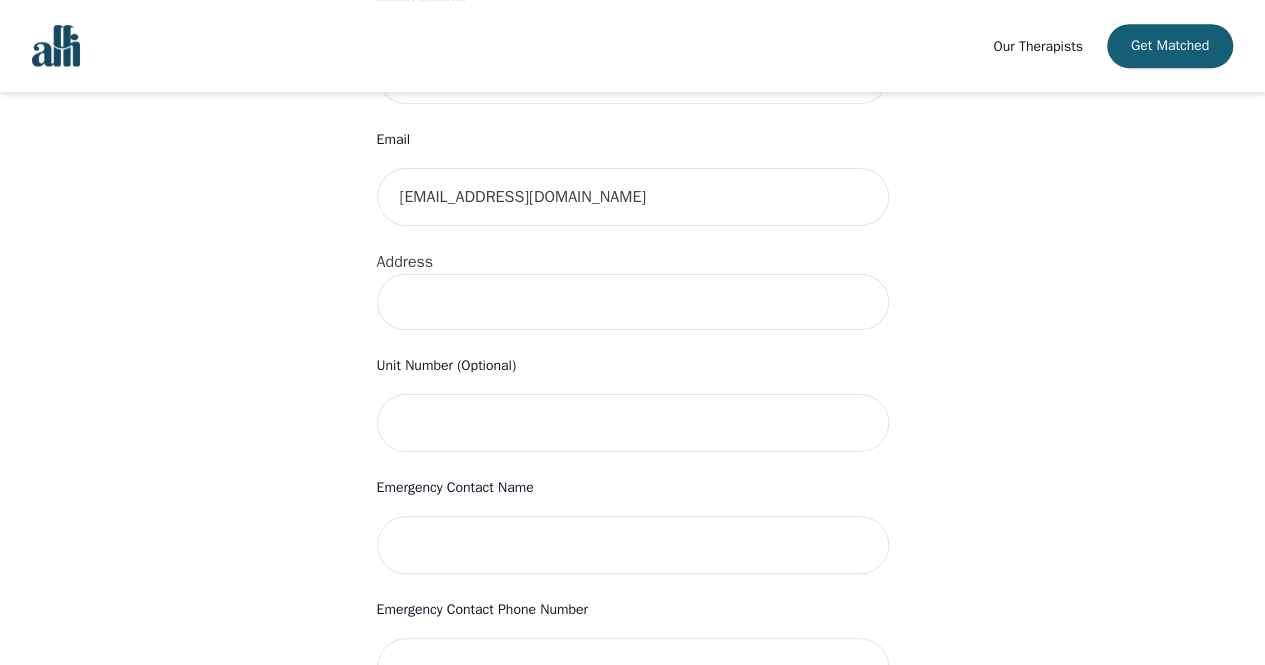 click at bounding box center (633, 302) 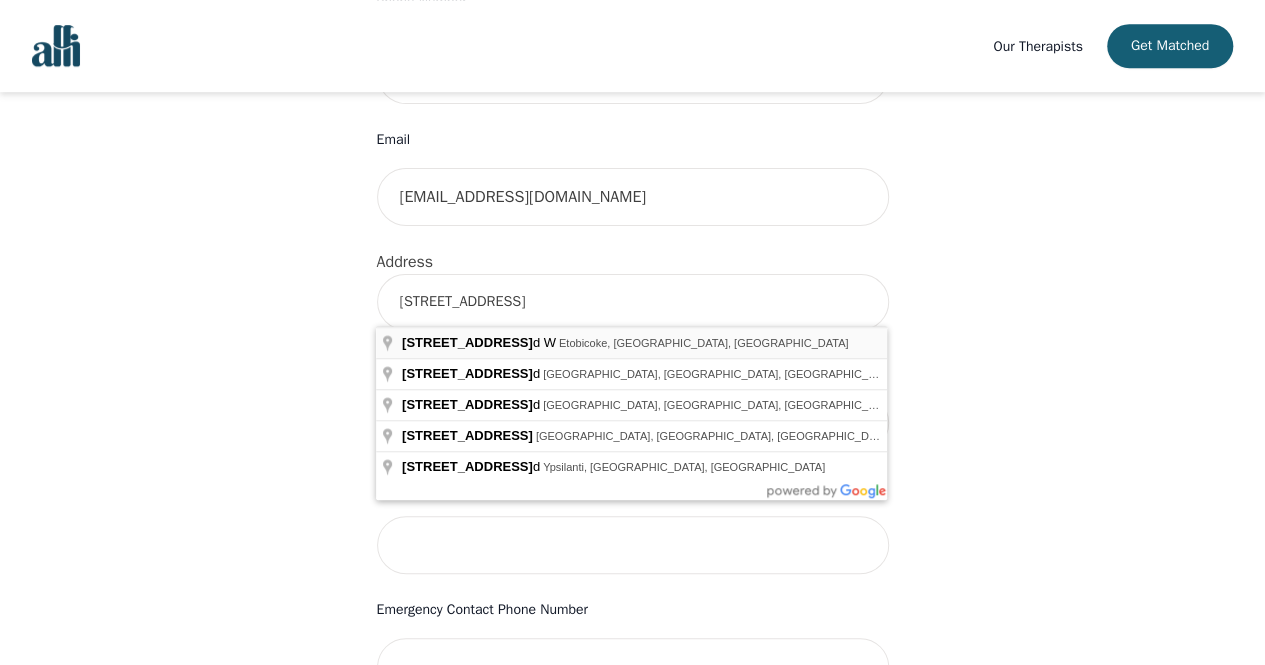type on "[STREET_ADDRESS]" 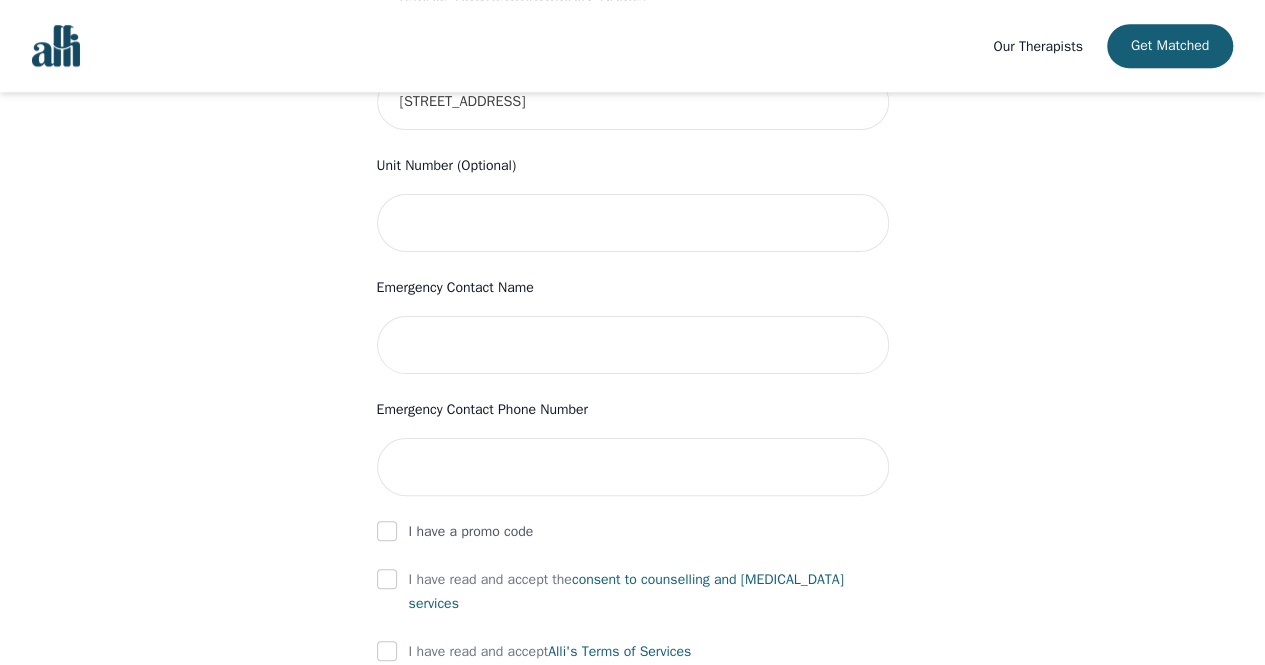 scroll, scrollTop: 821, scrollLeft: 0, axis: vertical 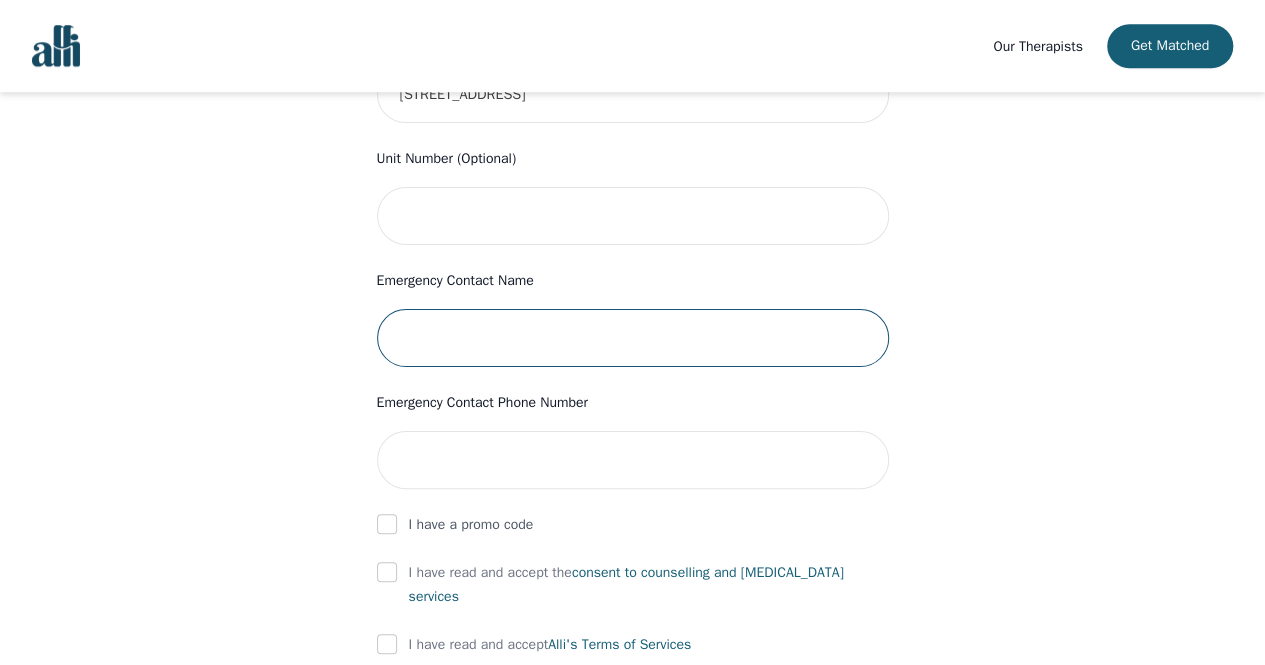 click at bounding box center [633, 338] 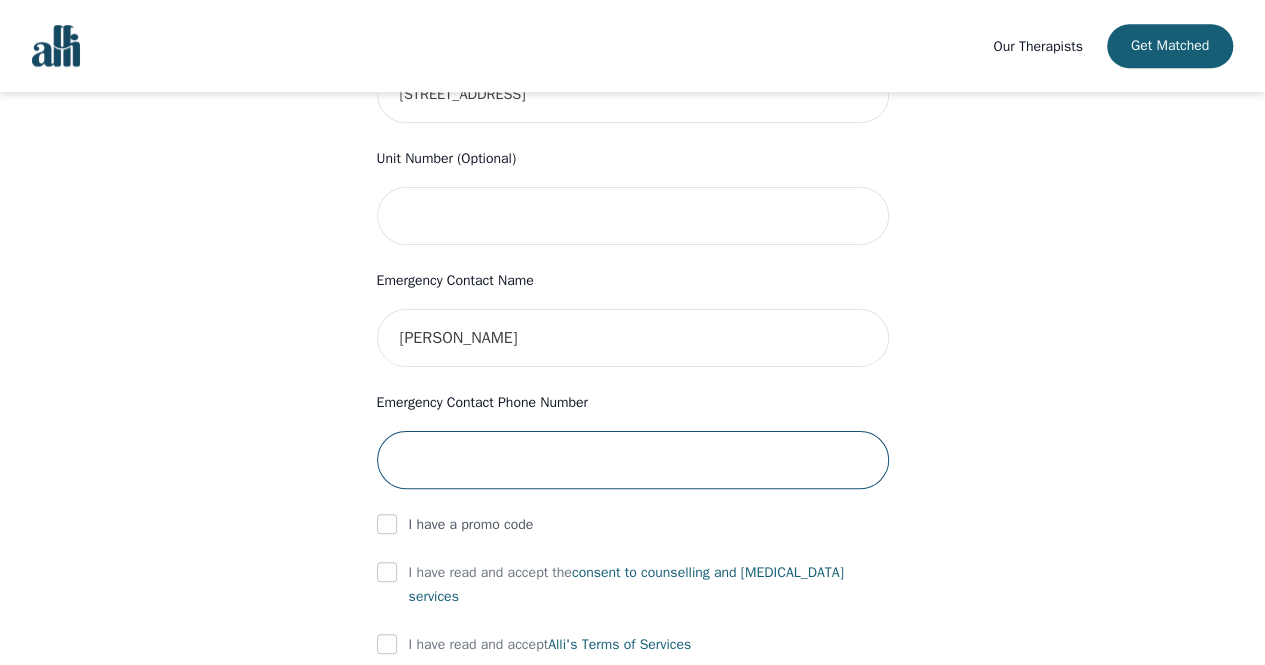 type on "4164602239" 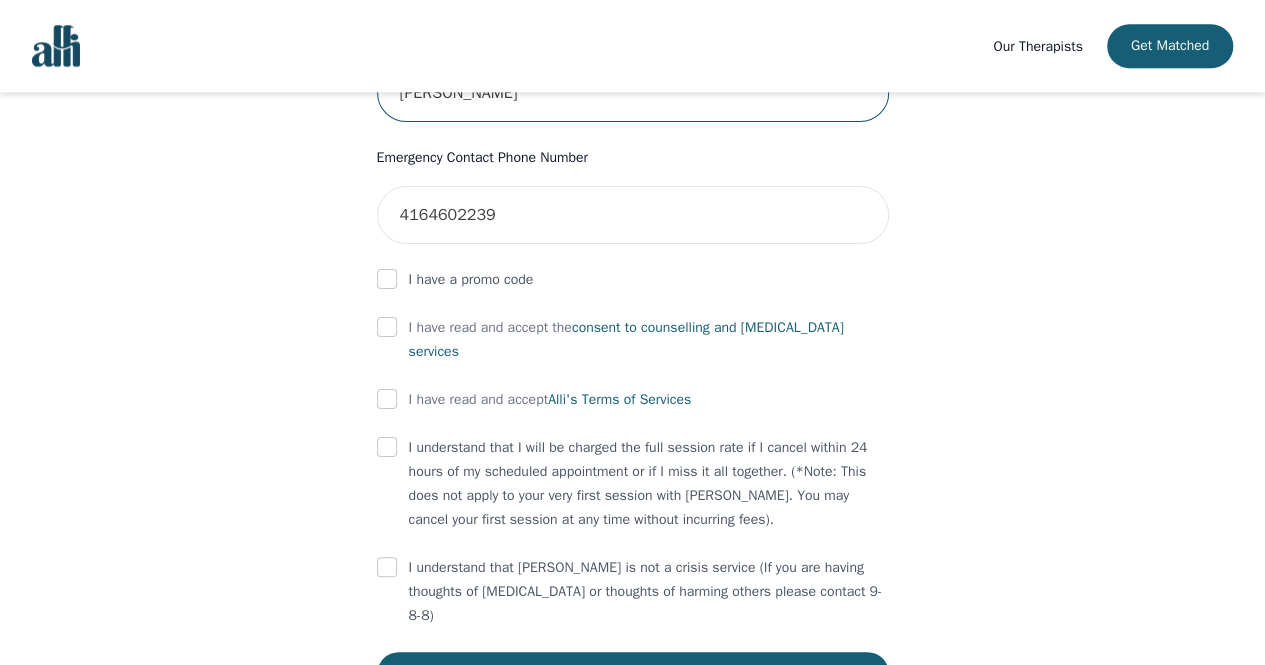 scroll, scrollTop: 1068, scrollLeft: 0, axis: vertical 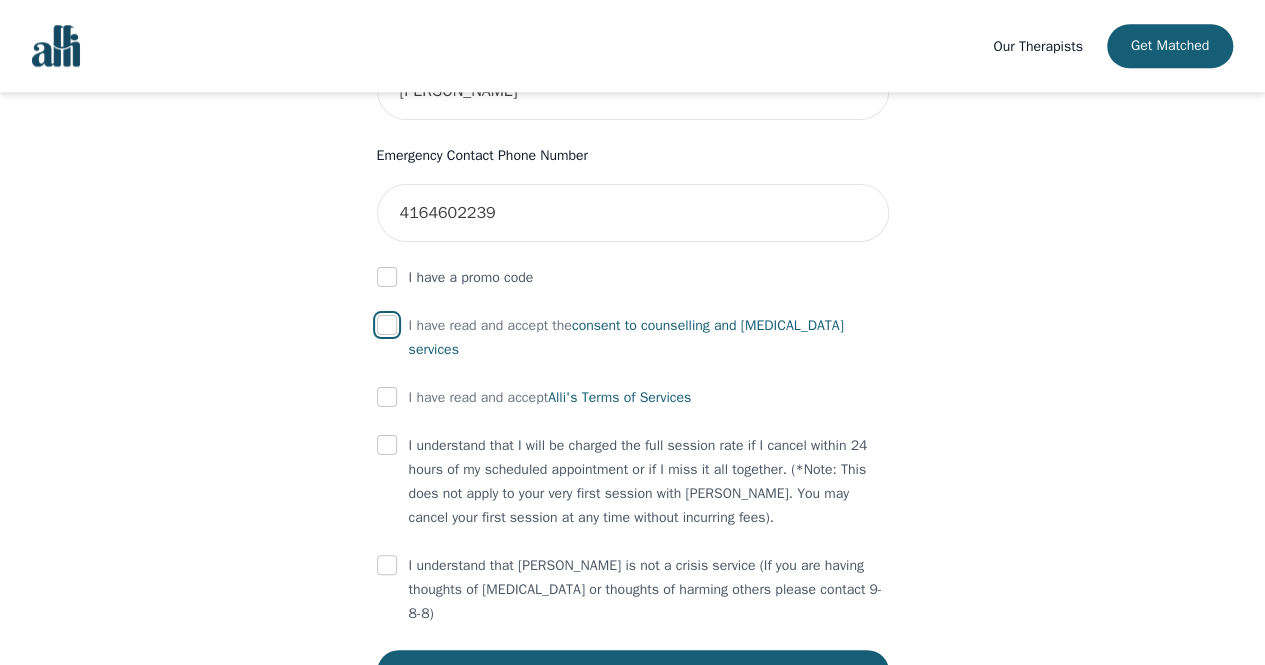 click at bounding box center (387, 325) 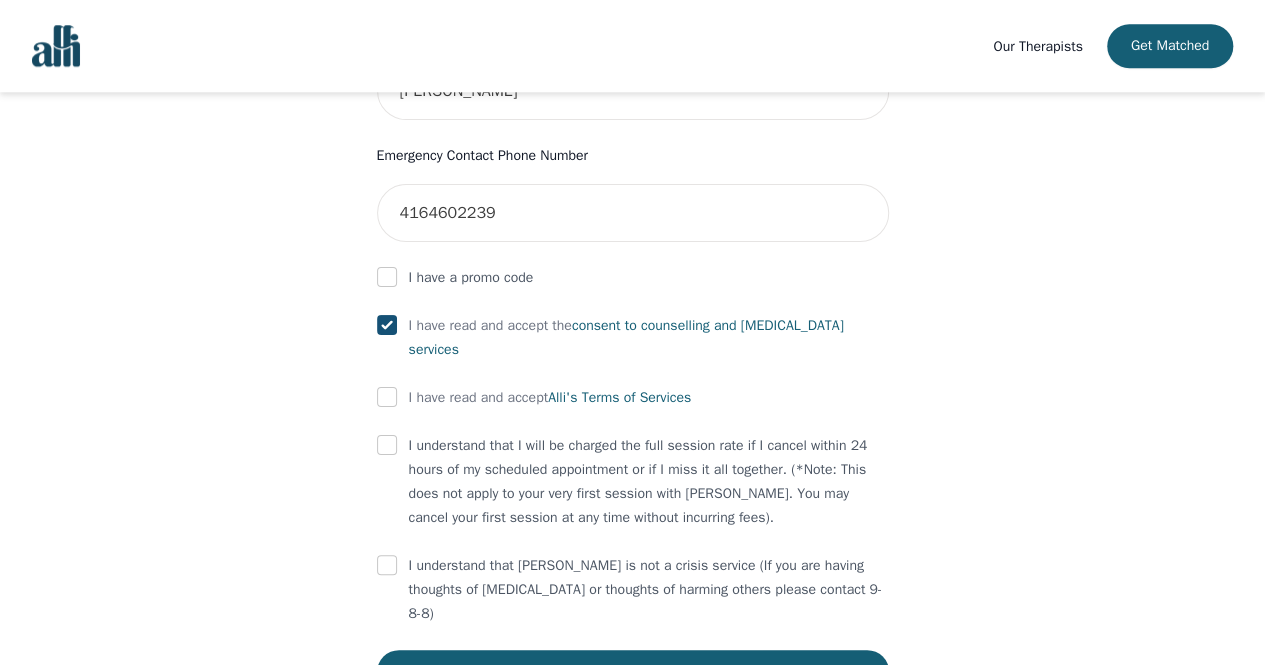 checkbox on "true" 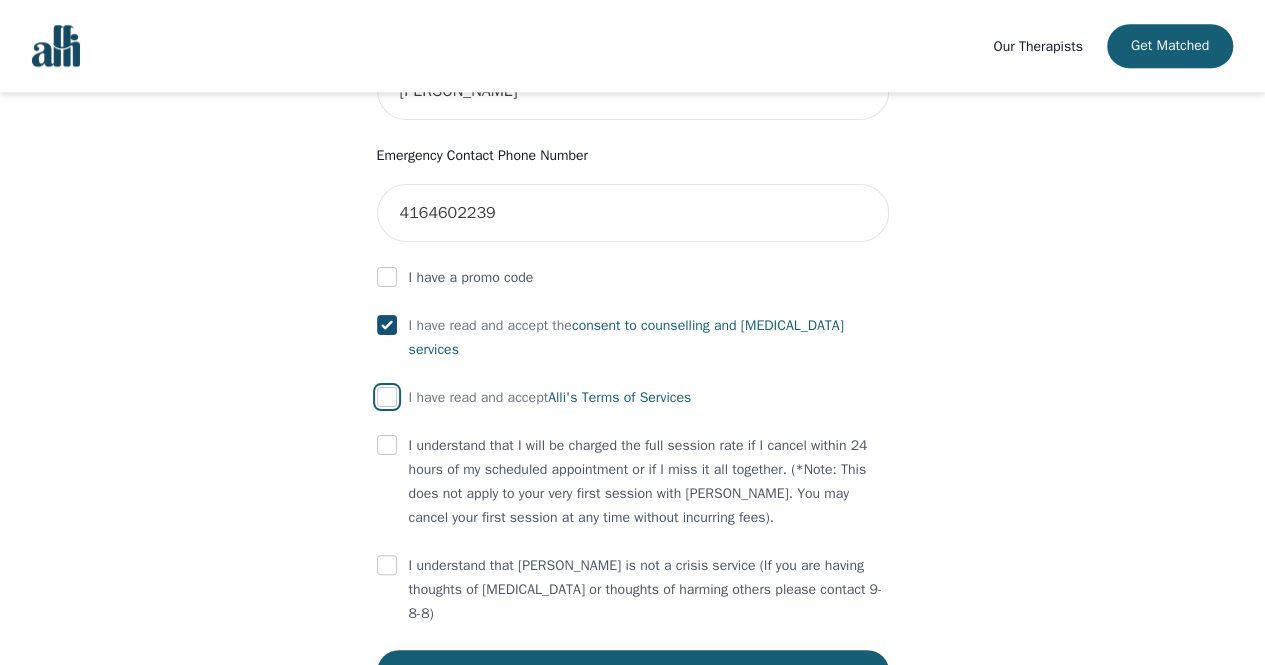click at bounding box center [387, 397] 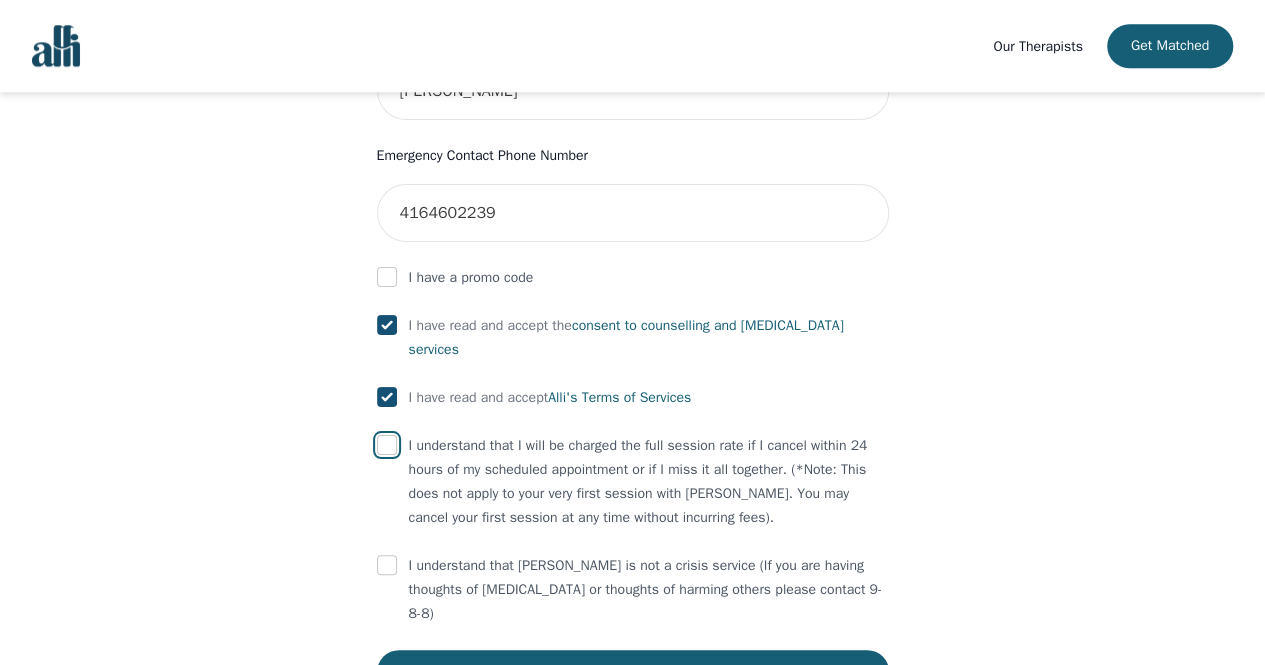click at bounding box center [387, 445] 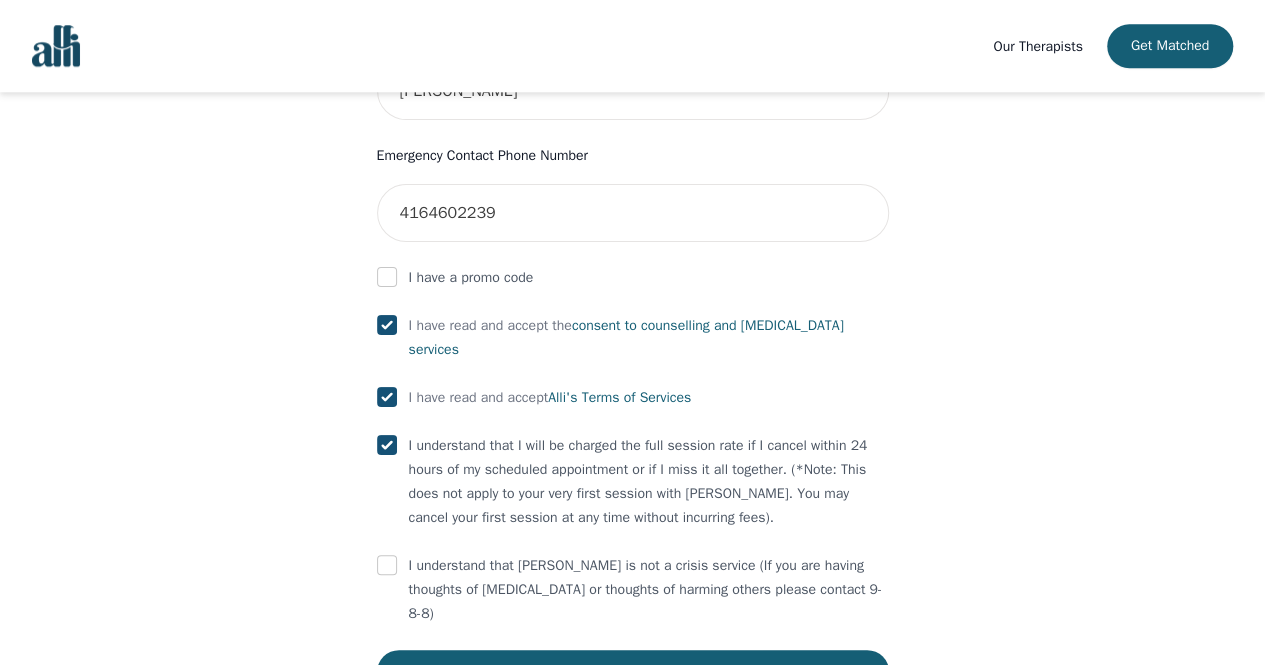 checkbox on "true" 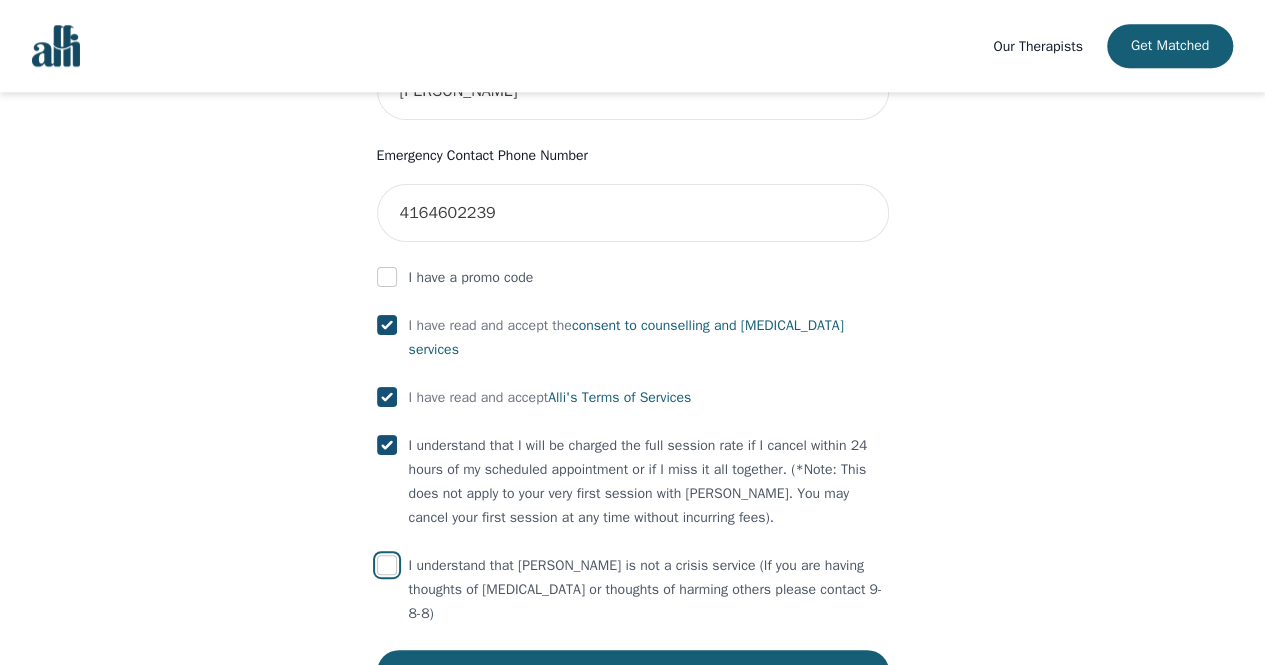 click at bounding box center [387, 565] 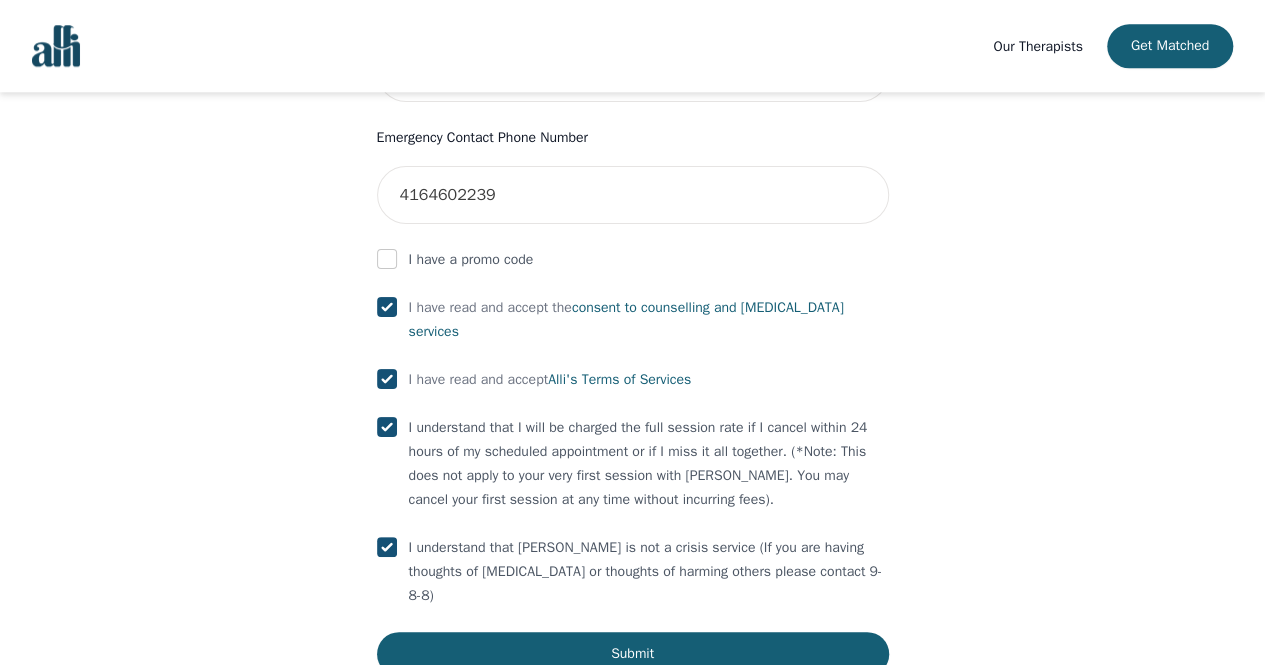 scroll, scrollTop: 1130, scrollLeft: 0, axis: vertical 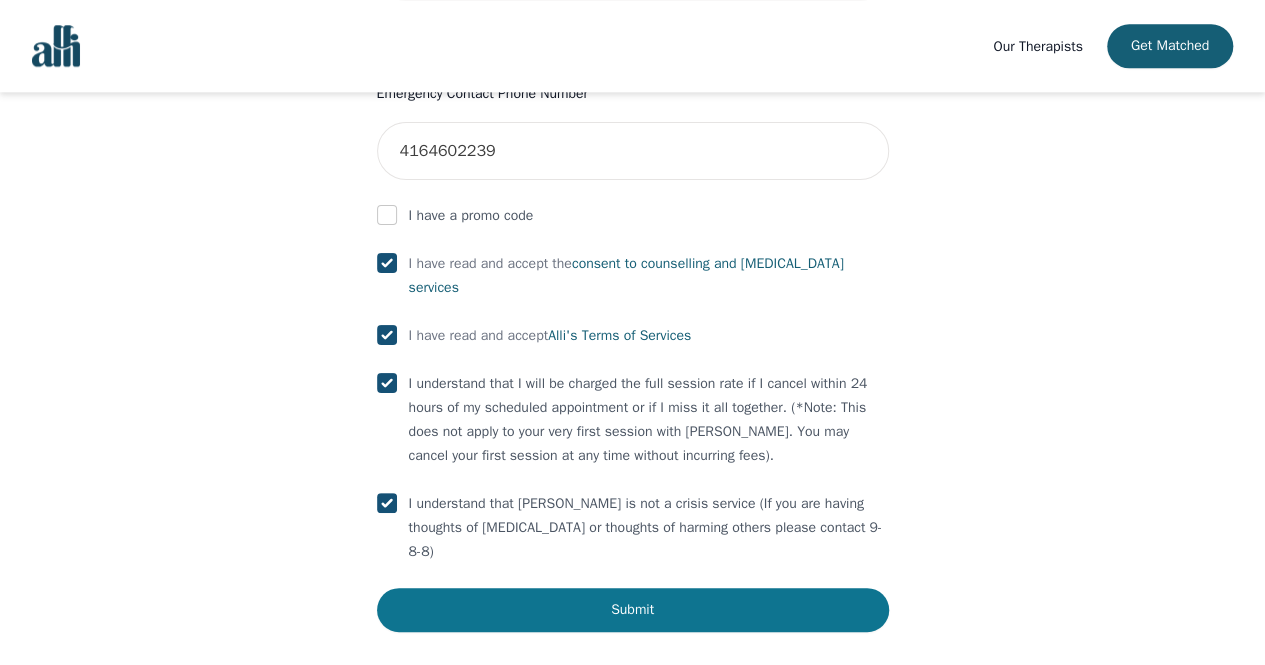 click on "Submit" at bounding box center (633, 610) 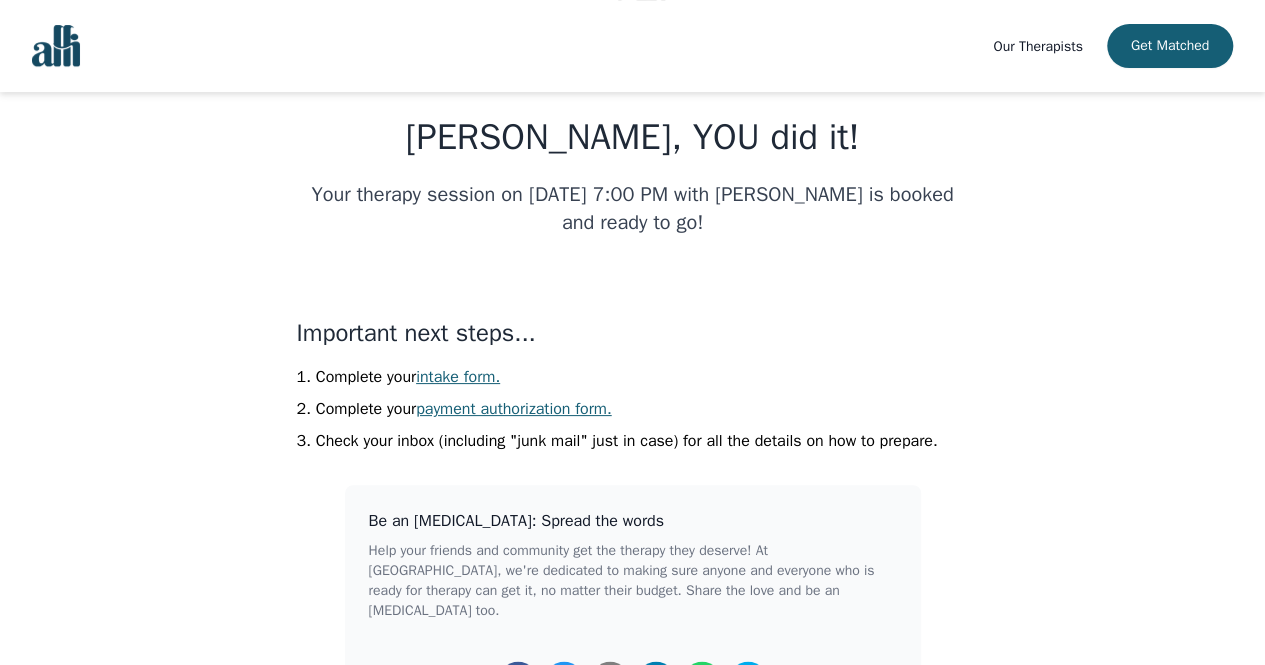 scroll, scrollTop: 266, scrollLeft: 0, axis: vertical 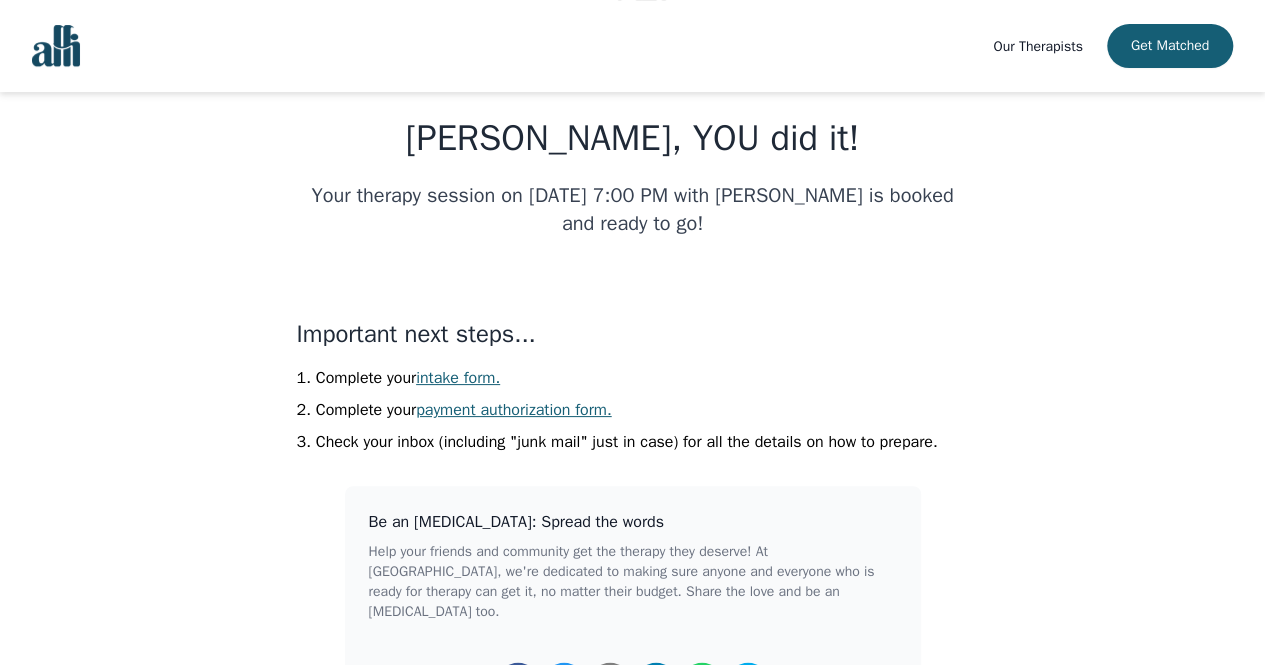 click on "intake form." at bounding box center [458, 378] 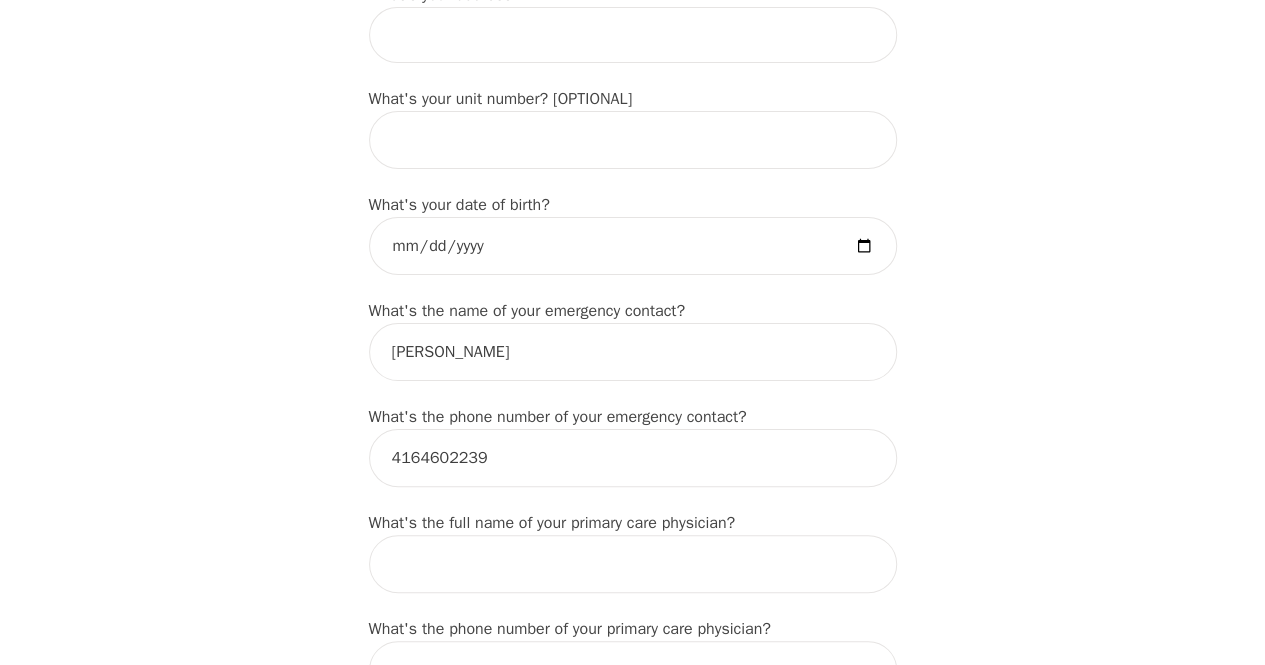 scroll, scrollTop: 865, scrollLeft: 0, axis: vertical 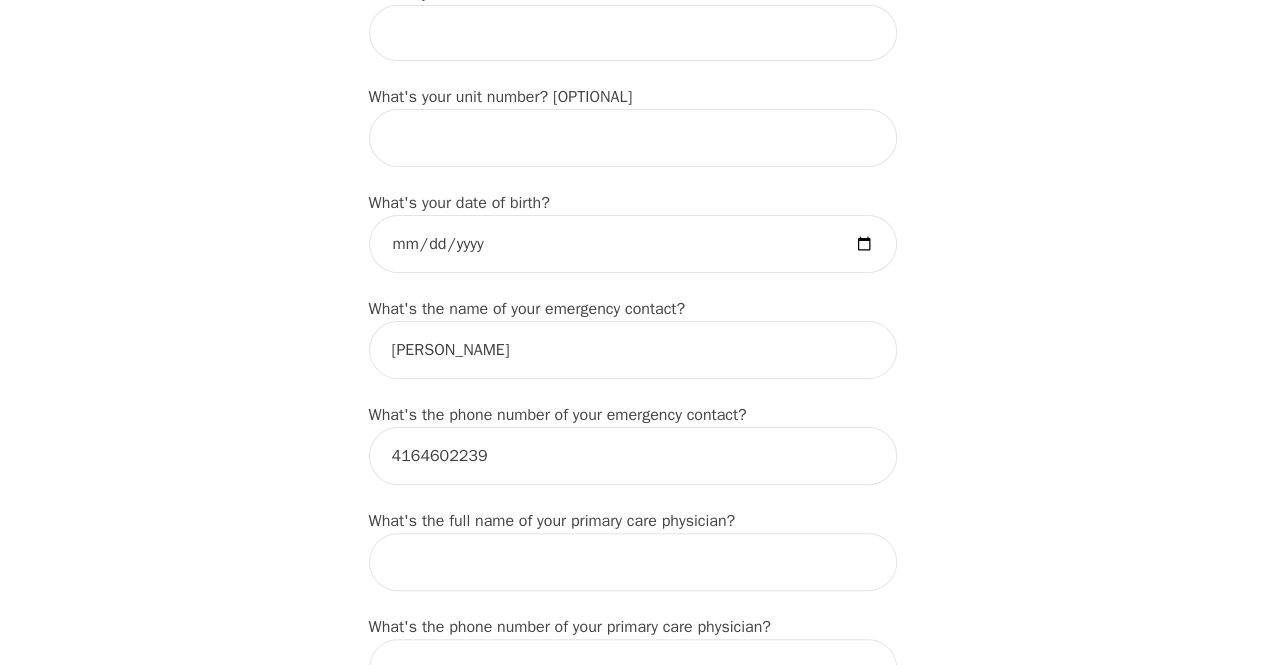 click on "What's your first name? (This will be the name on your insurance receipt) [PERSON_NAME] What's your last name? [PERSON_NAME] What's your preferred name? [OPTIONAL] What's your email? [EMAIL_ADDRESS][DOMAIN_NAME] What's your phone number? [PHONE_NUMBER] What's your address? What's your unit number? [OPTIONAL] What's your date of birth? What's the name of your emergency contact? [PERSON_NAME] What's the phone number of your emergency contact? [PHONE_NUMBER] What's the full name of your primary care physician? What's the phone number of your primary care physician? Below are optional questions - Please tell us more about yourself: What is your gender? -Select- [DEMOGRAPHIC_DATA] [DEMOGRAPHIC_DATA] [DEMOGRAPHIC_DATA] [DEMOGRAPHIC_DATA] [DEMOGRAPHIC_DATA] prefer_not_to_say What are your preferred pronouns? -Select- he/him she/her they/them ze/zir xe/xem ey/em ve/ver tey/ter e/e per/per prefer_not_to_say What's your marital/partnership status? -Select- Single Partnered Married Common Law Widowed Separated Divorced What is your educational background? -Select- High school Friend" at bounding box center [633, 750] 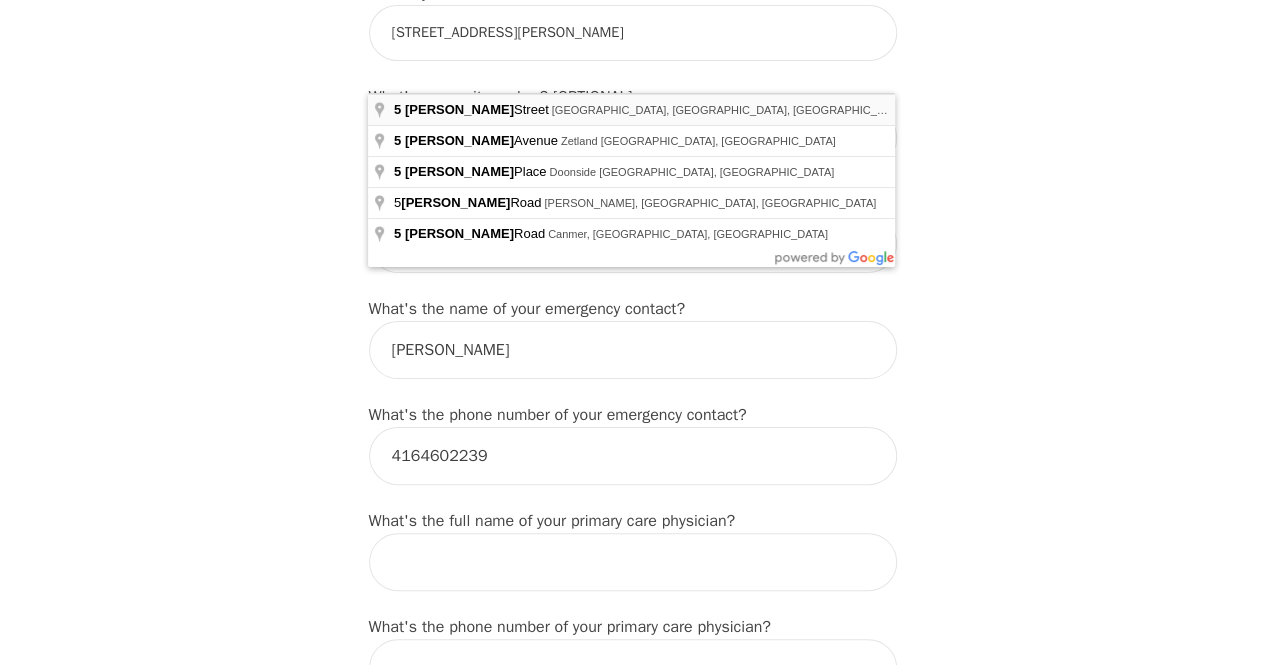 type on "[STREET_ADDRESS][PERSON_NAME]" 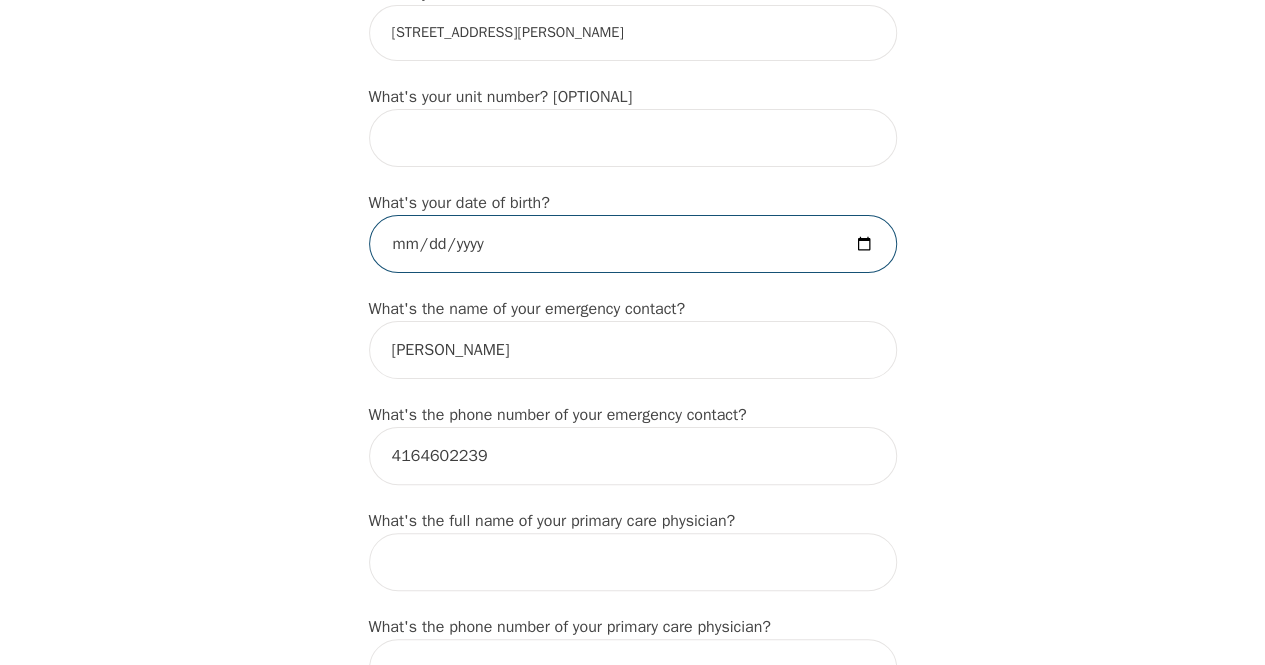 click at bounding box center (633, 244) 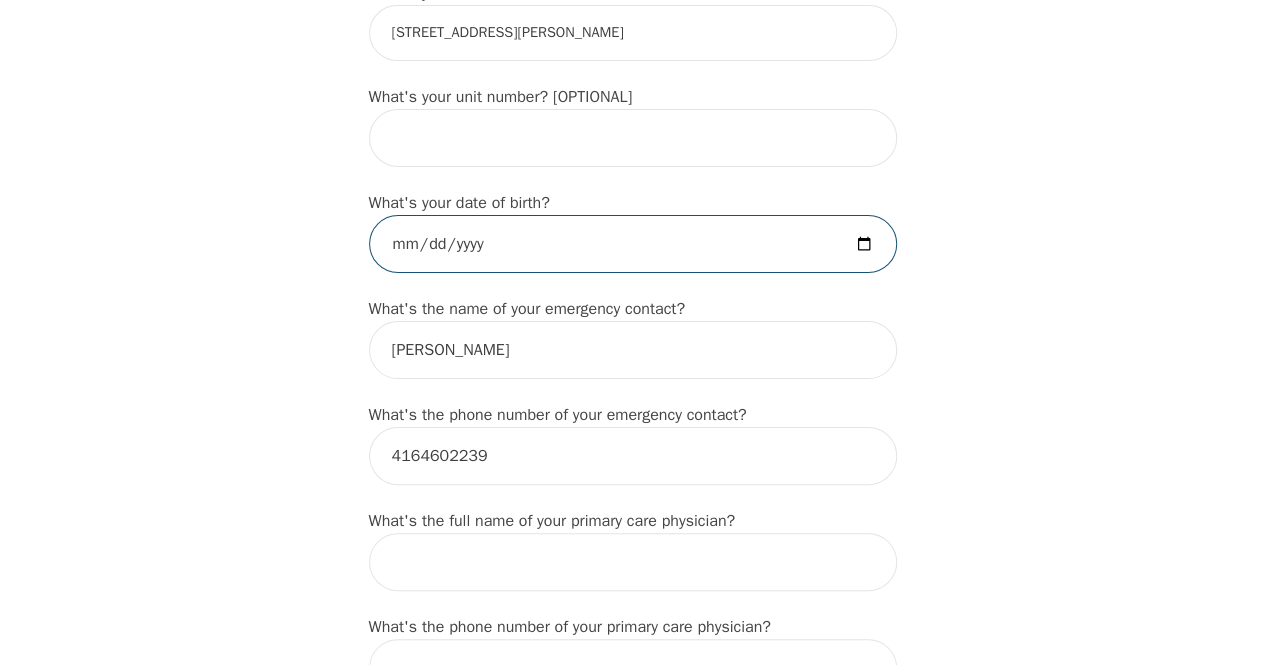 click at bounding box center (633, 244) 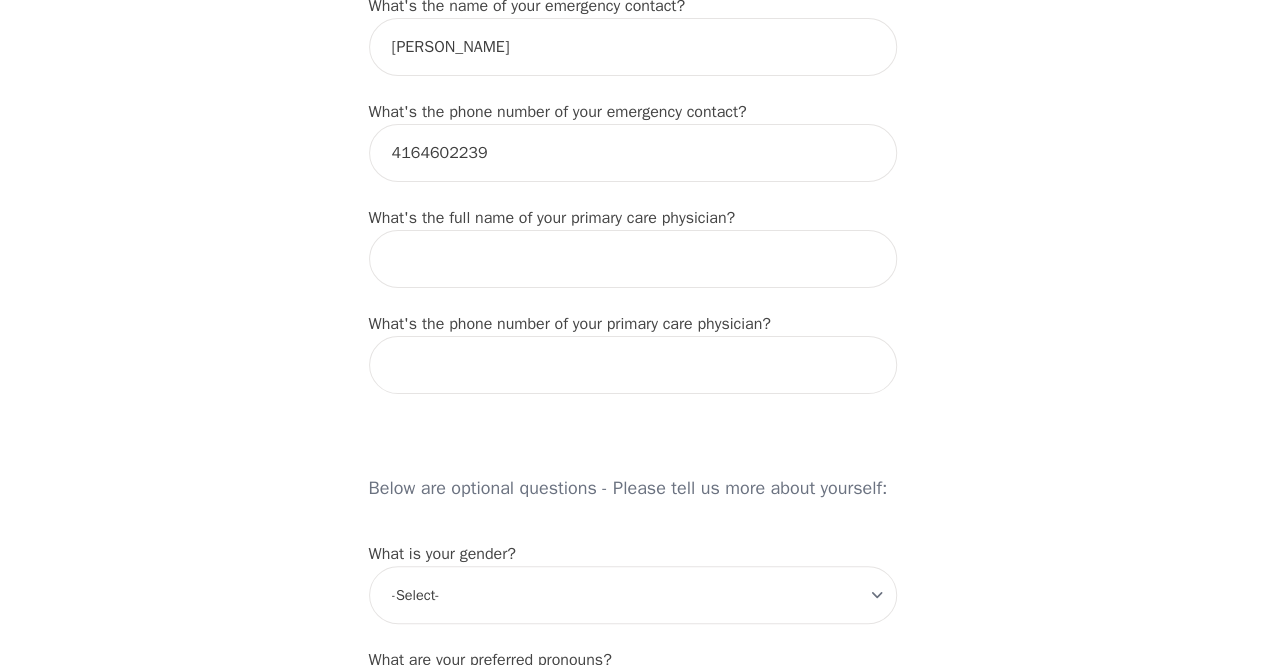 scroll, scrollTop: 1181, scrollLeft: 0, axis: vertical 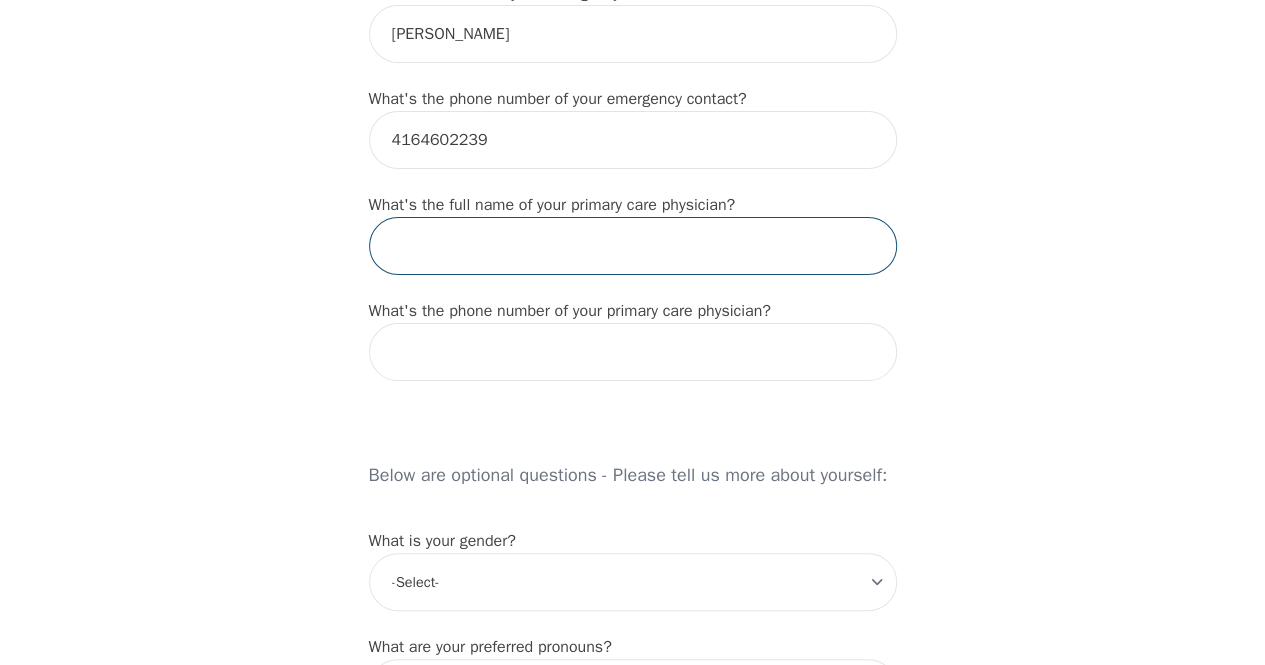 click at bounding box center [633, 246] 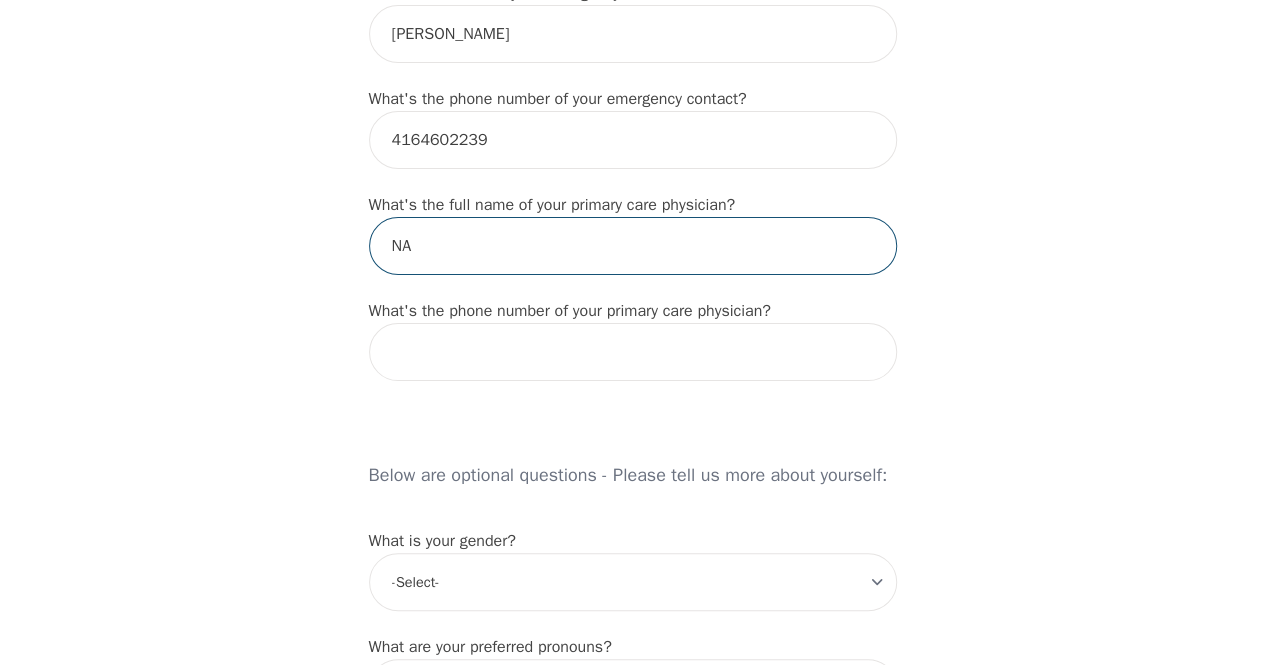 type on "NA" 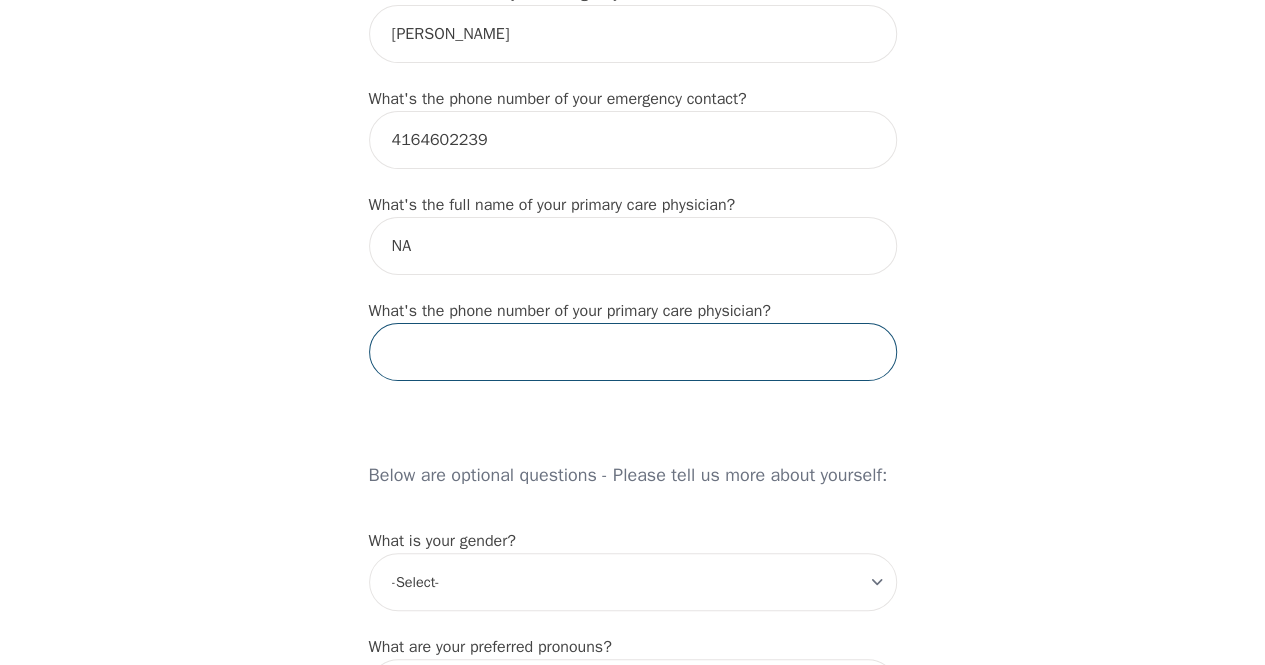 click at bounding box center [633, 352] 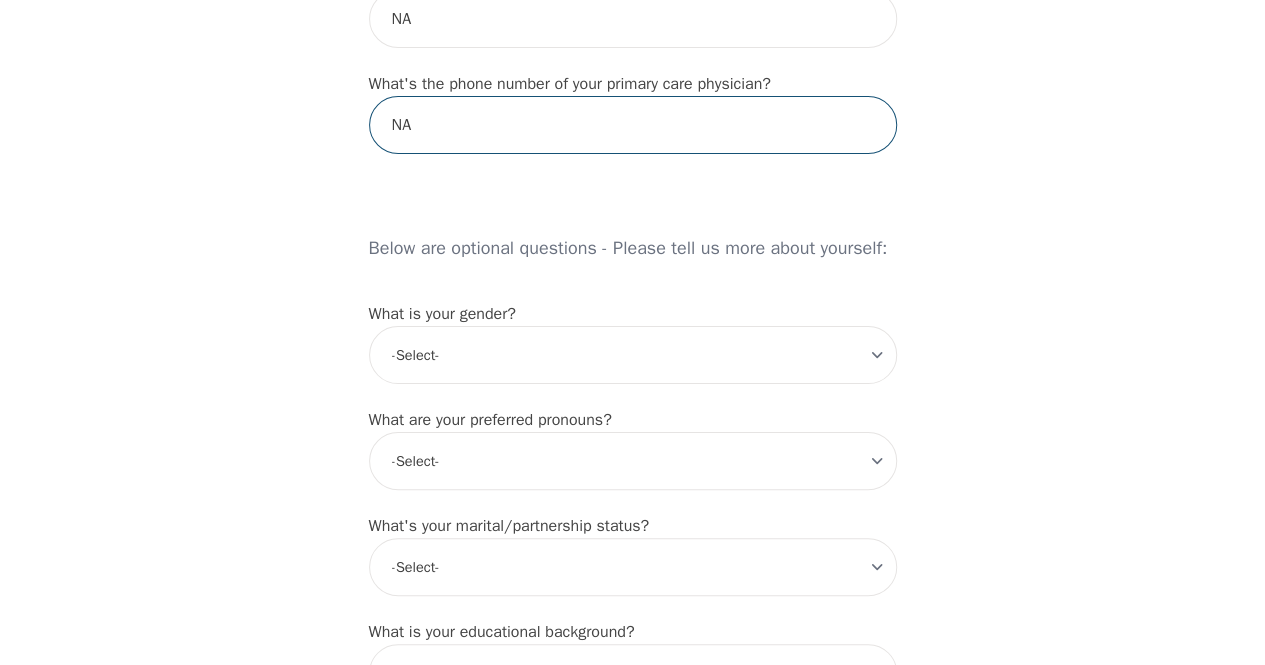 scroll, scrollTop: 1409, scrollLeft: 0, axis: vertical 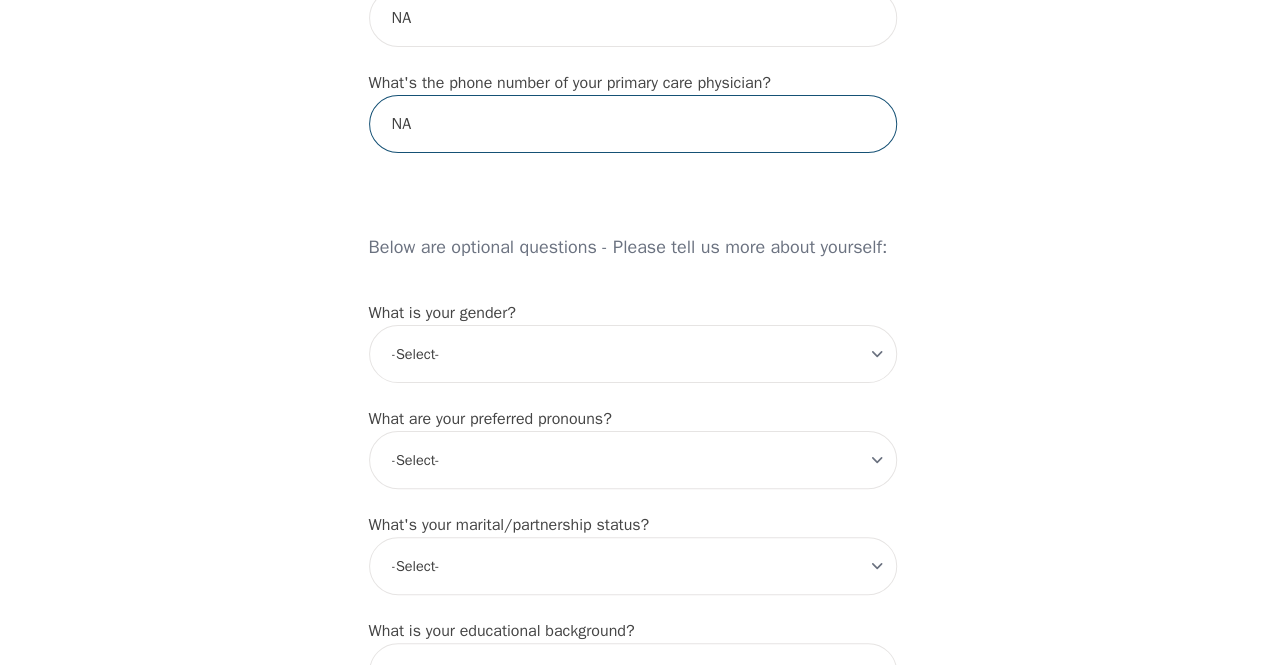 type on "NA" 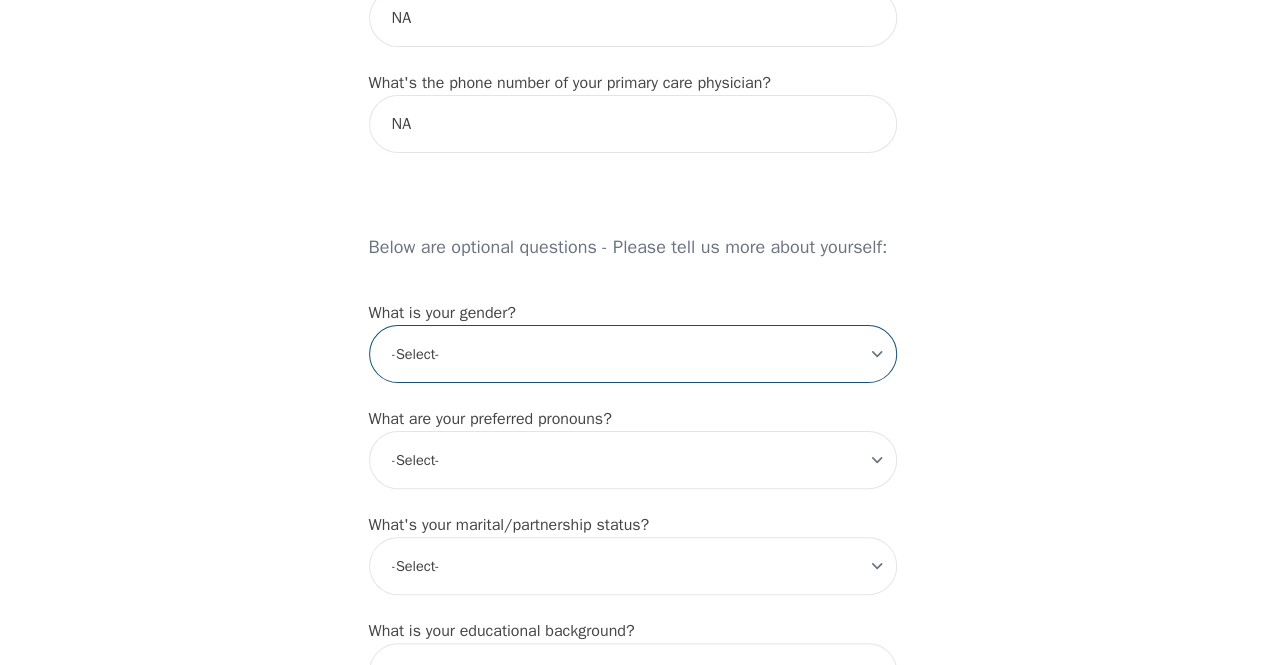 click on "-Select- [DEMOGRAPHIC_DATA] [DEMOGRAPHIC_DATA] [DEMOGRAPHIC_DATA] [DEMOGRAPHIC_DATA] [DEMOGRAPHIC_DATA] prefer_not_to_say" at bounding box center [633, 354] 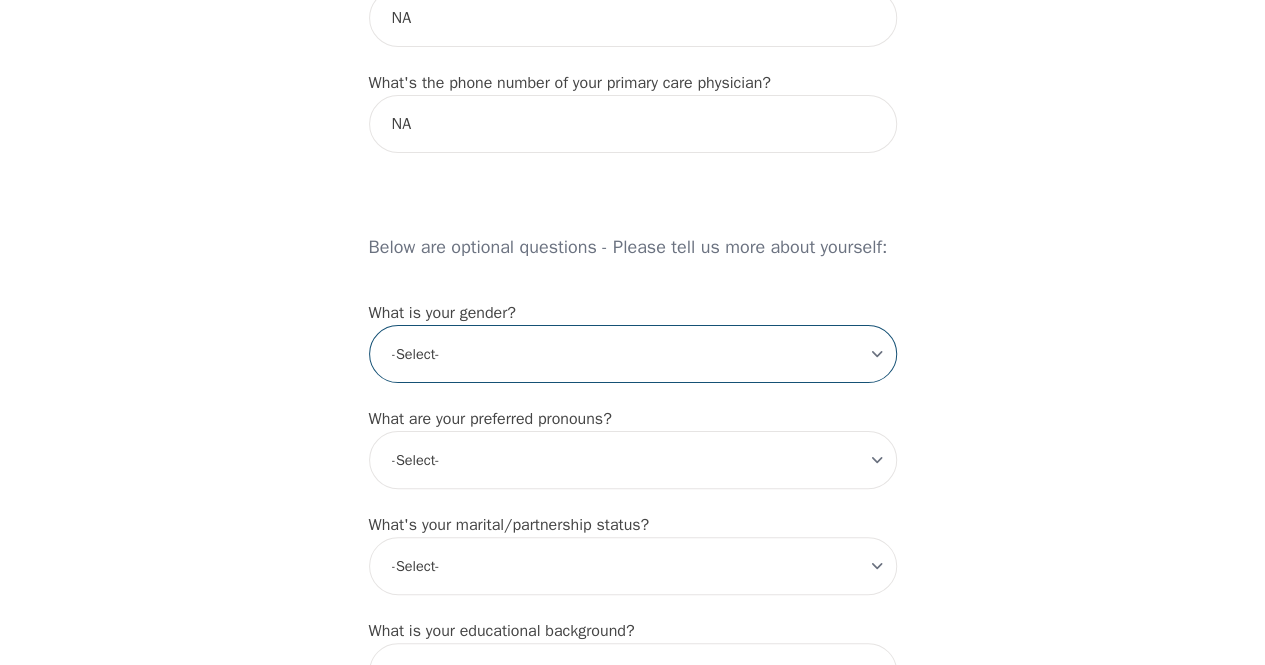 select on "[DEMOGRAPHIC_DATA]" 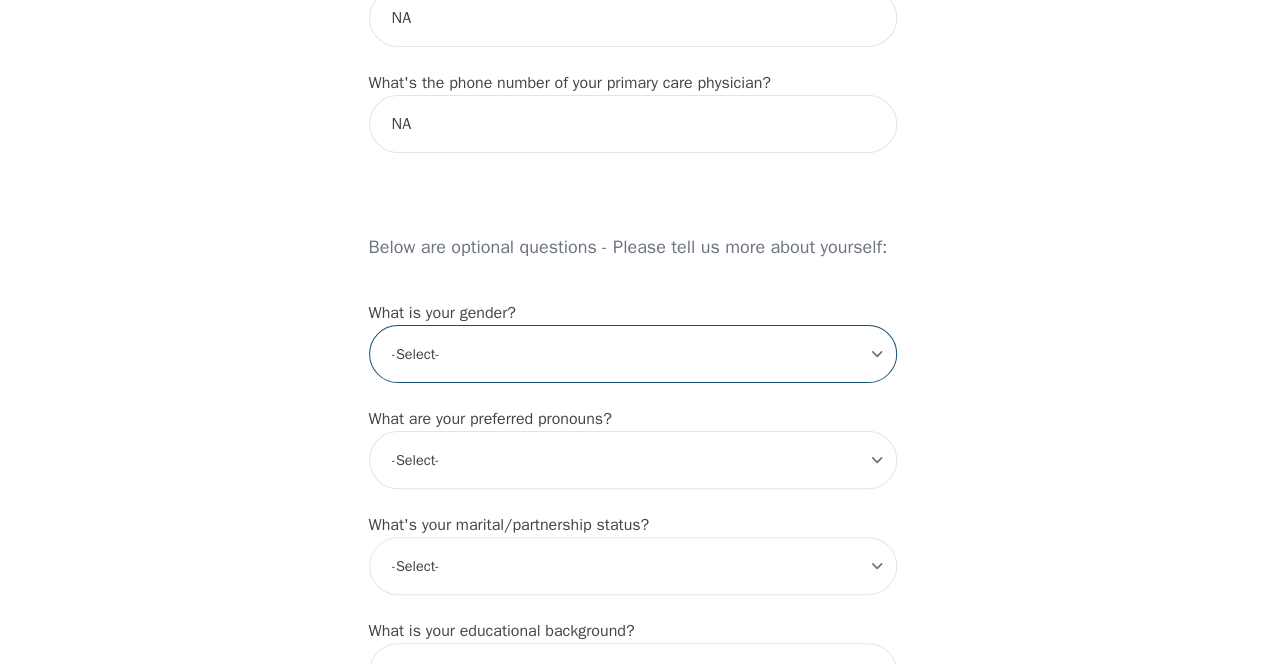 click on "-Select- [DEMOGRAPHIC_DATA] [DEMOGRAPHIC_DATA] [DEMOGRAPHIC_DATA] [DEMOGRAPHIC_DATA] [DEMOGRAPHIC_DATA] prefer_not_to_say" at bounding box center [633, 354] 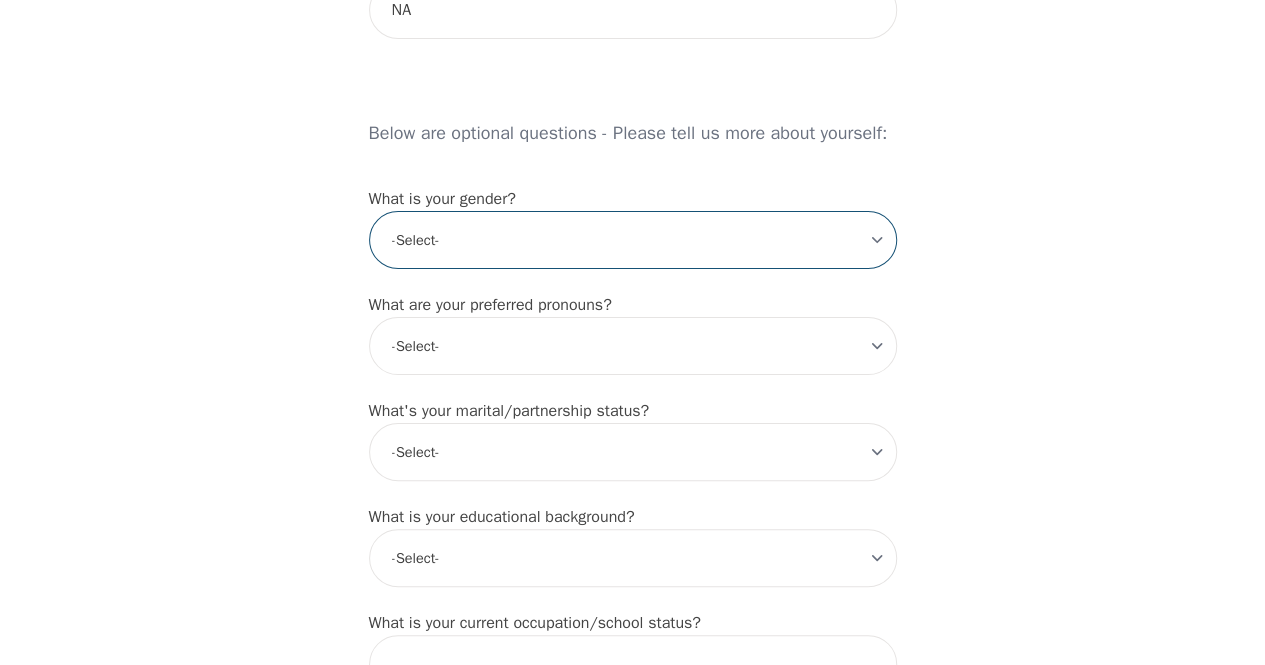 scroll, scrollTop: 1529, scrollLeft: 0, axis: vertical 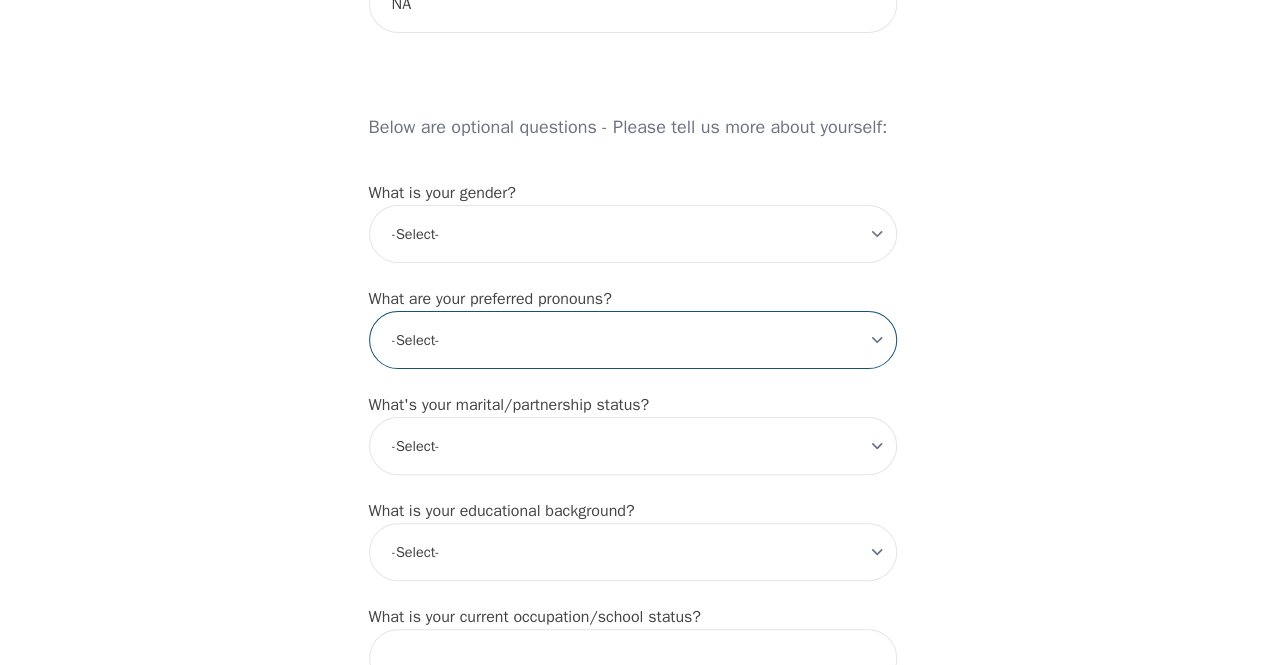 click on "-Select- he/him she/her they/them ze/zir xe/xem ey/em ve/ver tey/ter e/e per/per prefer_not_to_say" at bounding box center (633, 340) 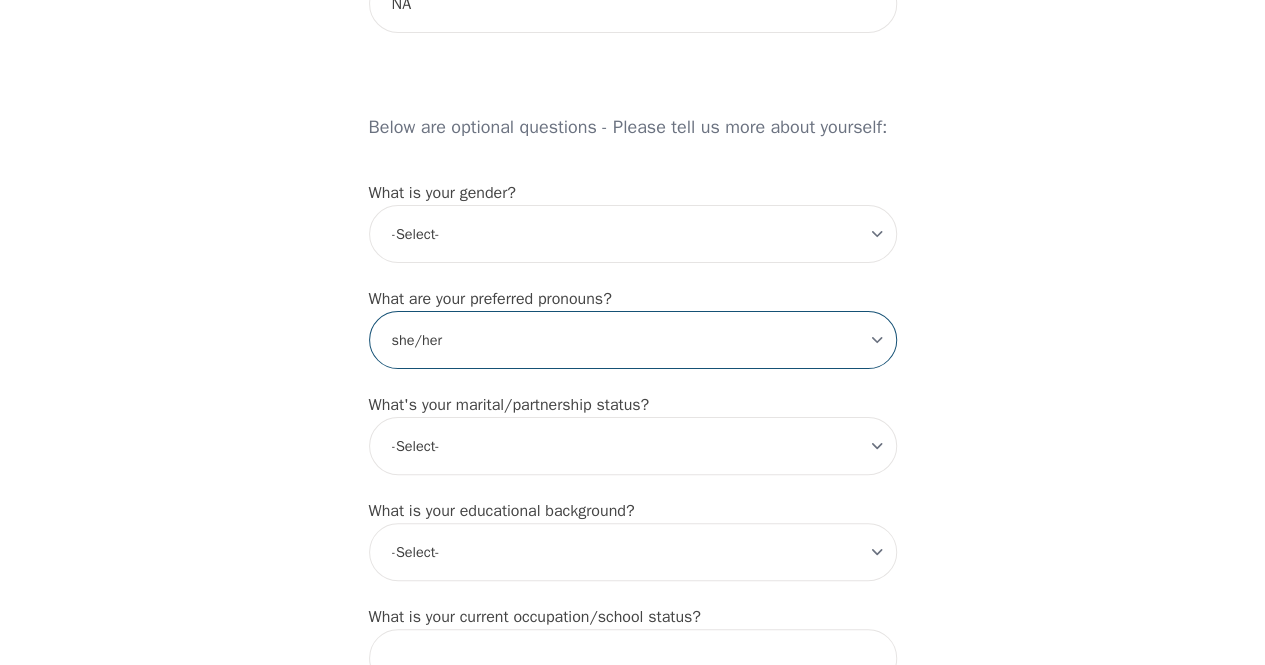 click on "-Select- he/him she/her they/them ze/zir xe/xem ey/em ve/ver tey/ter e/e per/per prefer_not_to_say" at bounding box center (633, 340) 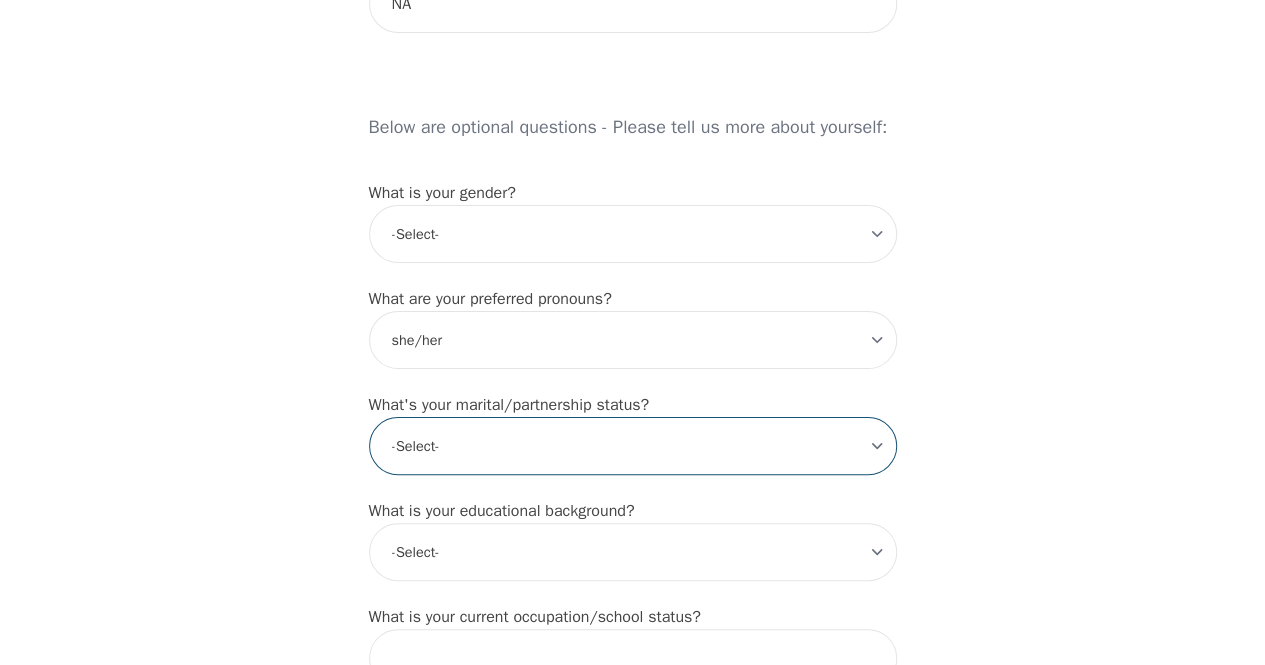click on "-Select- Single Partnered Married Common Law Widowed Separated Divorced" at bounding box center (633, 446) 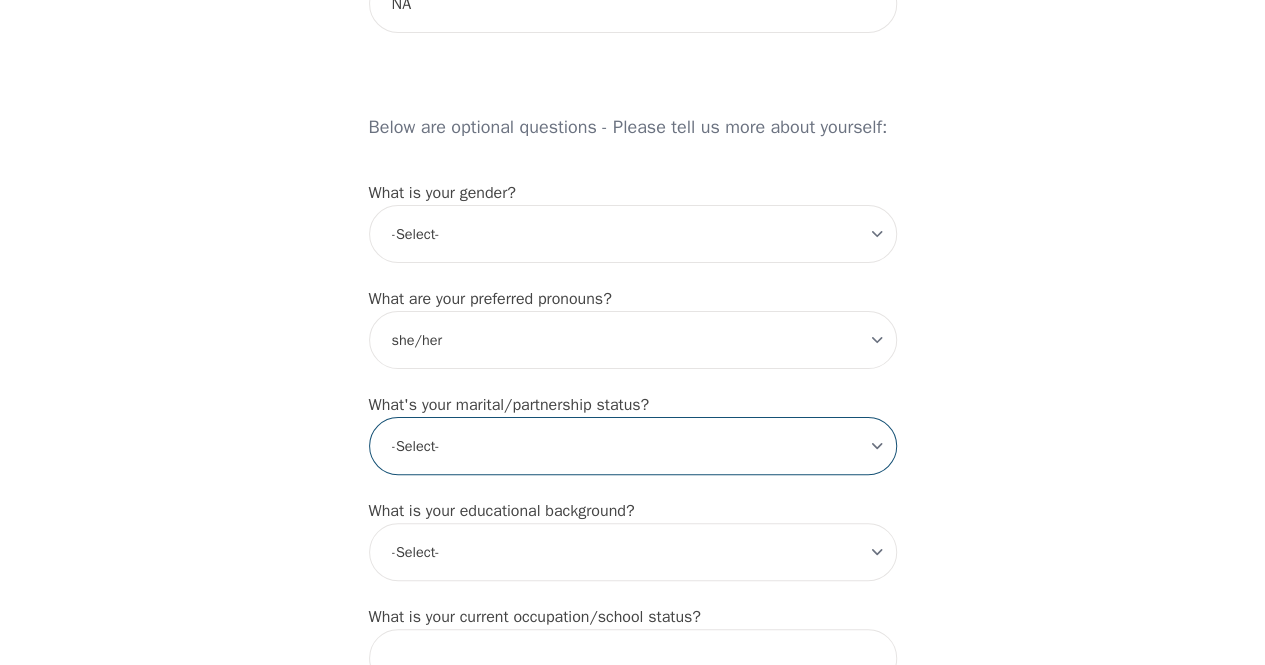select on "Partnered" 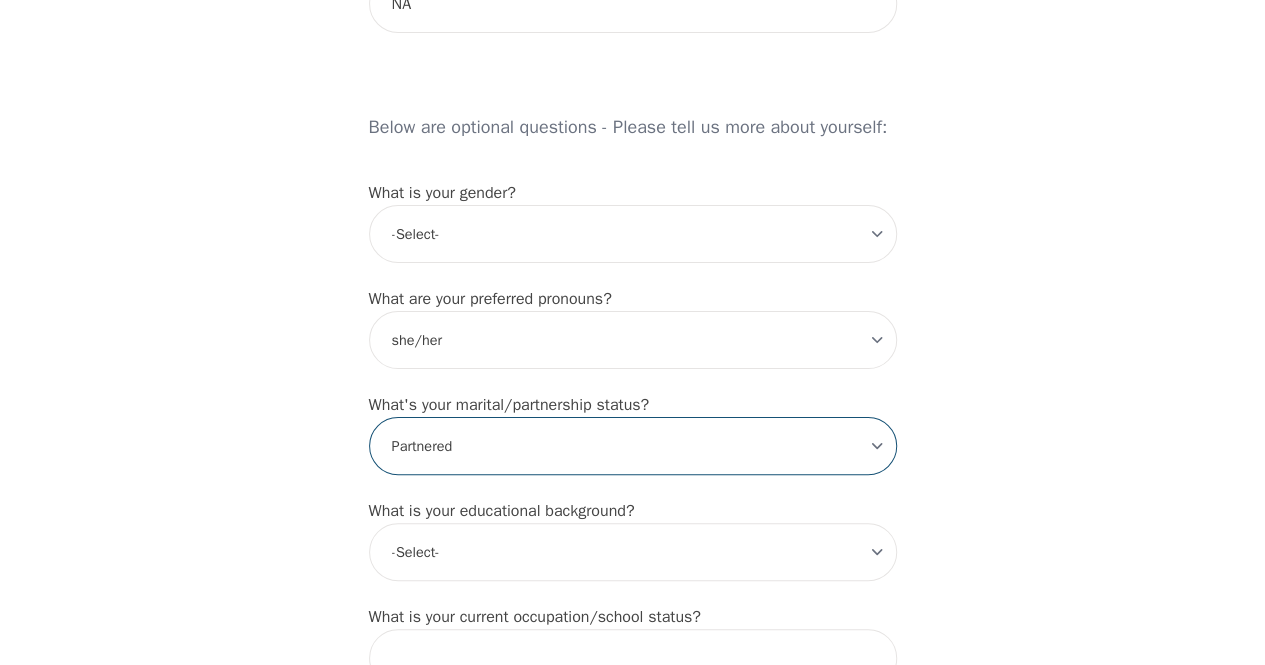 click on "-Select- Single Partnered Married Common Law Widowed Separated Divorced" at bounding box center (633, 446) 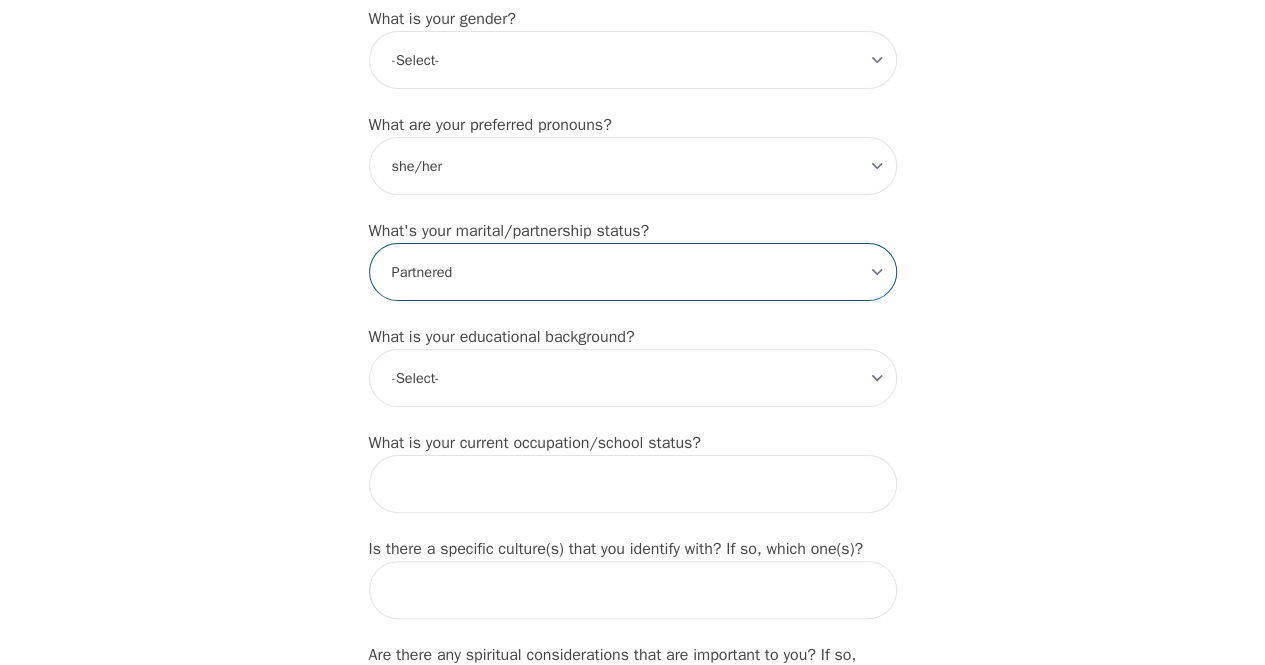 scroll, scrollTop: 1742, scrollLeft: 0, axis: vertical 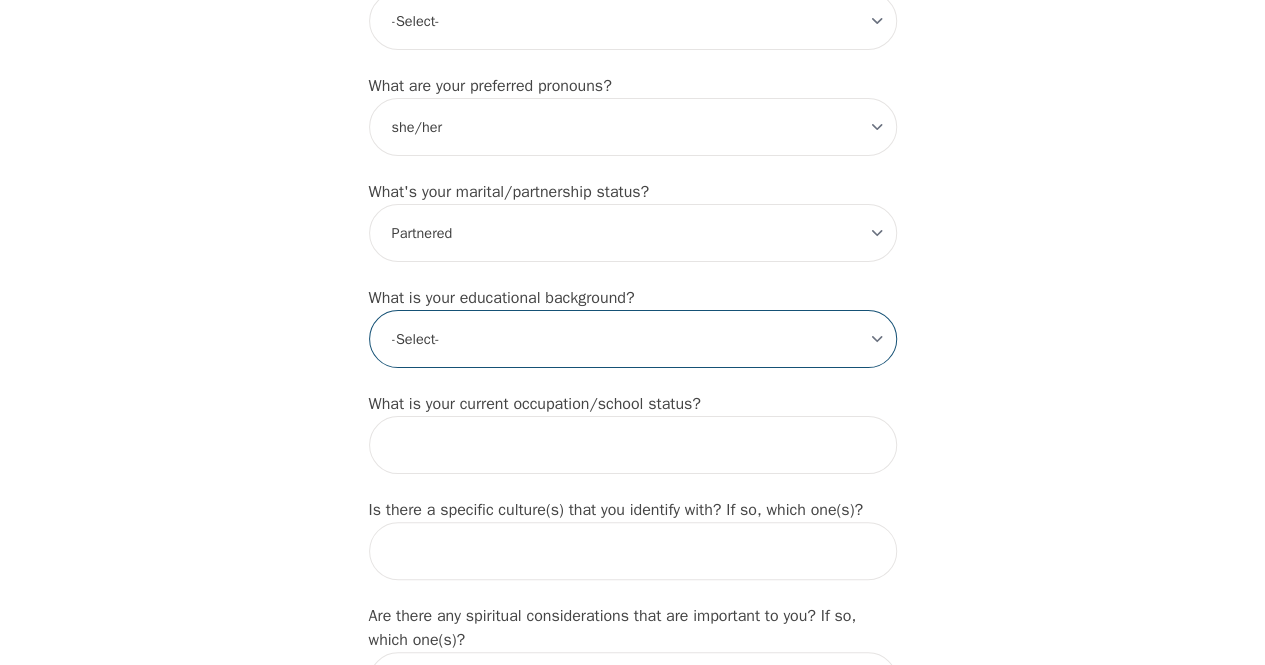 click on "-Select- Less than high school High school Associate degree Bachelor degree Master's degree Professional degree Doctorial degree" at bounding box center (633, 339) 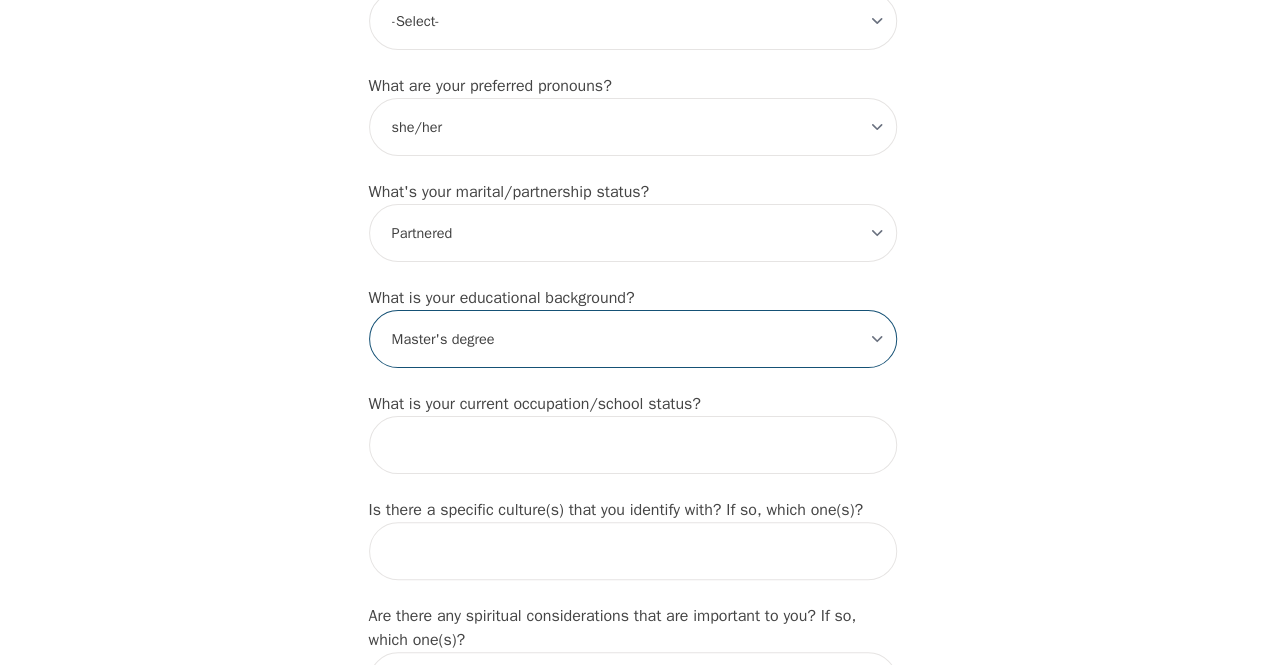 click on "-Select- Less than high school High school Associate degree Bachelor degree Master's degree Professional degree Doctorial degree" at bounding box center [633, 339] 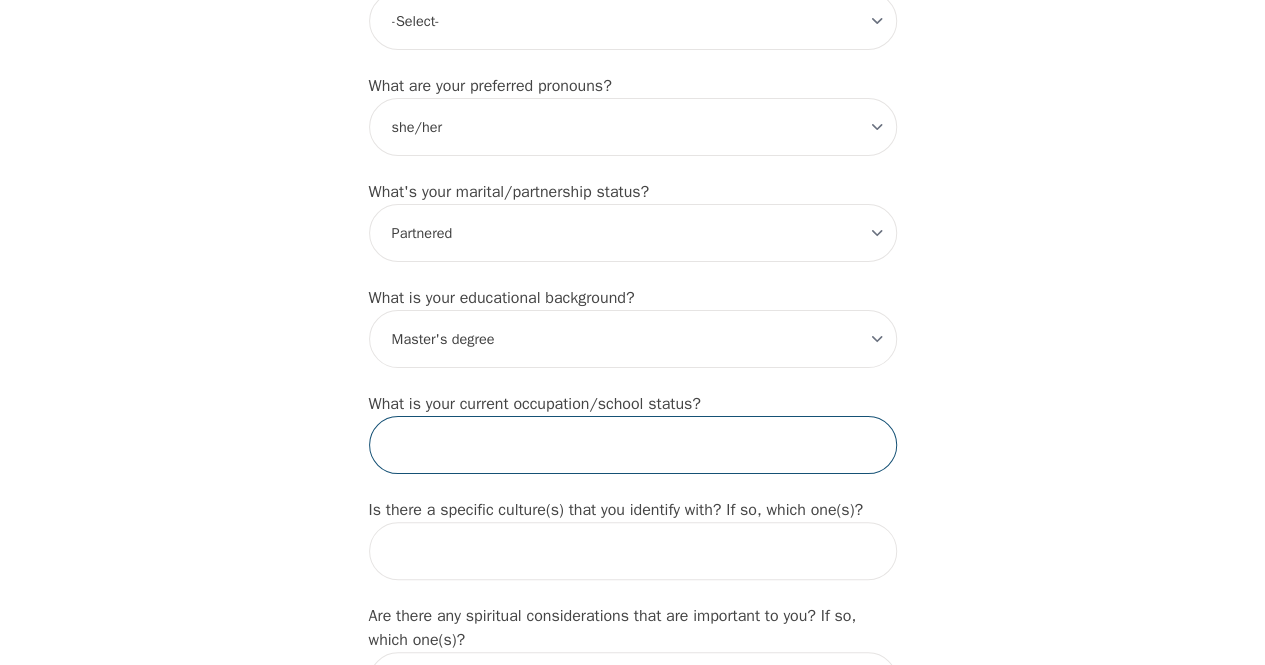 click at bounding box center (633, 445) 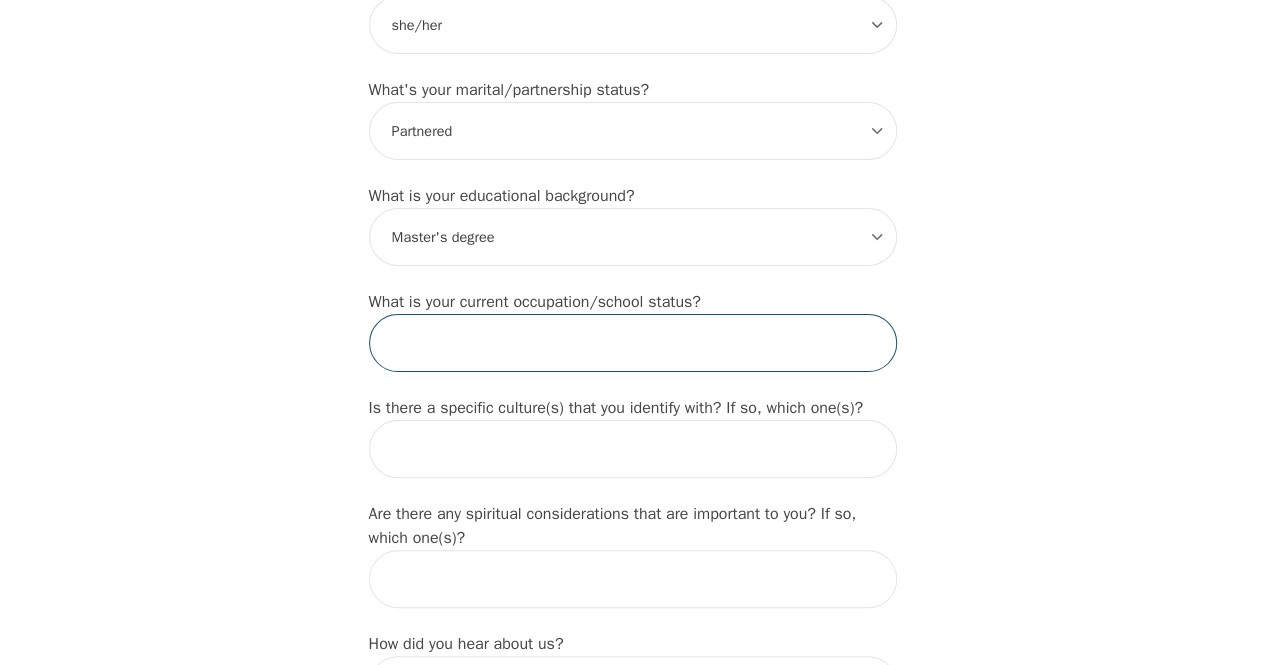 scroll, scrollTop: 1850, scrollLeft: 0, axis: vertical 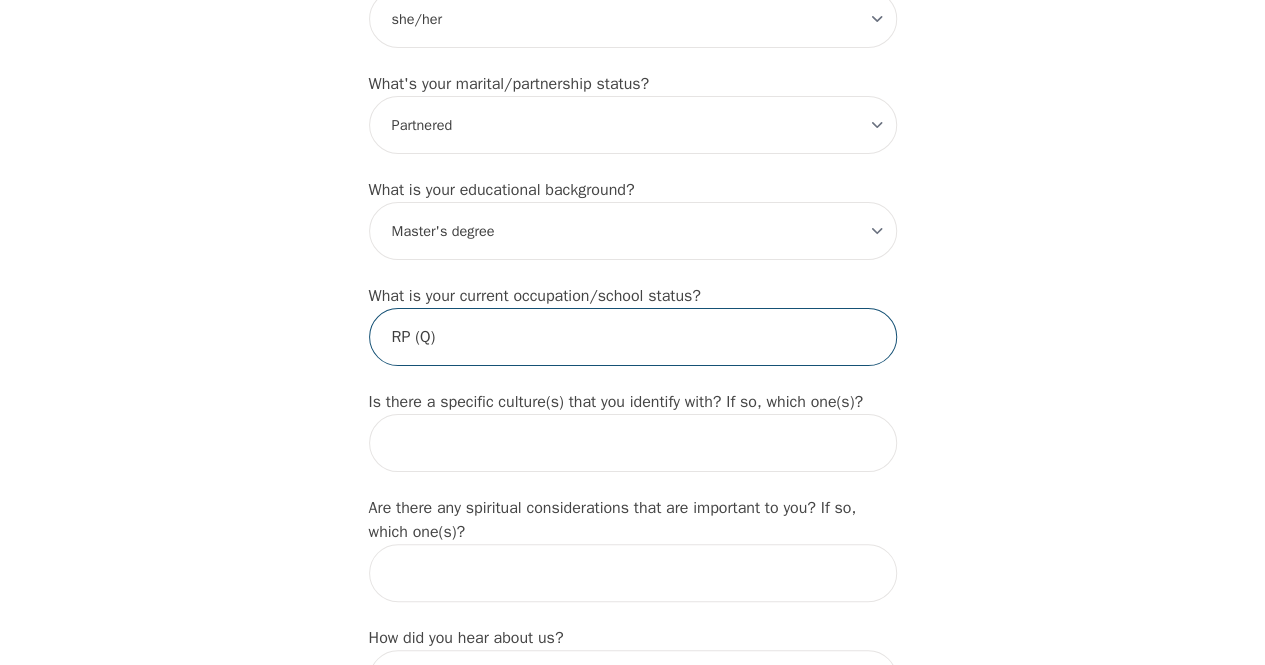 type on "RP (Q)" 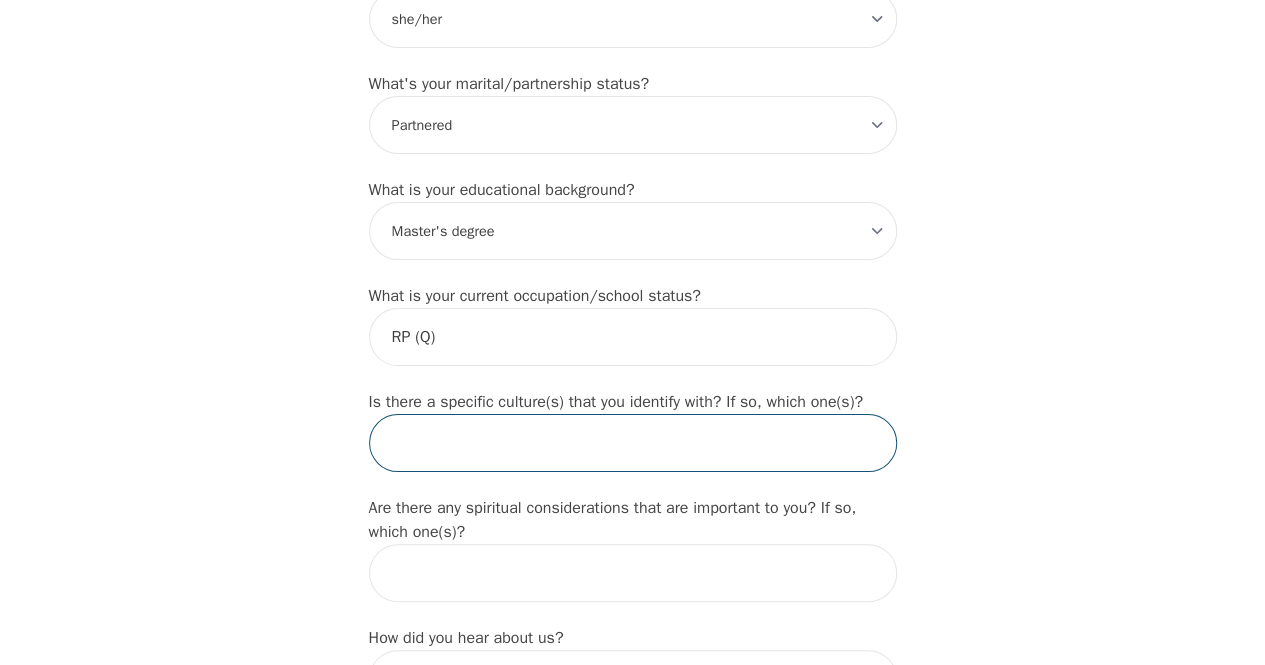 click at bounding box center (633, 443) 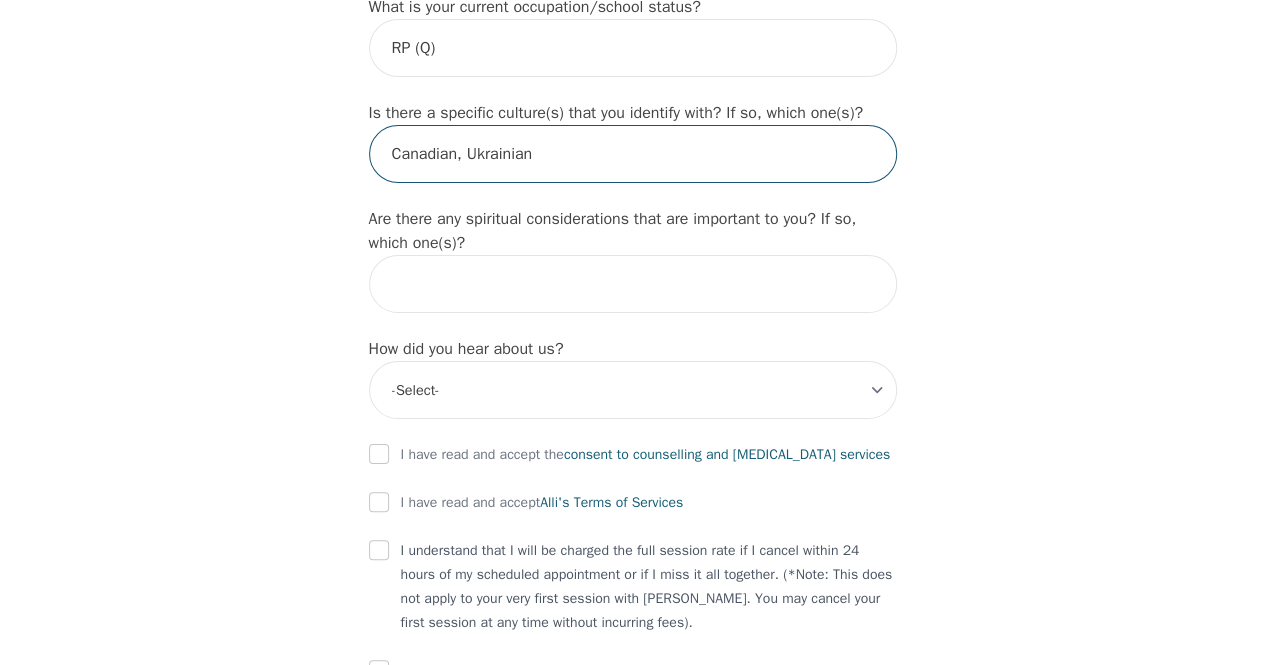 scroll, scrollTop: 2145, scrollLeft: 0, axis: vertical 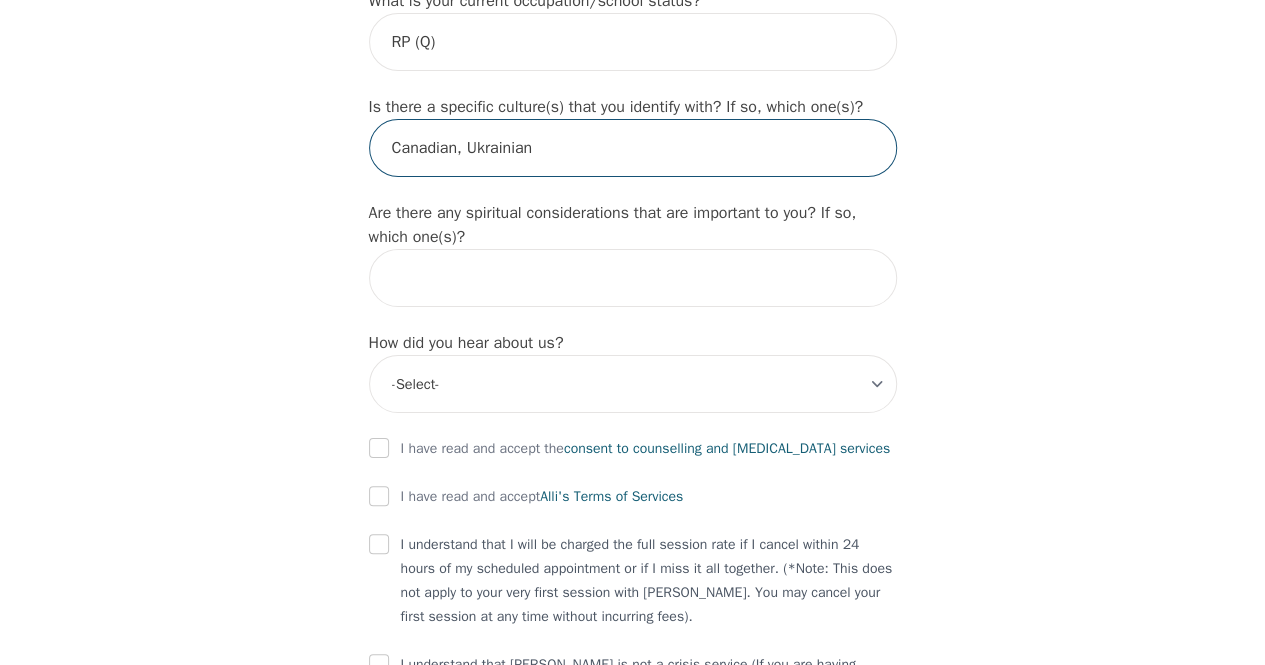 type on "Canadian, Ukrainian" 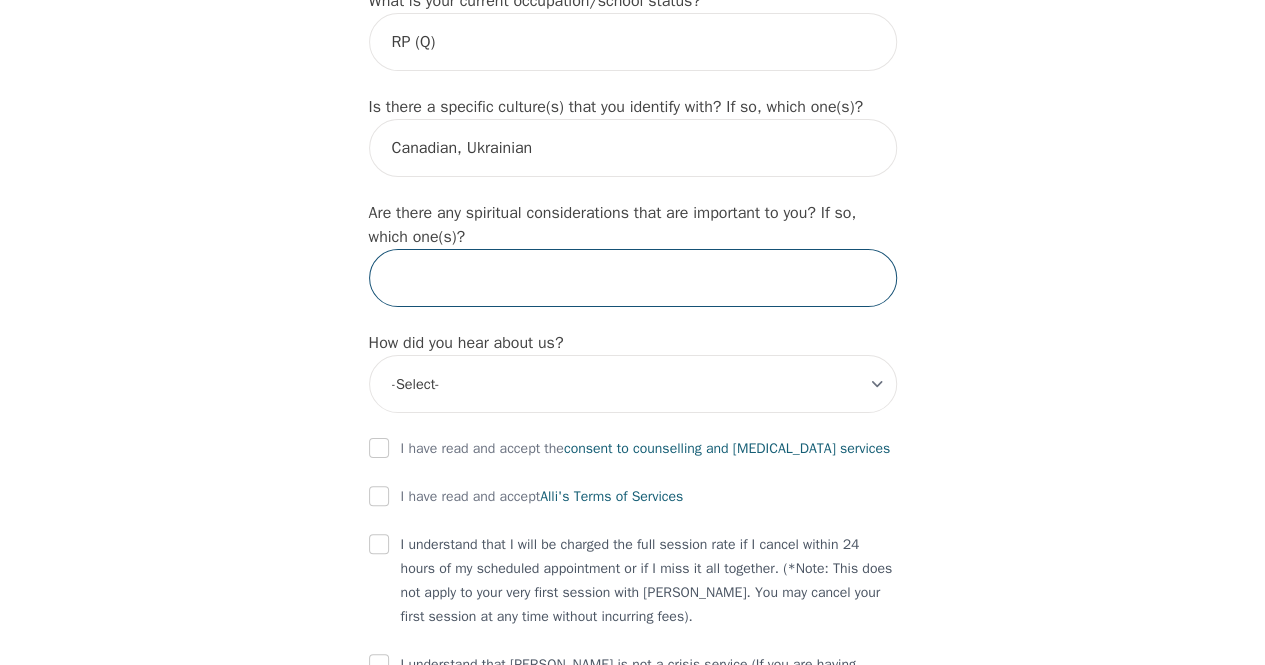 click at bounding box center (633, 278) 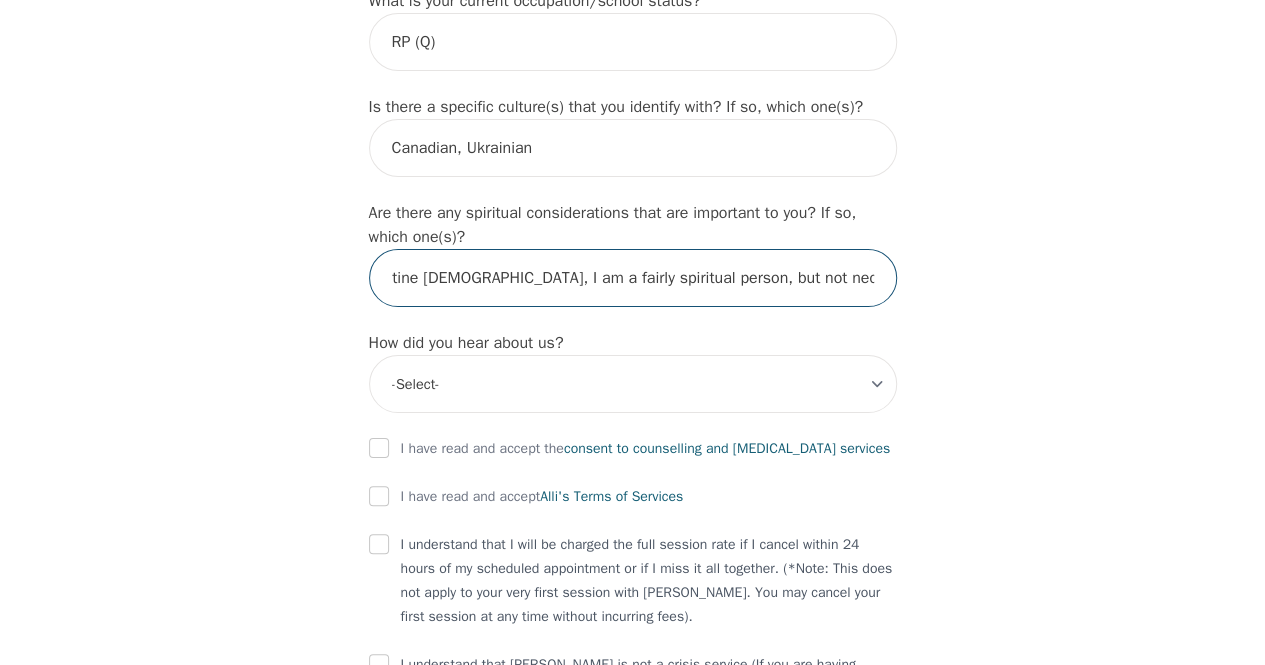 scroll, scrollTop: 0, scrollLeft: 109, axis: horizontal 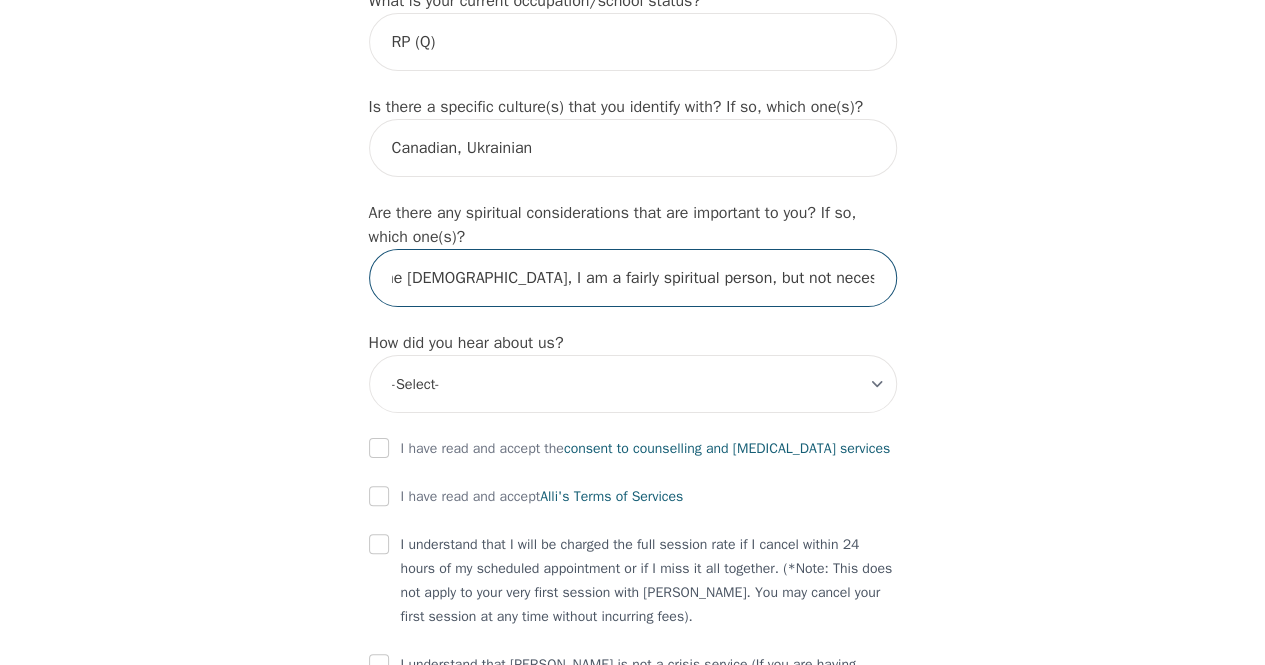 type on "Grew up Byzatine [DEMOGRAPHIC_DATA], I am a fairly spiritual person, but not necessarily religious" 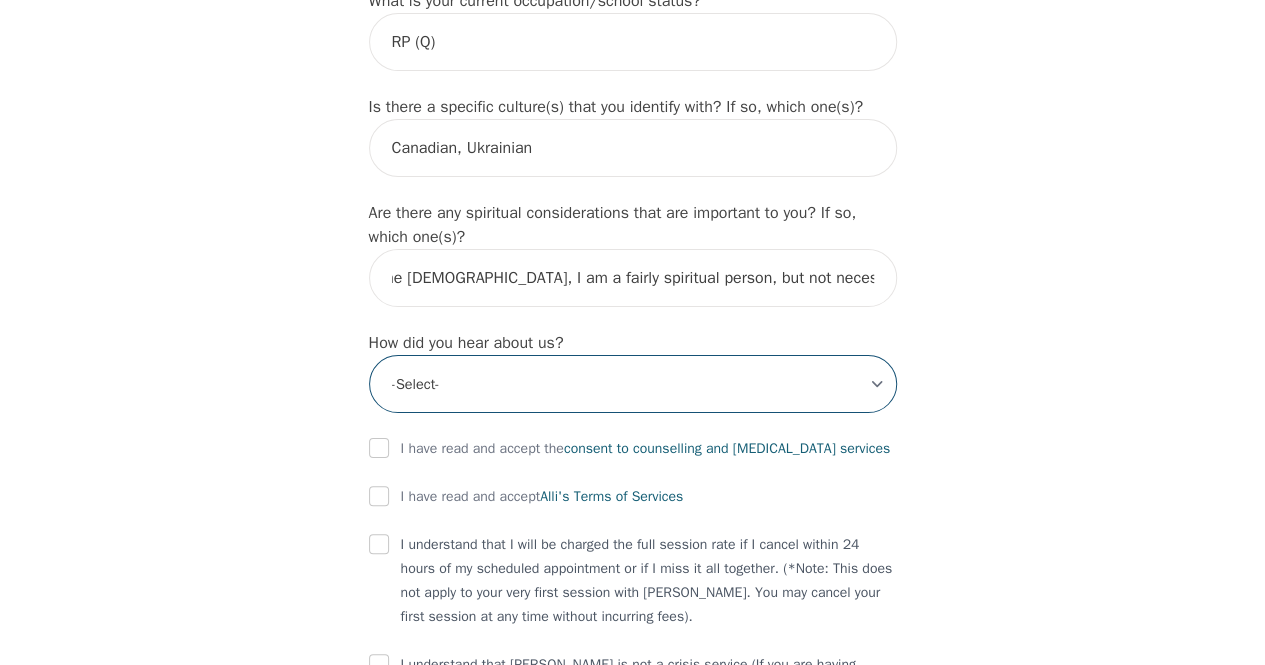 click on "-Select- Physician/Specialist Friend Facebook Instagram Google Search Google Ads Facebook/Instagram Ads Other" at bounding box center (633, 384) 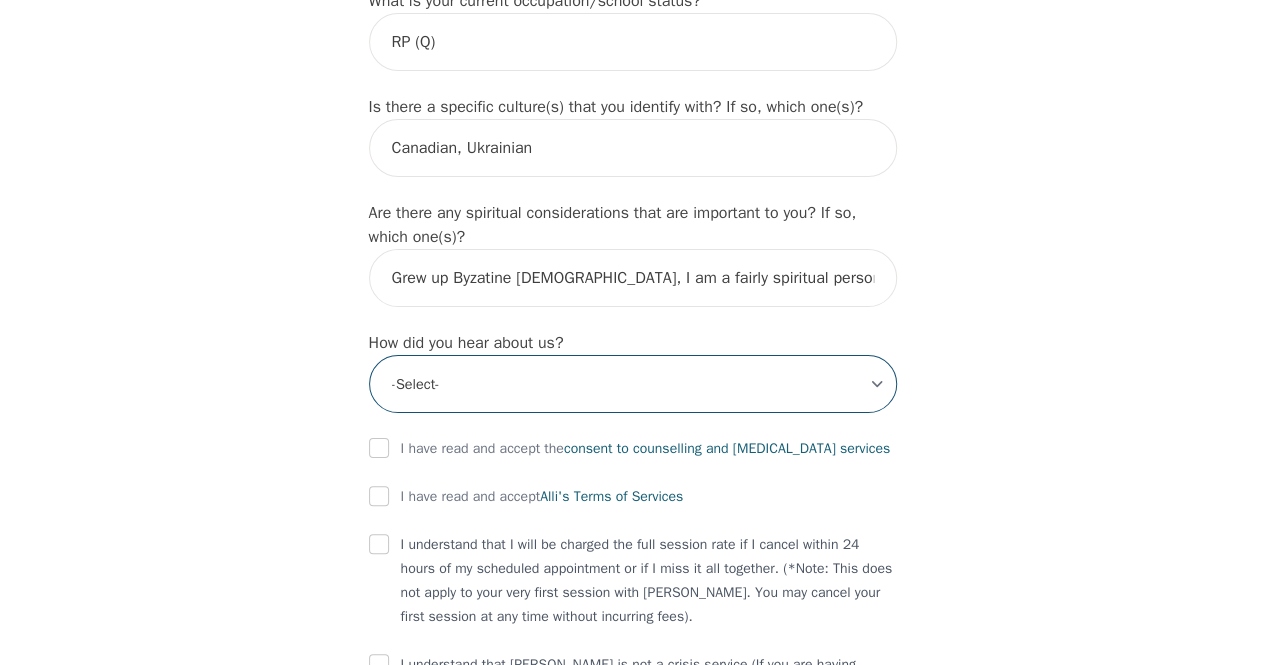 select on "Other" 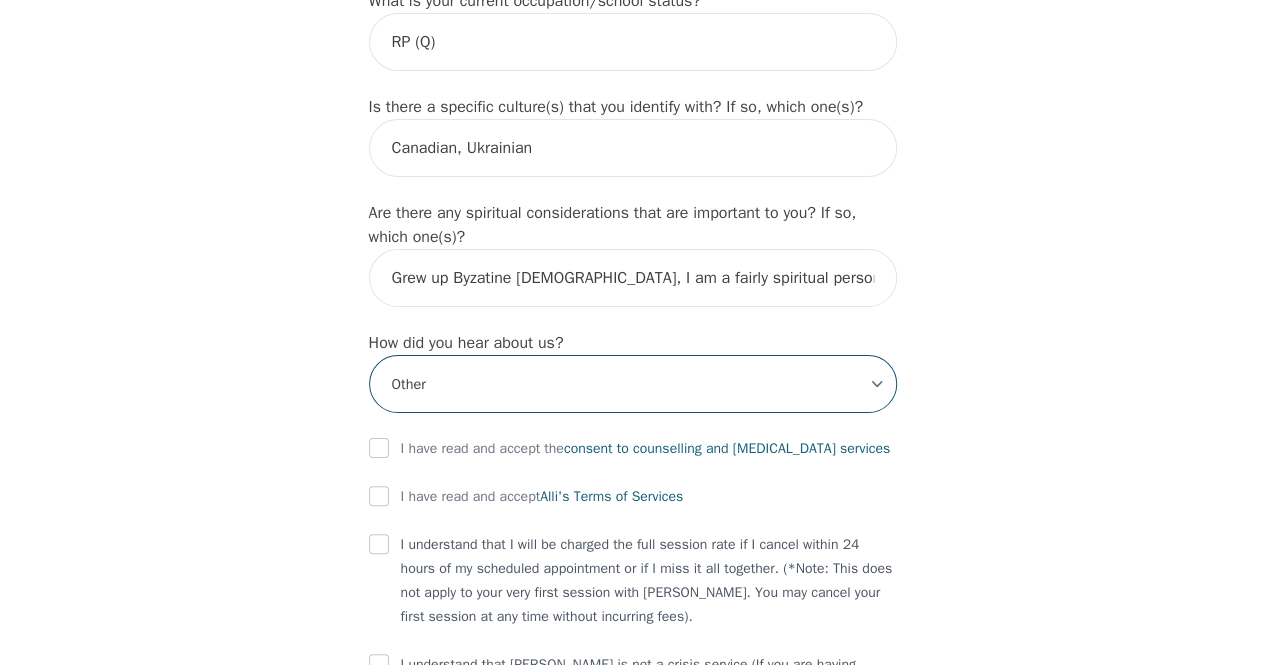 click on "-Select- Physician/Specialist Friend Facebook Instagram Google Search Google Ads Facebook/Instagram Ads Other" at bounding box center [633, 384] 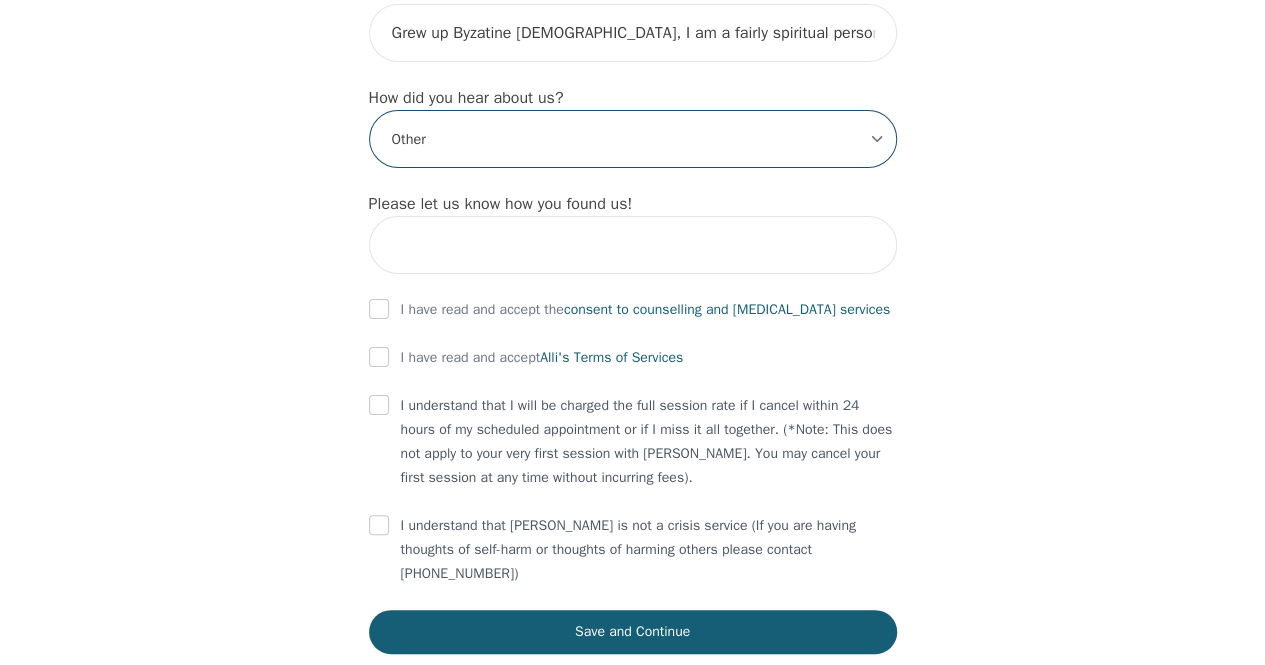 scroll, scrollTop: 2391, scrollLeft: 0, axis: vertical 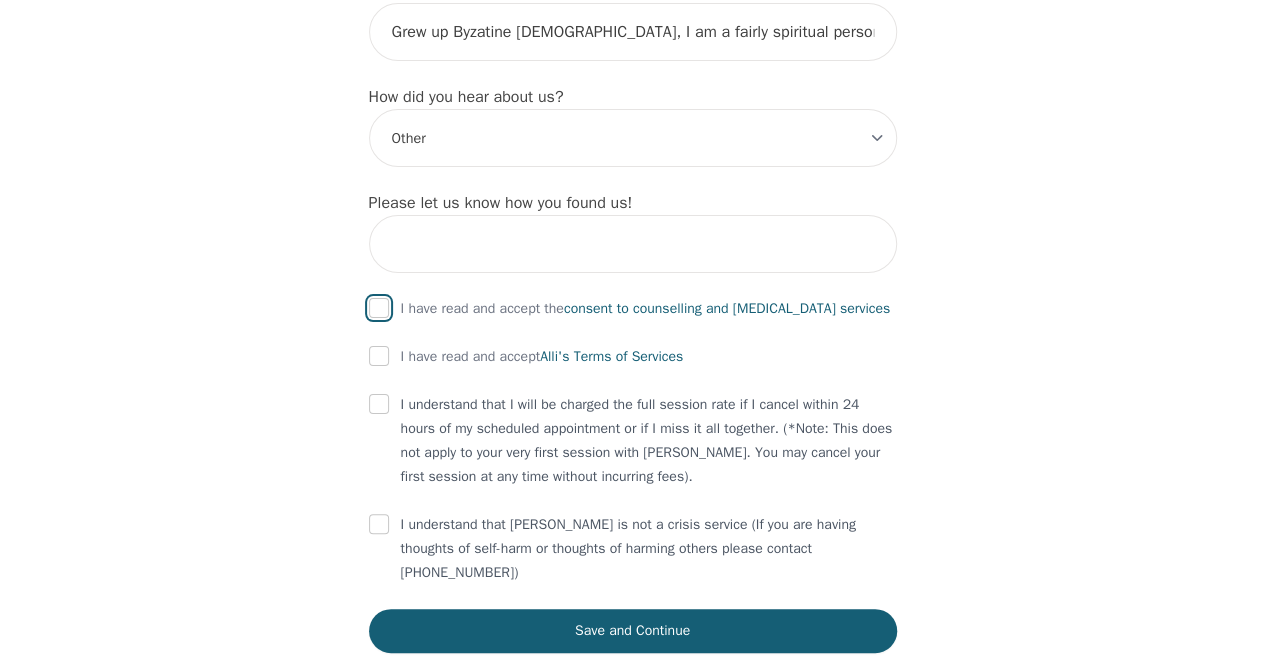 click at bounding box center [379, 308] 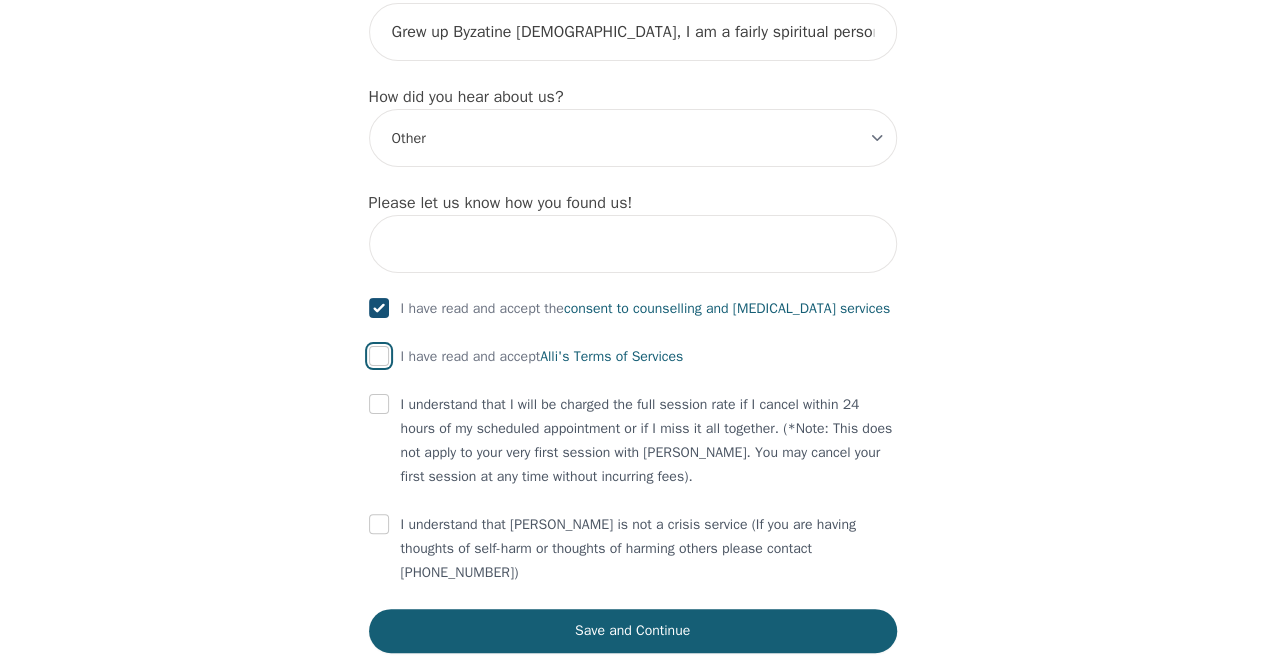click at bounding box center [379, 356] 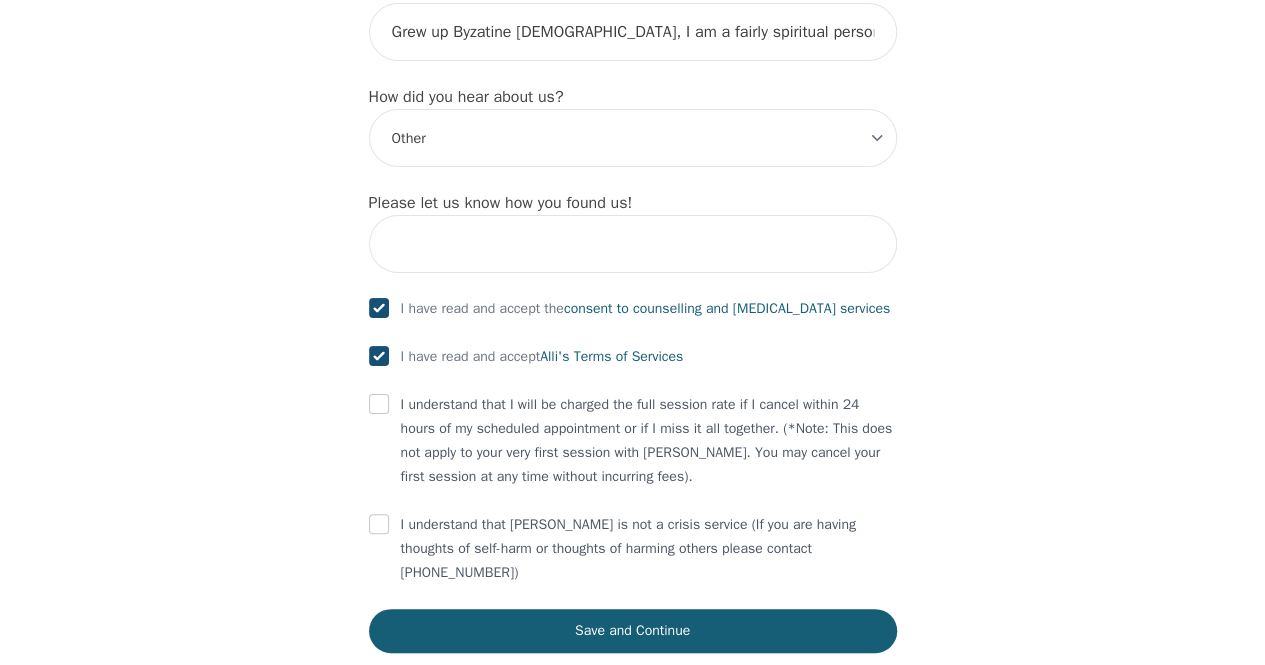 checkbox on "true" 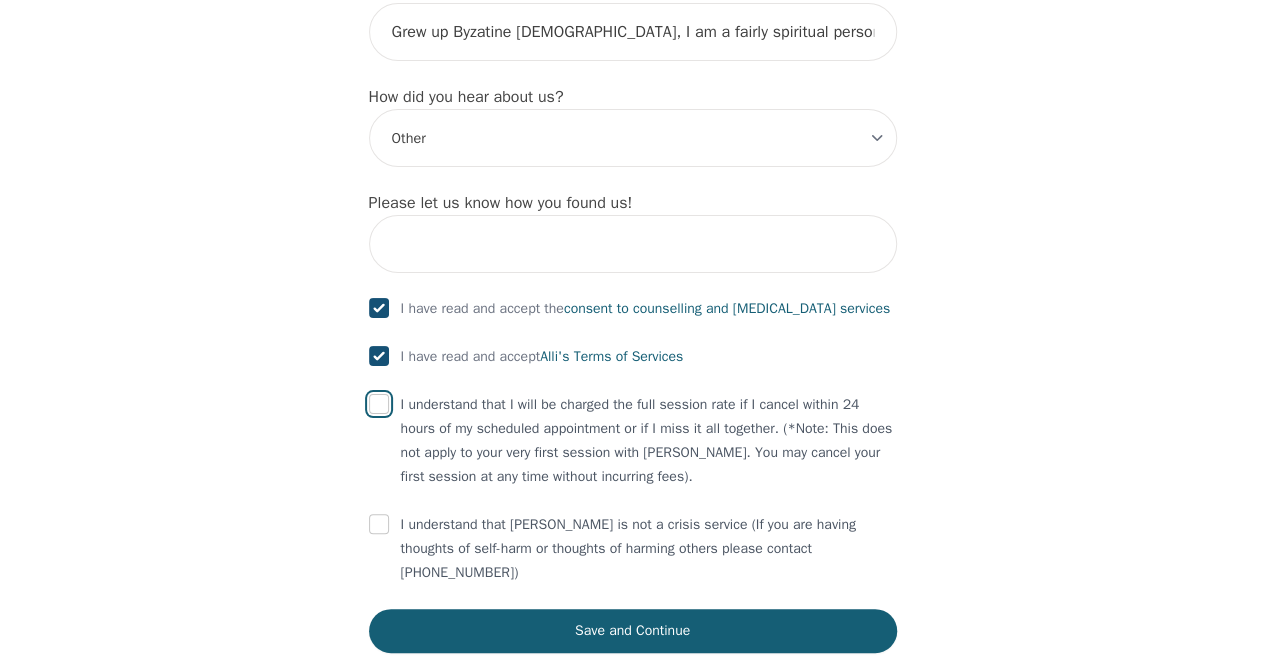 click at bounding box center (379, 404) 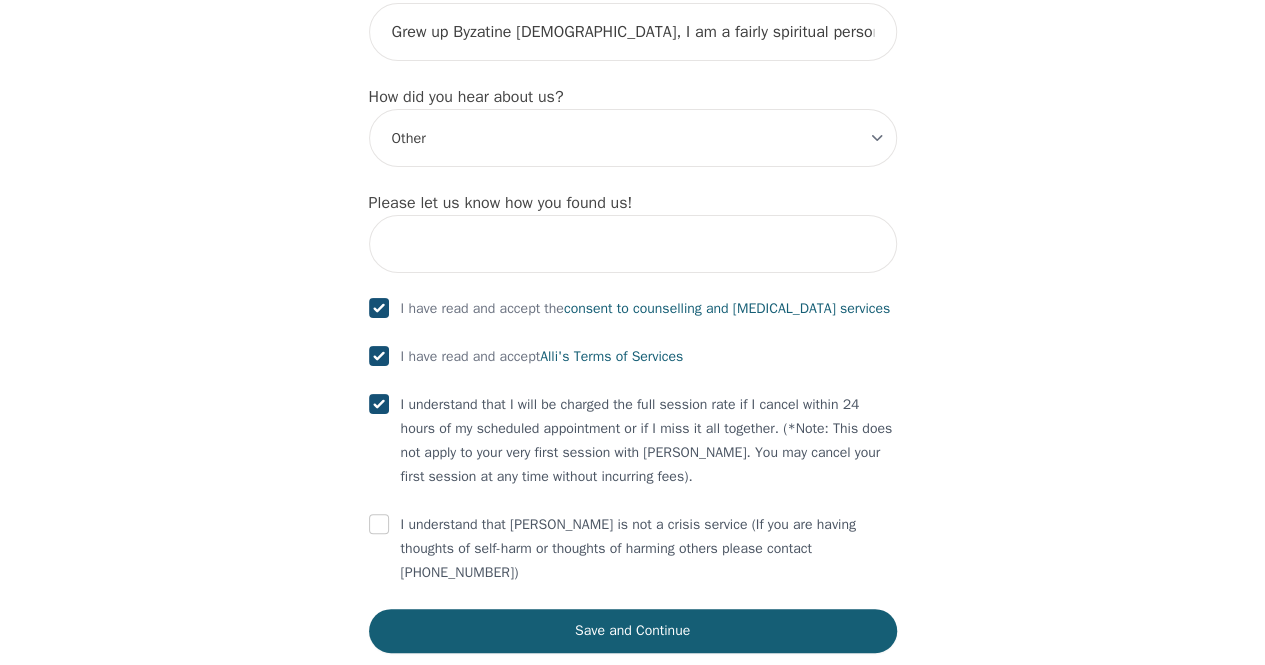 checkbox on "true" 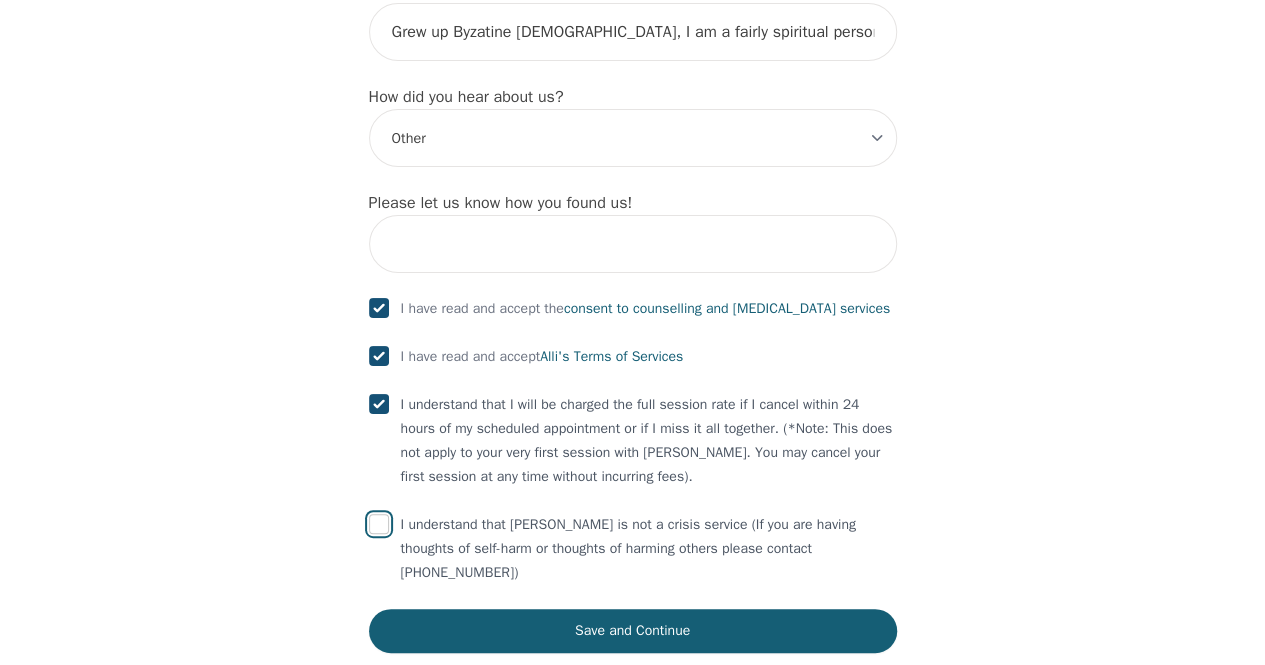 click at bounding box center [379, 524] 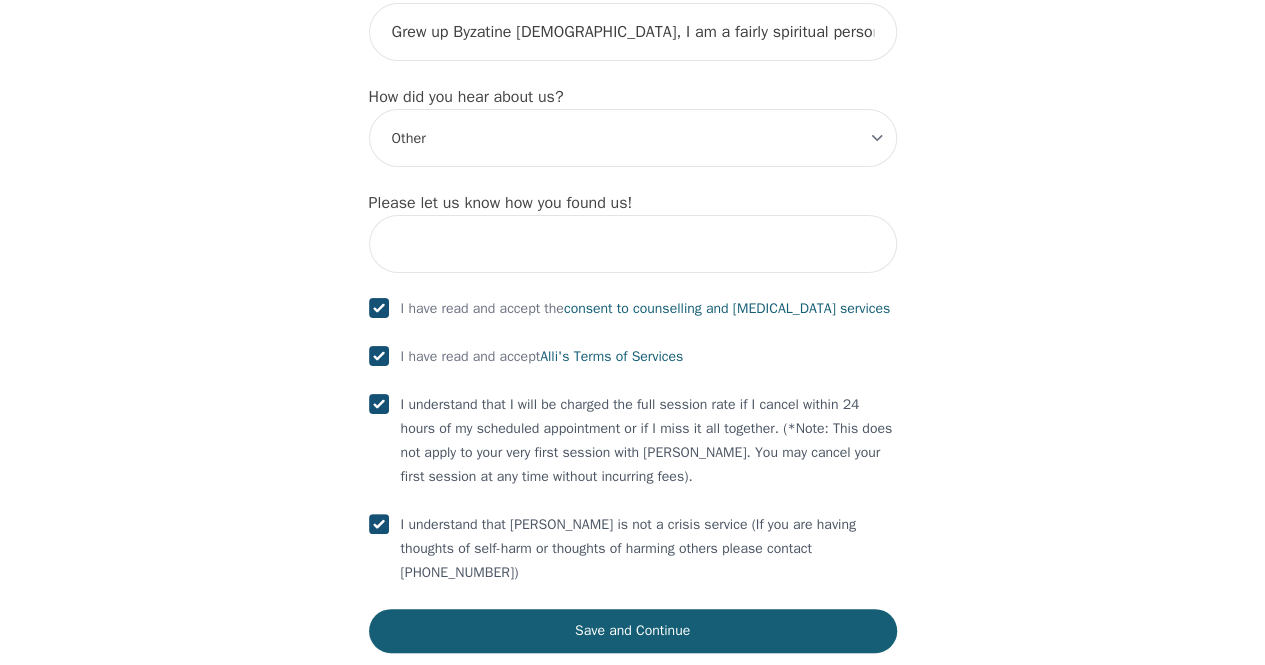 checkbox on "true" 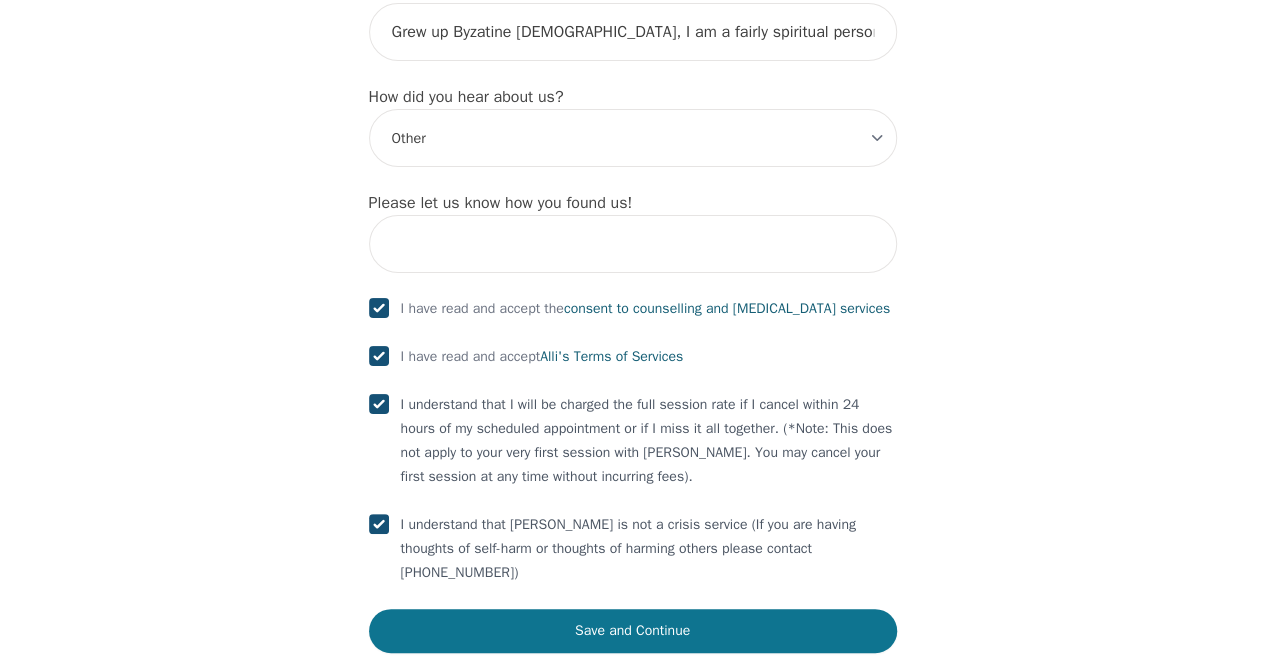 click on "Save and Continue" at bounding box center (633, 631) 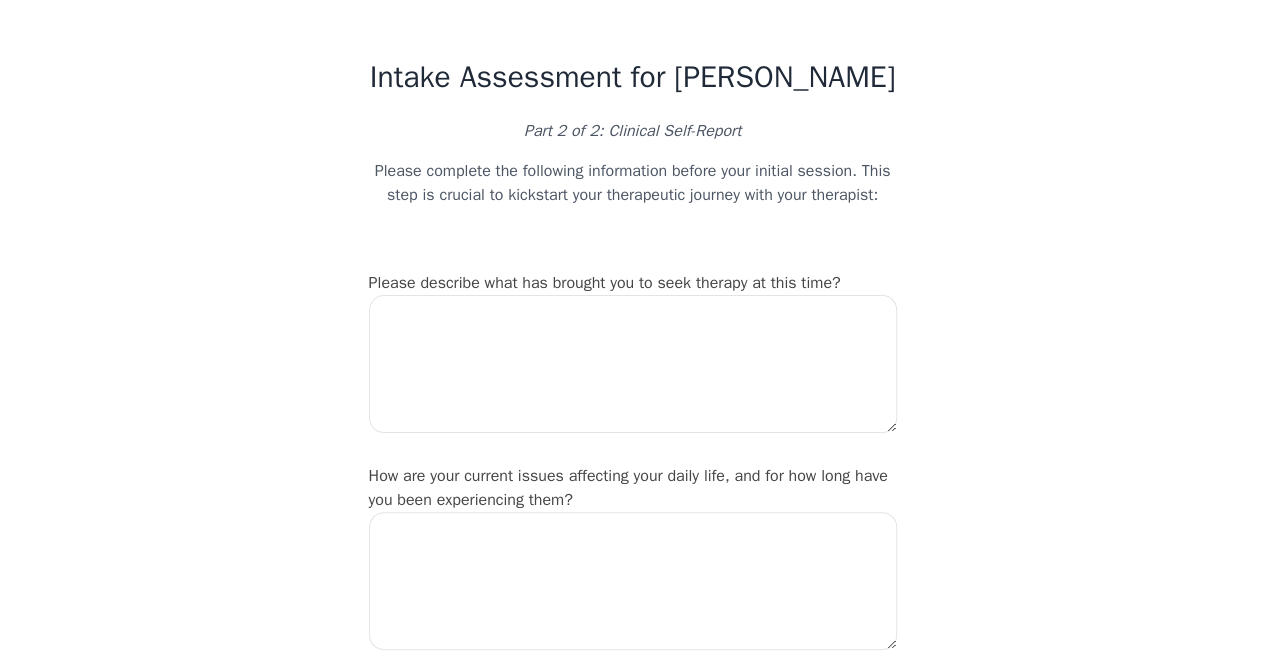 scroll, scrollTop: 0, scrollLeft: 0, axis: both 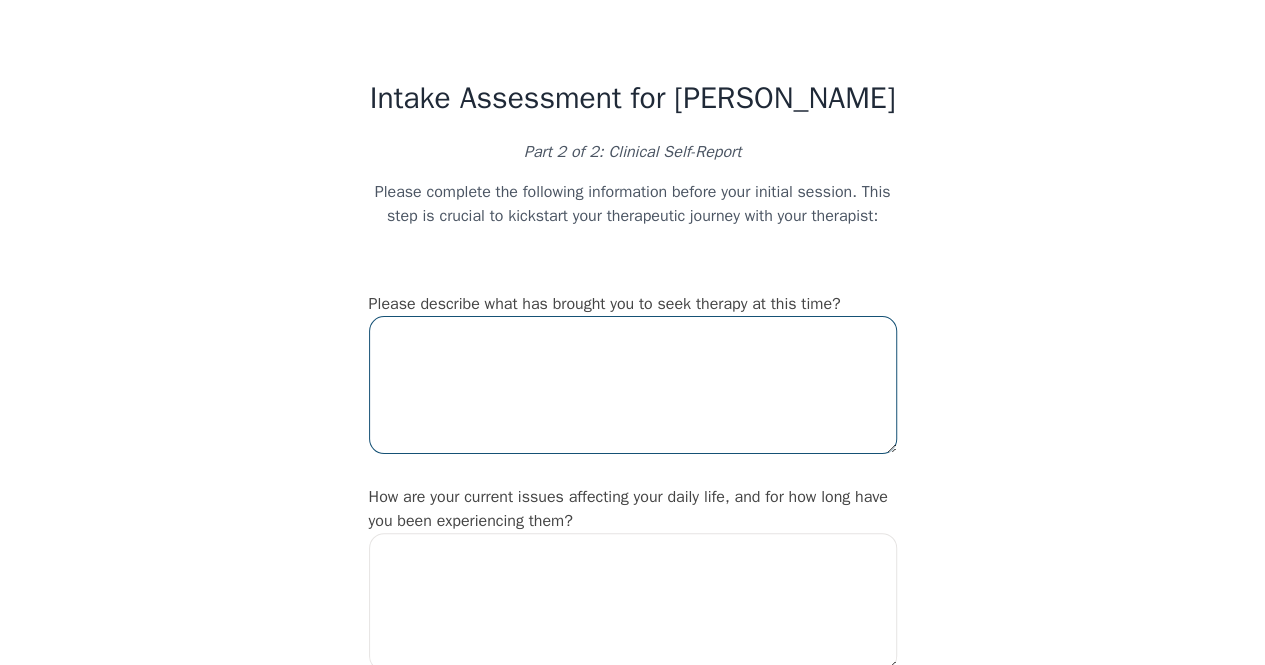 click at bounding box center [633, 385] 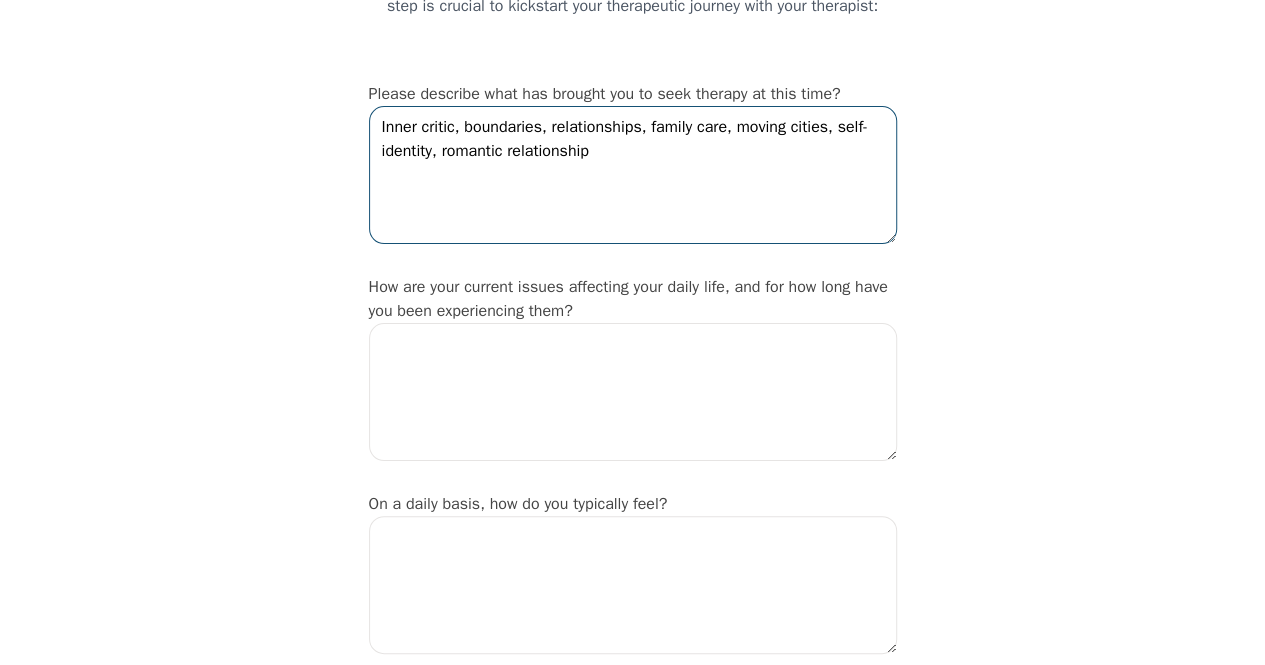 scroll, scrollTop: 217, scrollLeft: 0, axis: vertical 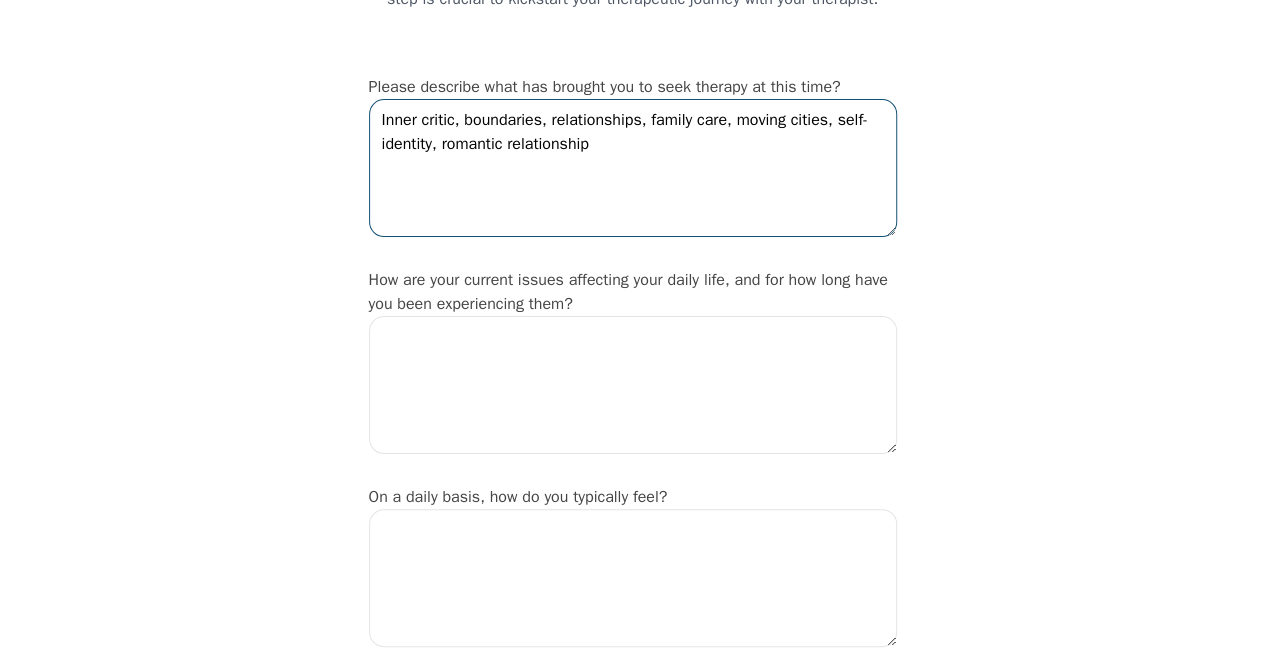 type on "Inner critic, boundaries, relationships, family care, moving cities, self-identity, romantic relationship" 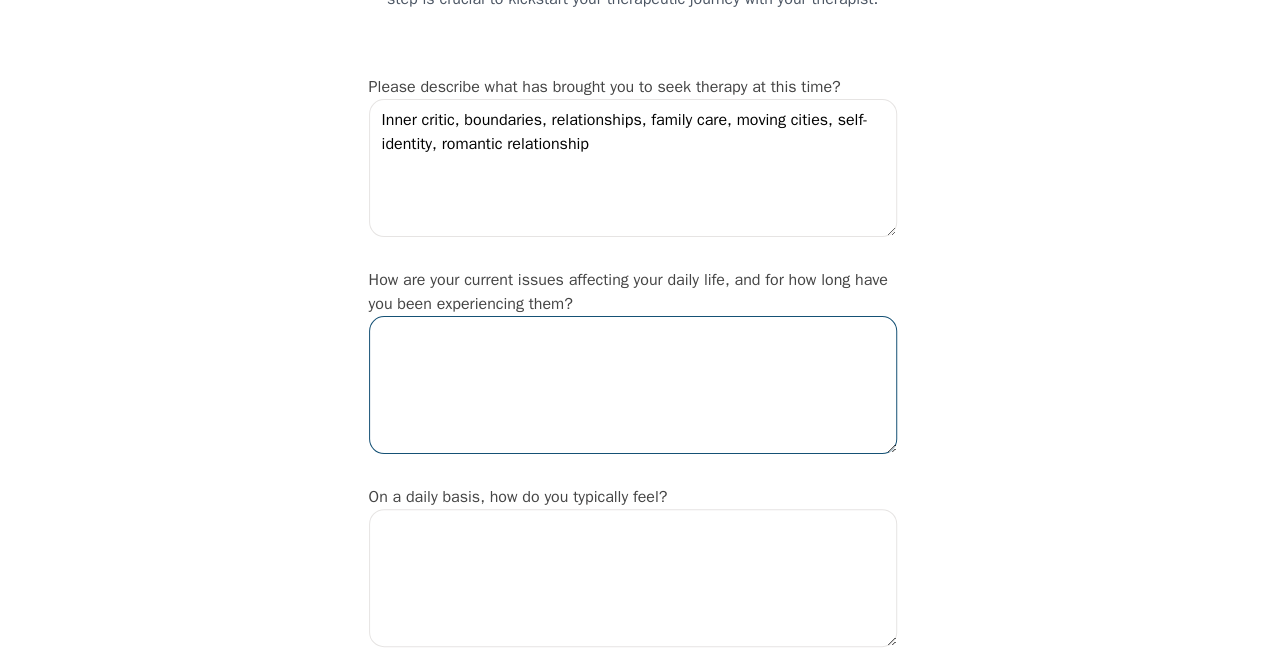 click at bounding box center (633, 385) 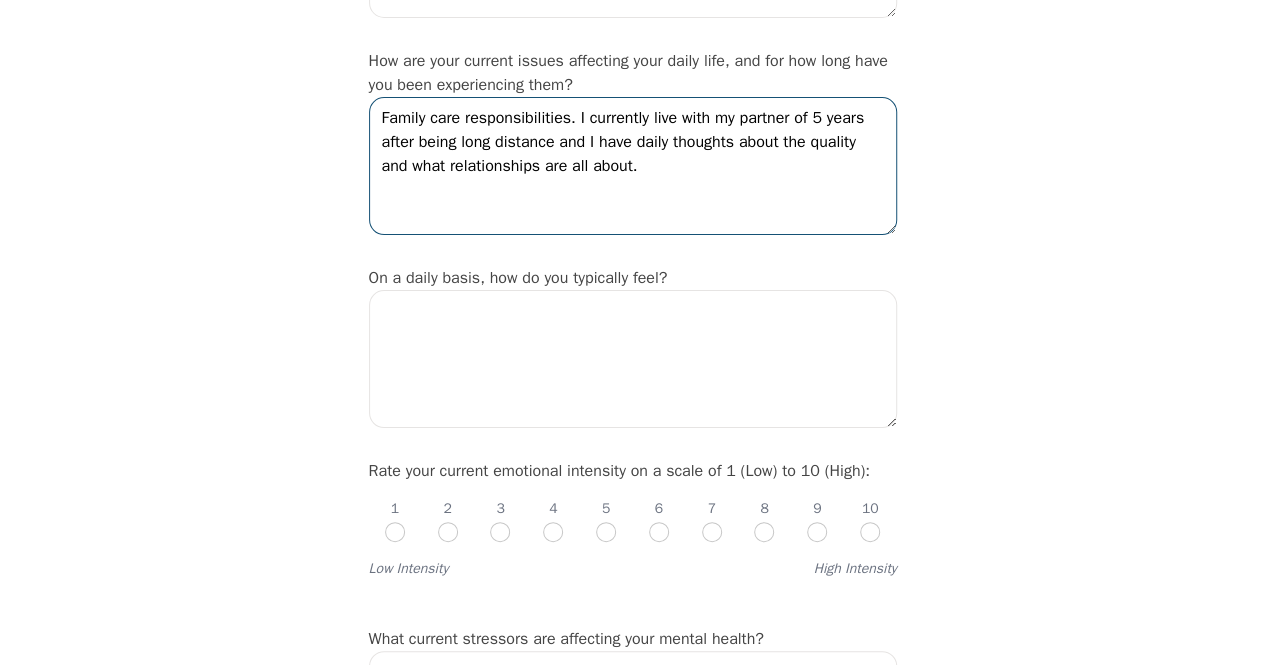 scroll, scrollTop: 437, scrollLeft: 0, axis: vertical 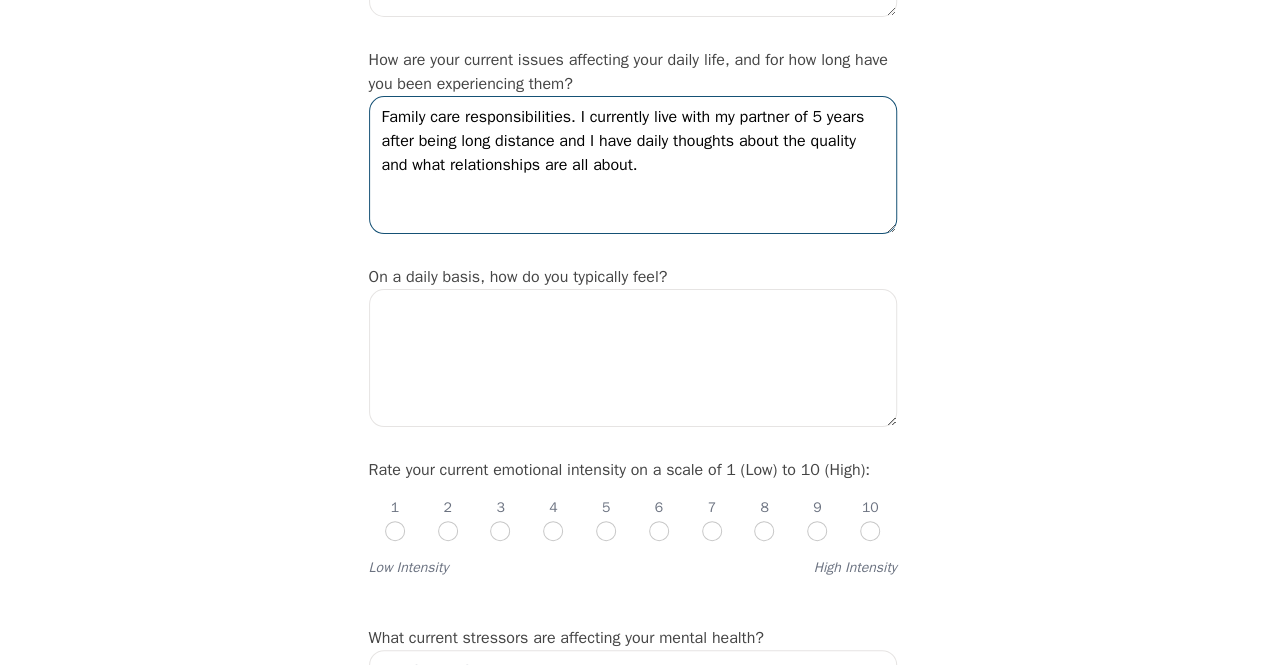 type on "Family care responsibilities. I currently live with my partner of 5 years after being long distance and I have daily thoughts about the quality and what relationships are all about." 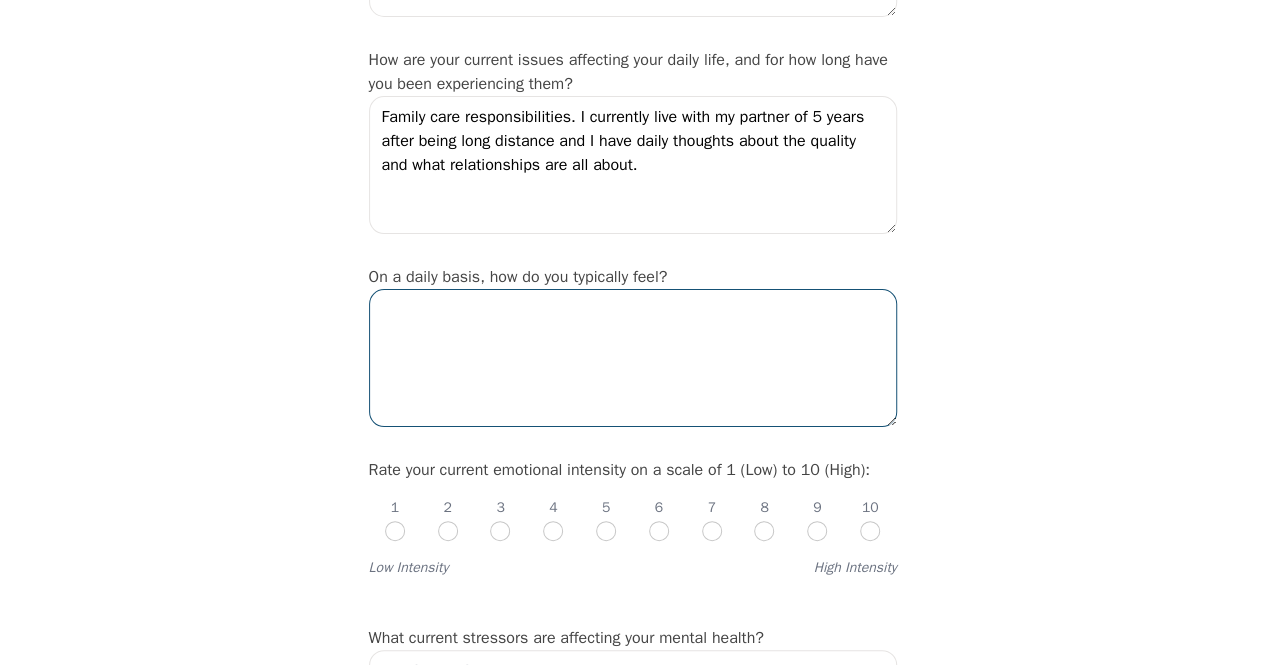 click at bounding box center [633, 358] 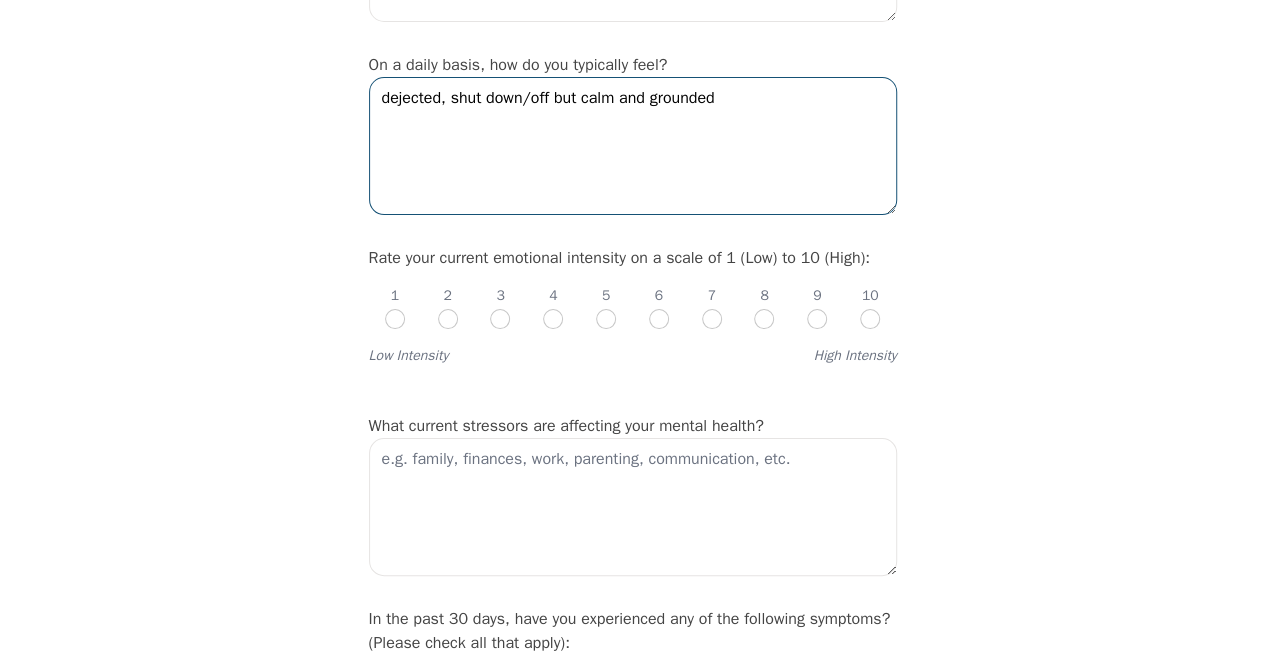 scroll, scrollTop: 657, scrollLeft: 0, axis: vertical 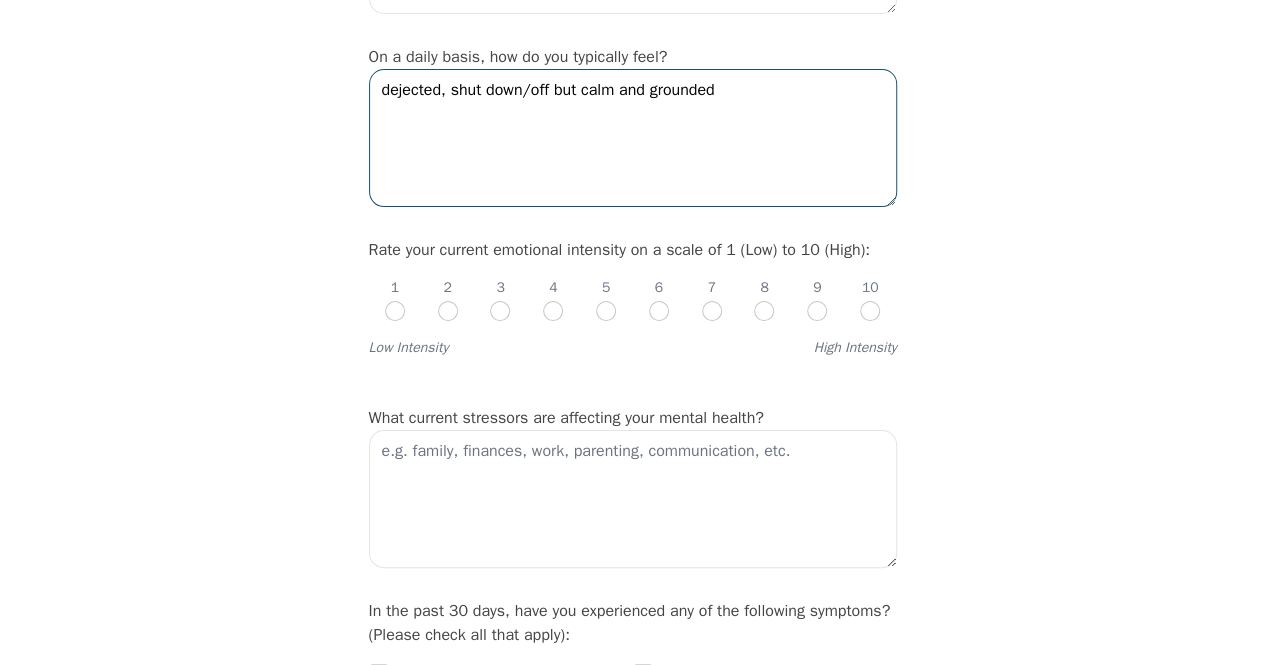 type on "dejected, shut down/off but calm and grounded" 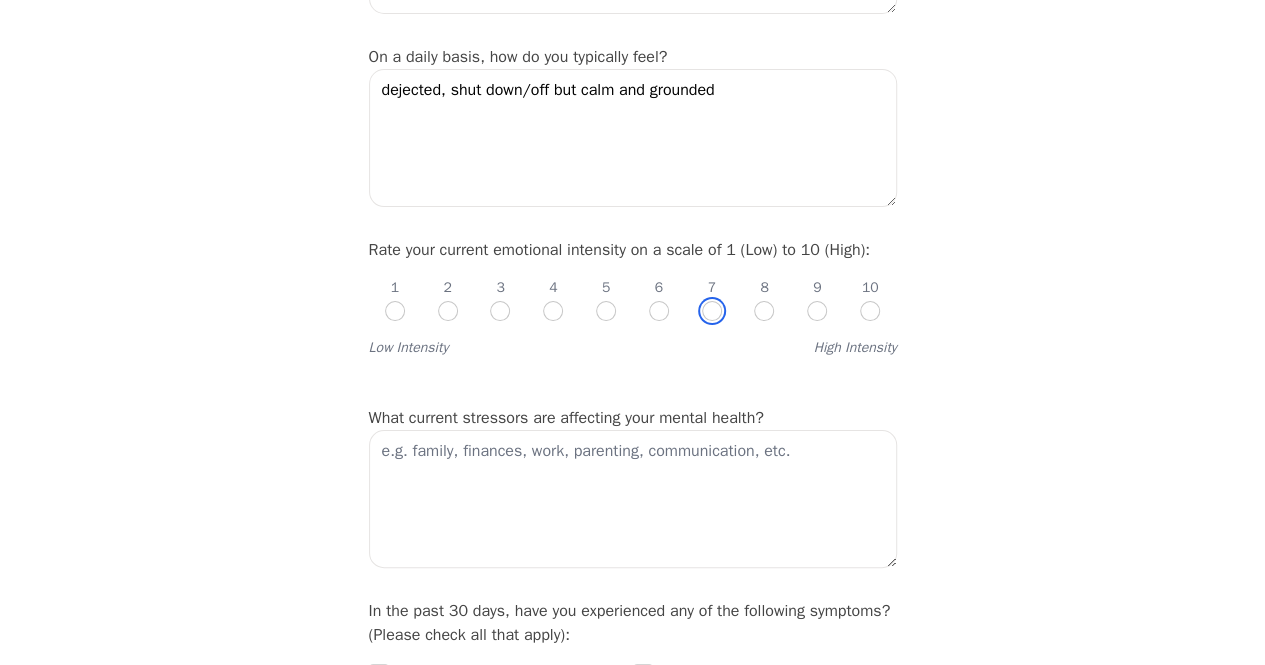 click at bounding box center [712, 311] 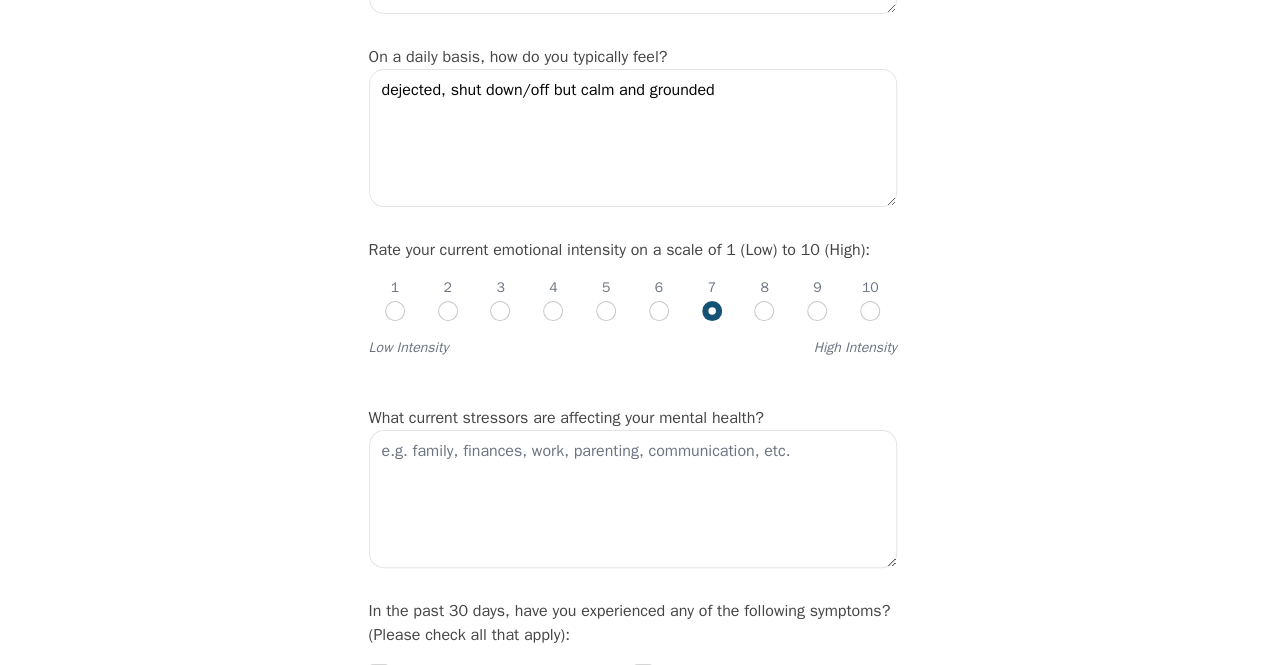 radio on "true" 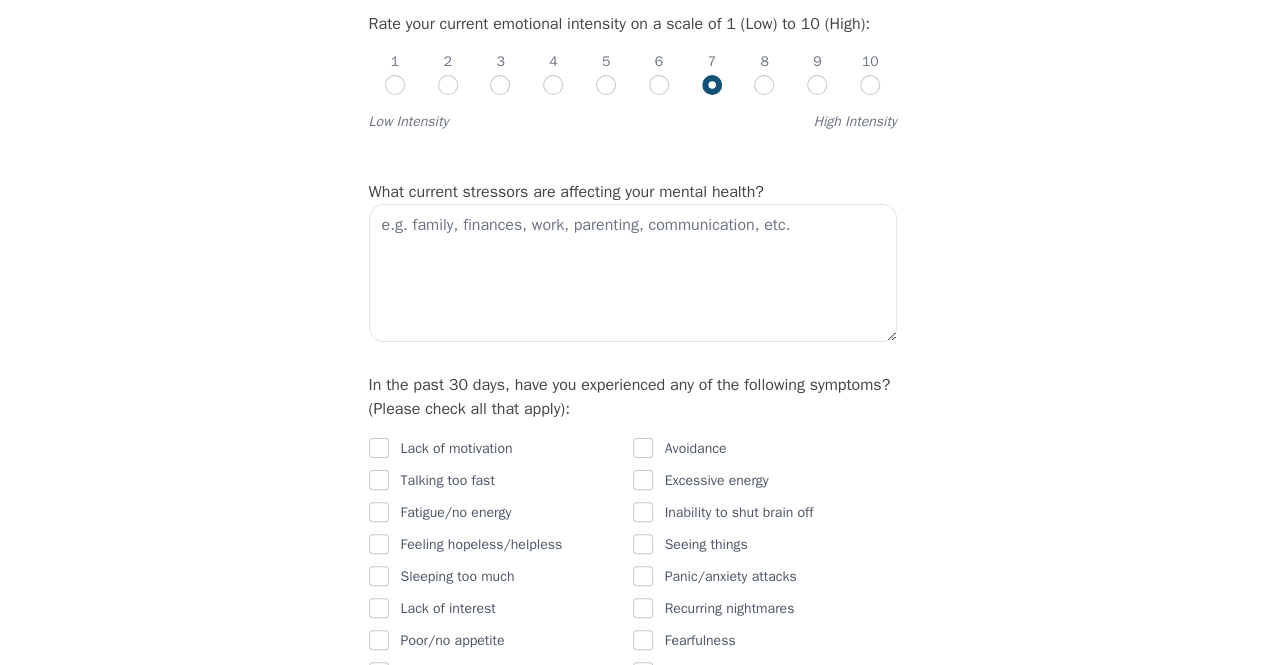scroll, scrollTop: 885, scrollLeft: 0, axis: vertical 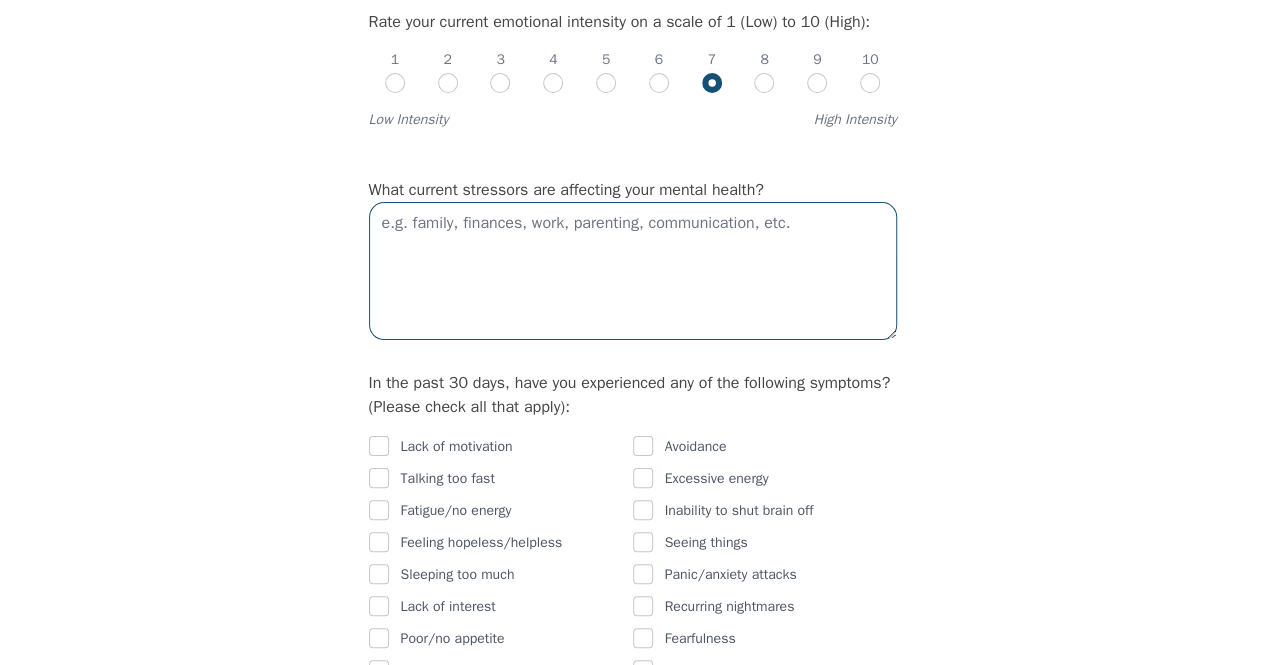 click at bounding box center [633, 271] 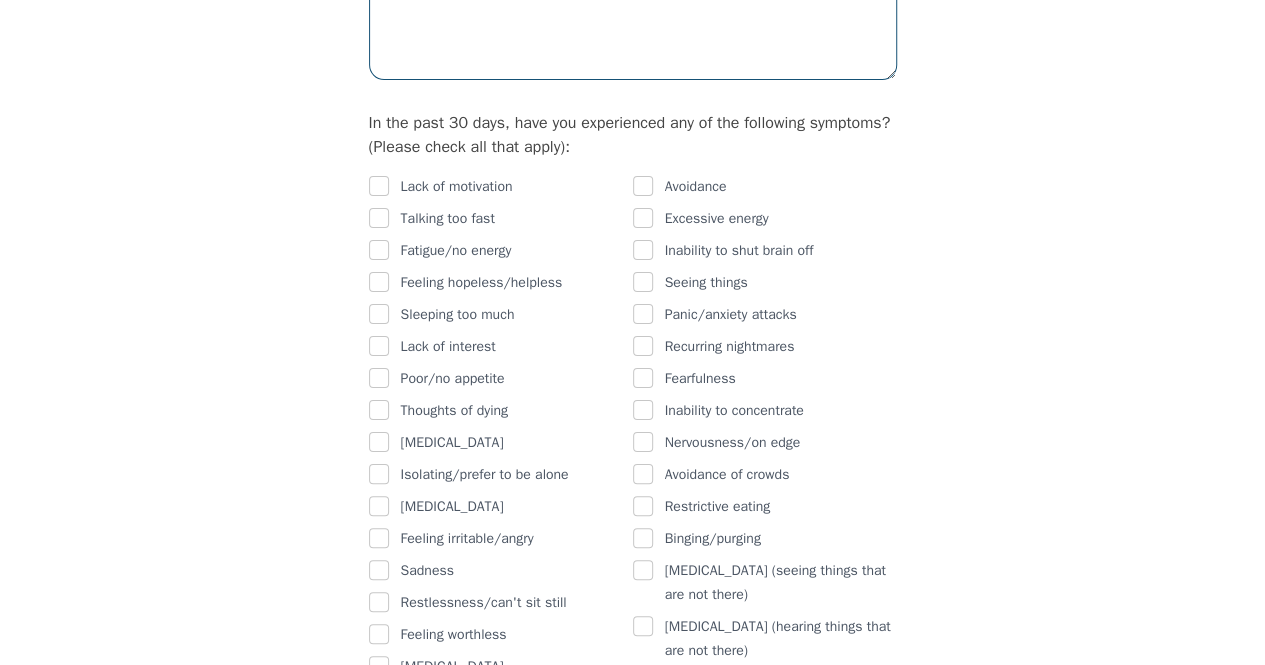 scroll, scrollTop: 1148, scrollLeft: 0, axis: vertical 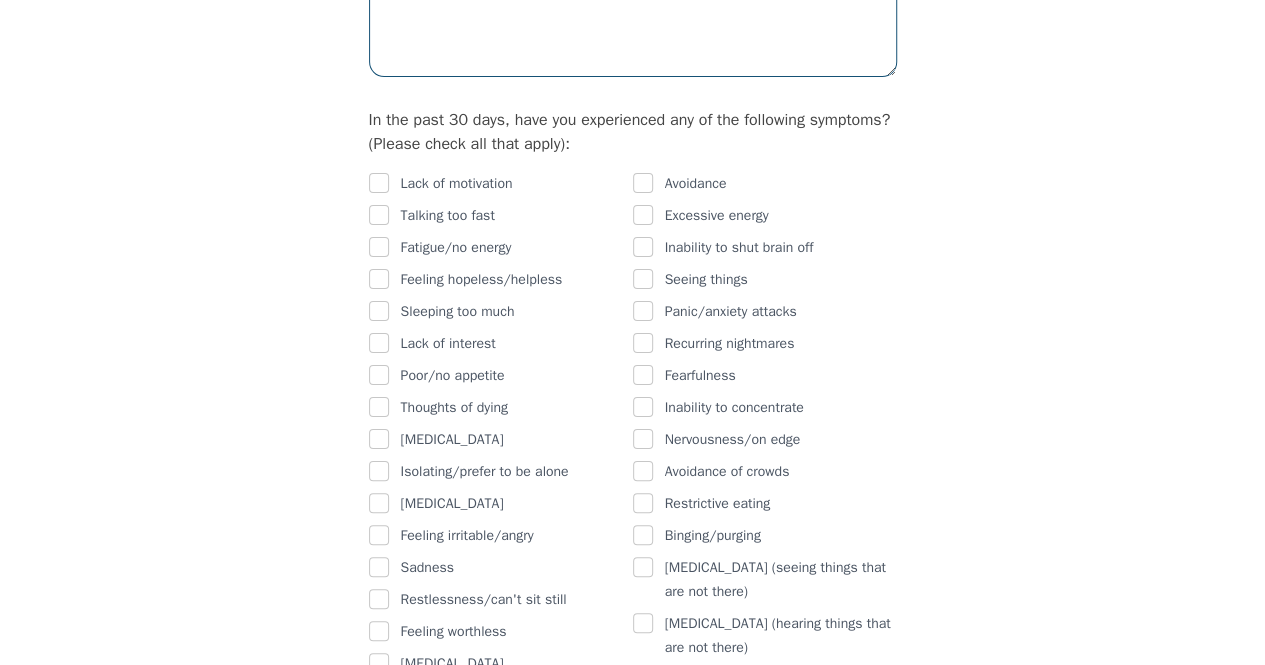 type on "finances, family, living situation" 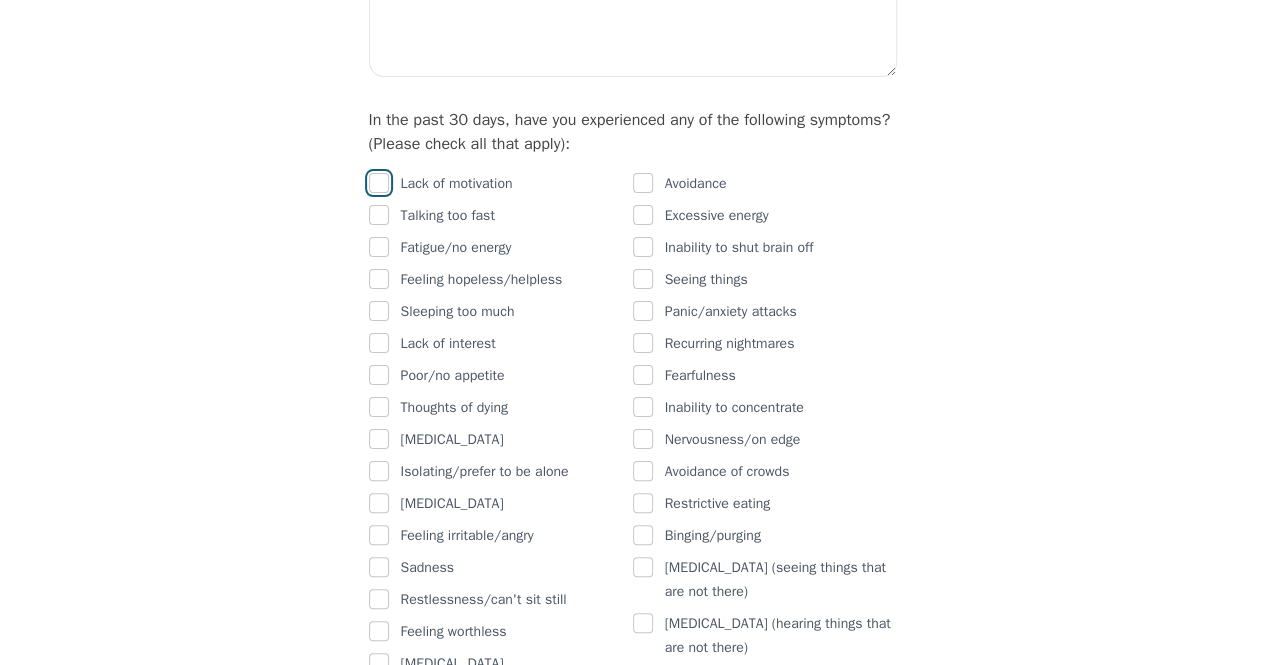 click at bounding box center (379, 183) 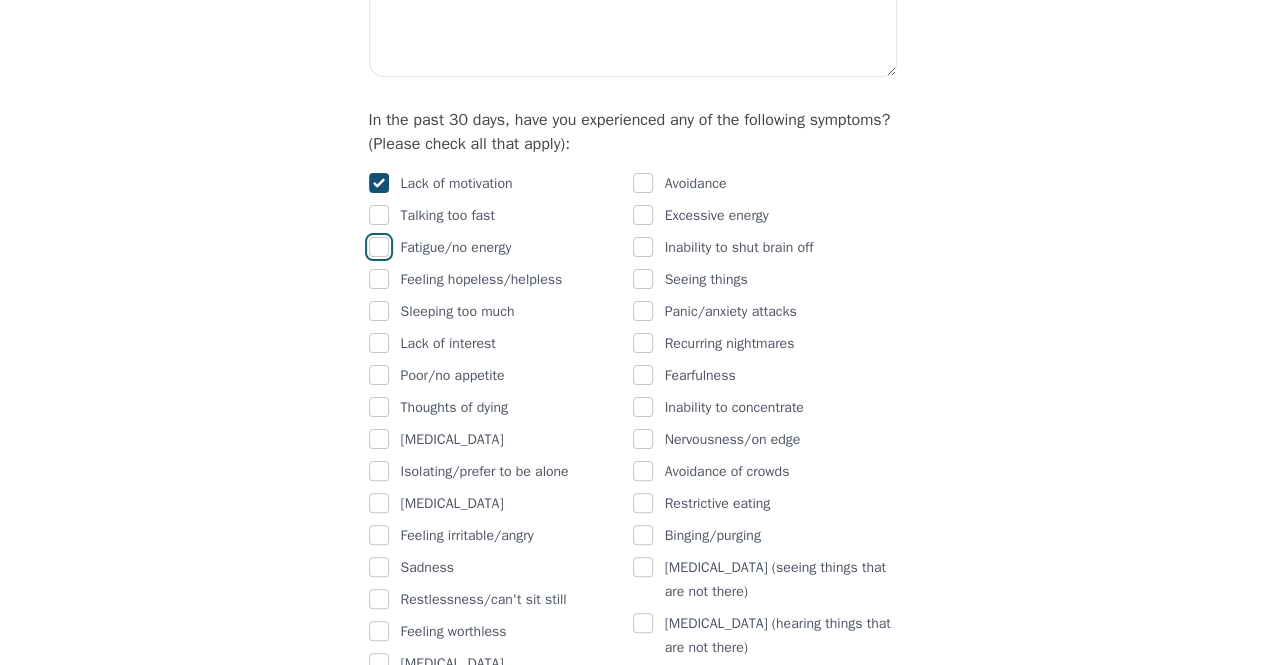 click at bounding box center (379, 247) 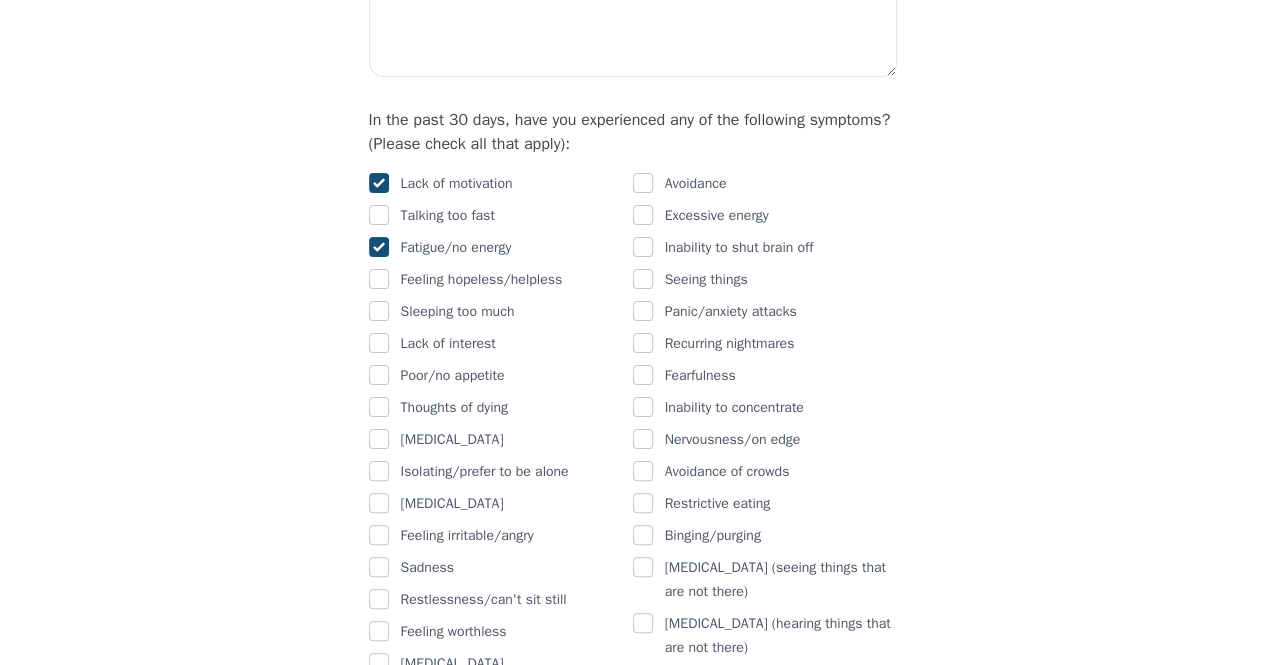 checkbox on "true" 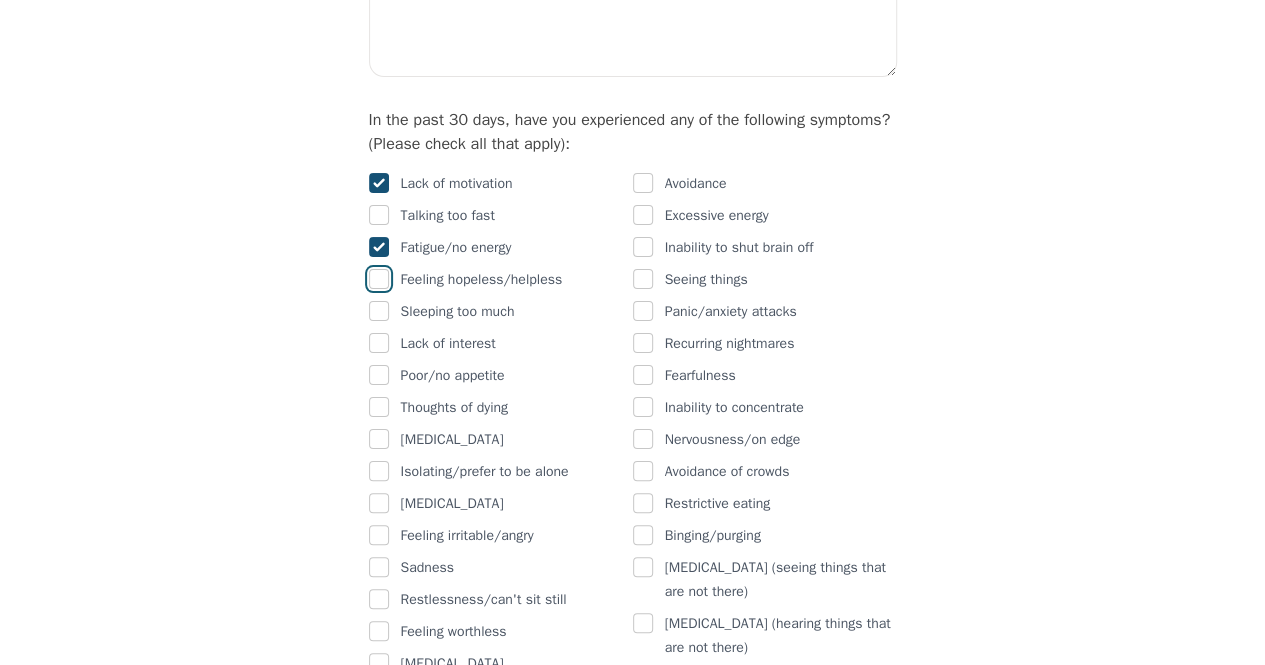 click at bounding box center [379, 279] 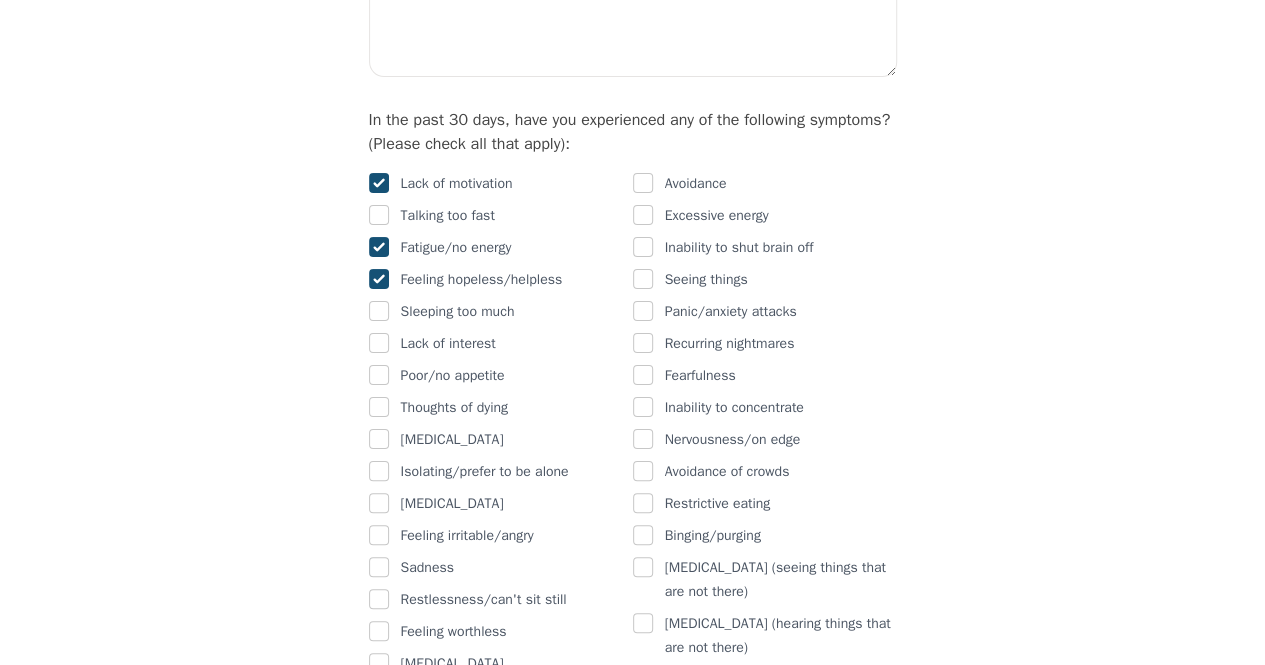 checkbox on "true" 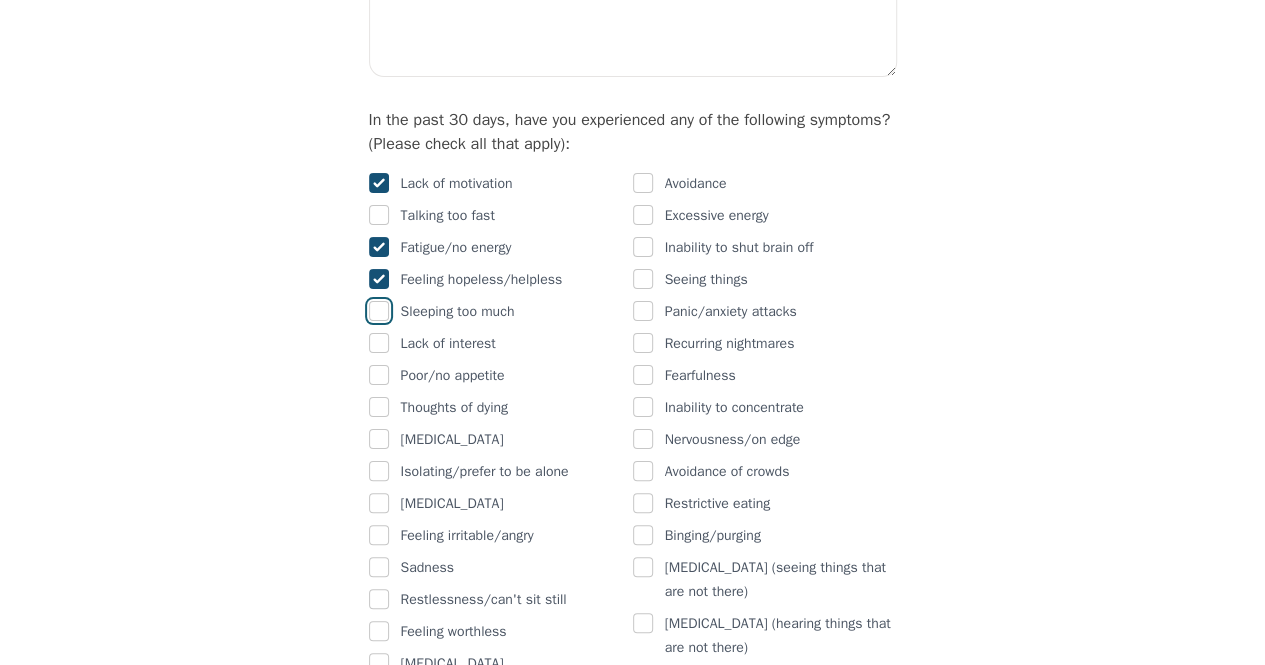 click at bounding box center (379, 311) 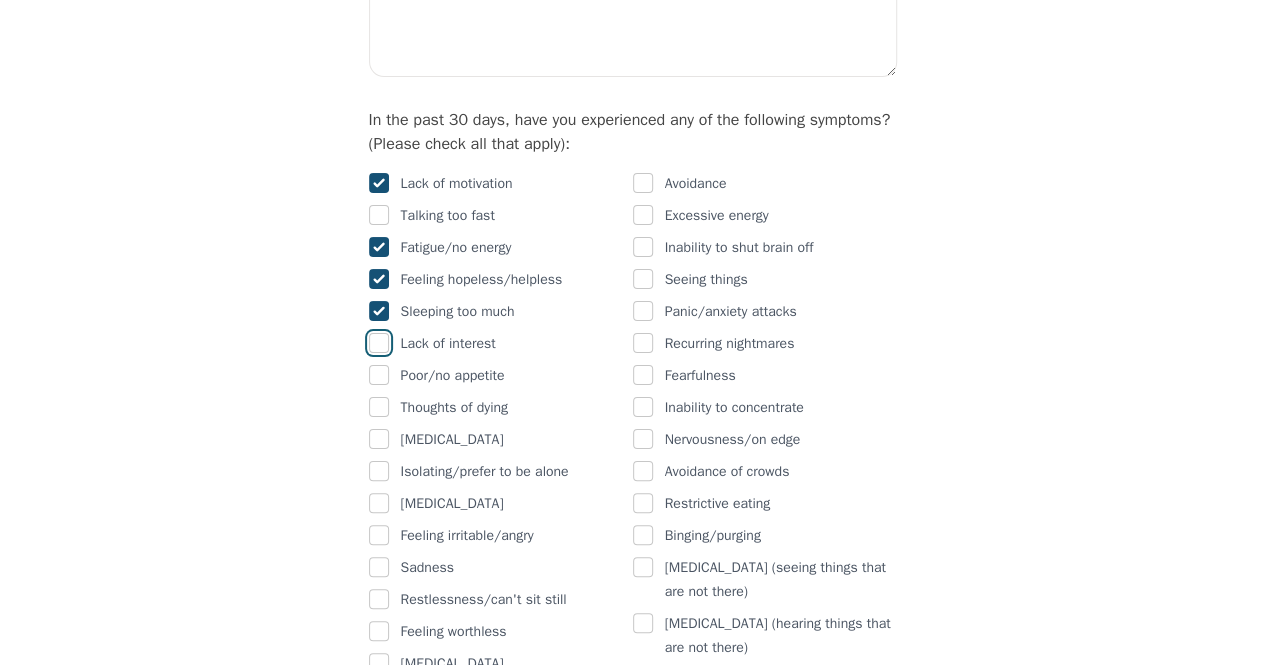 click at bounding box center [379, 343] 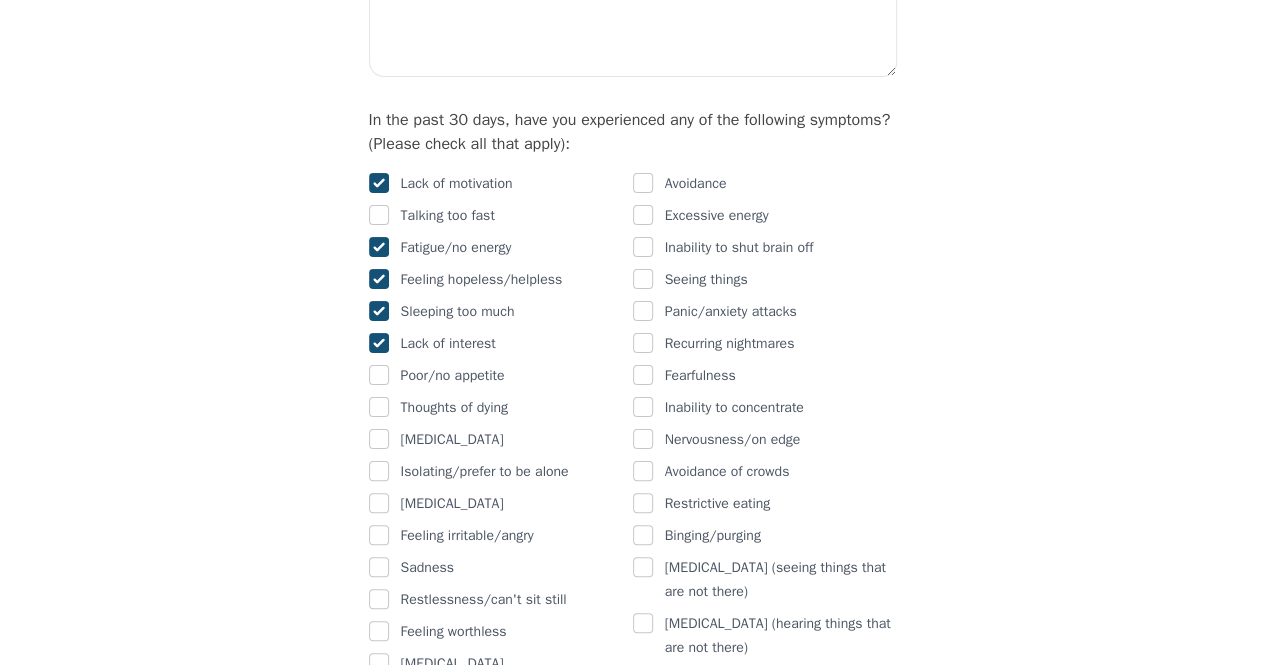 checkbox on "true" 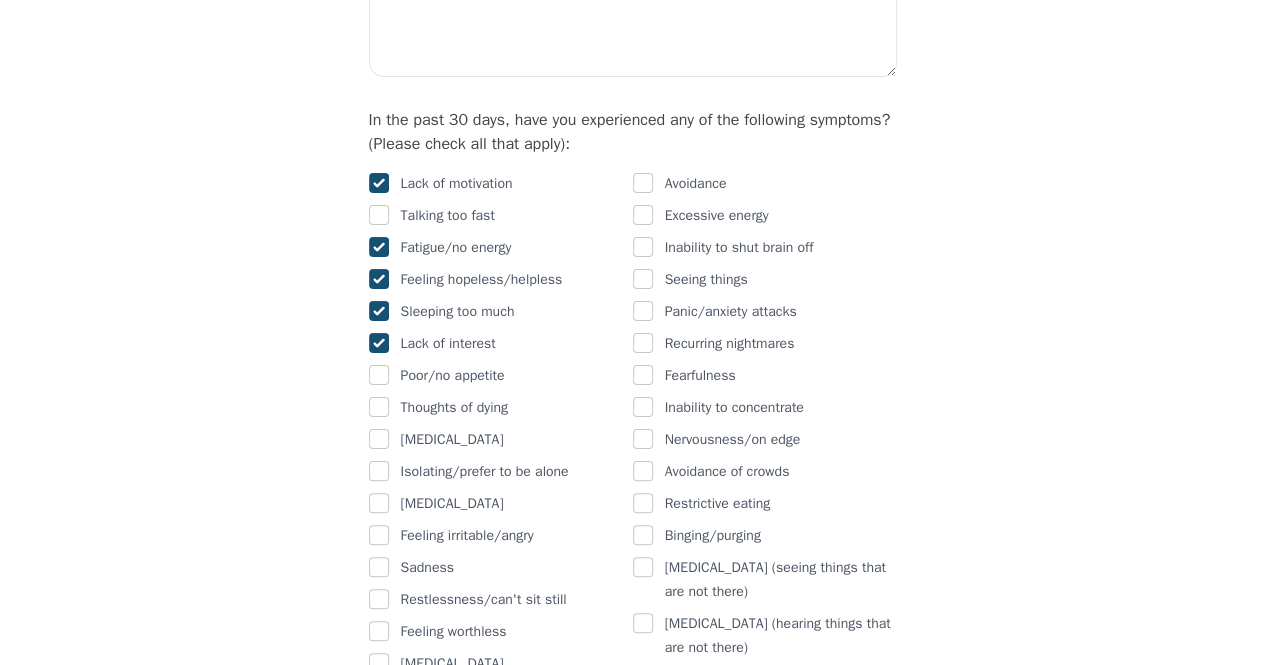 click at bounding box center [379, 376] 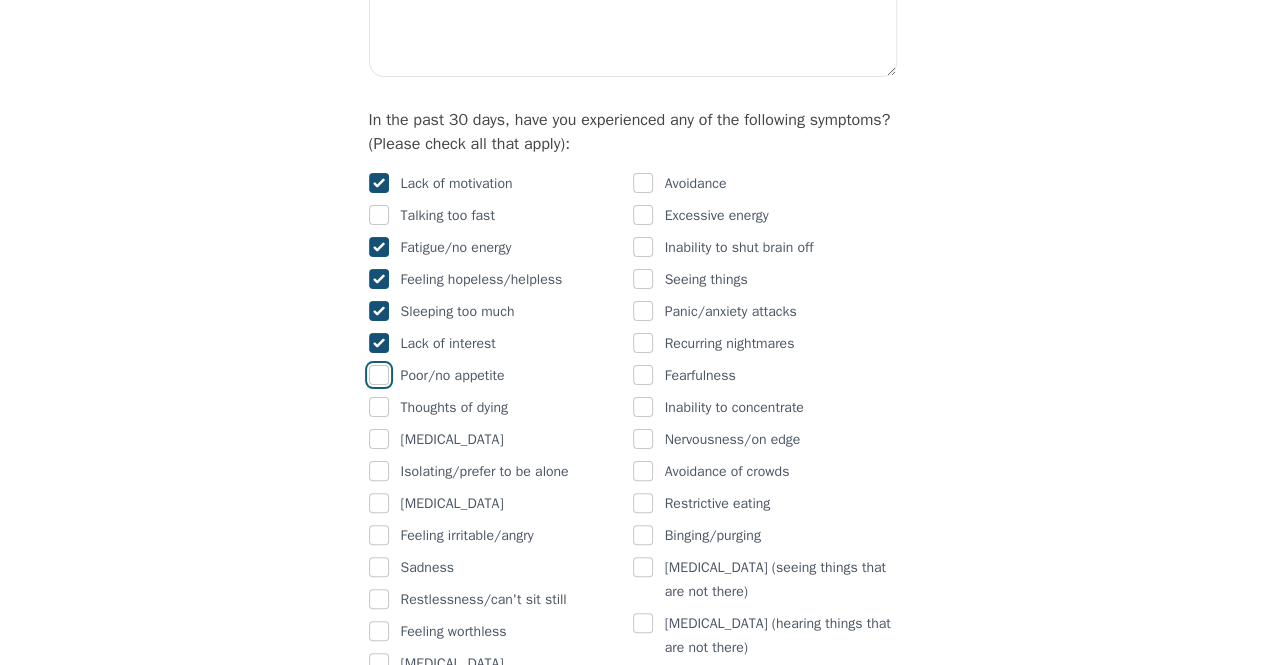 click at bounding box center [379, 375] 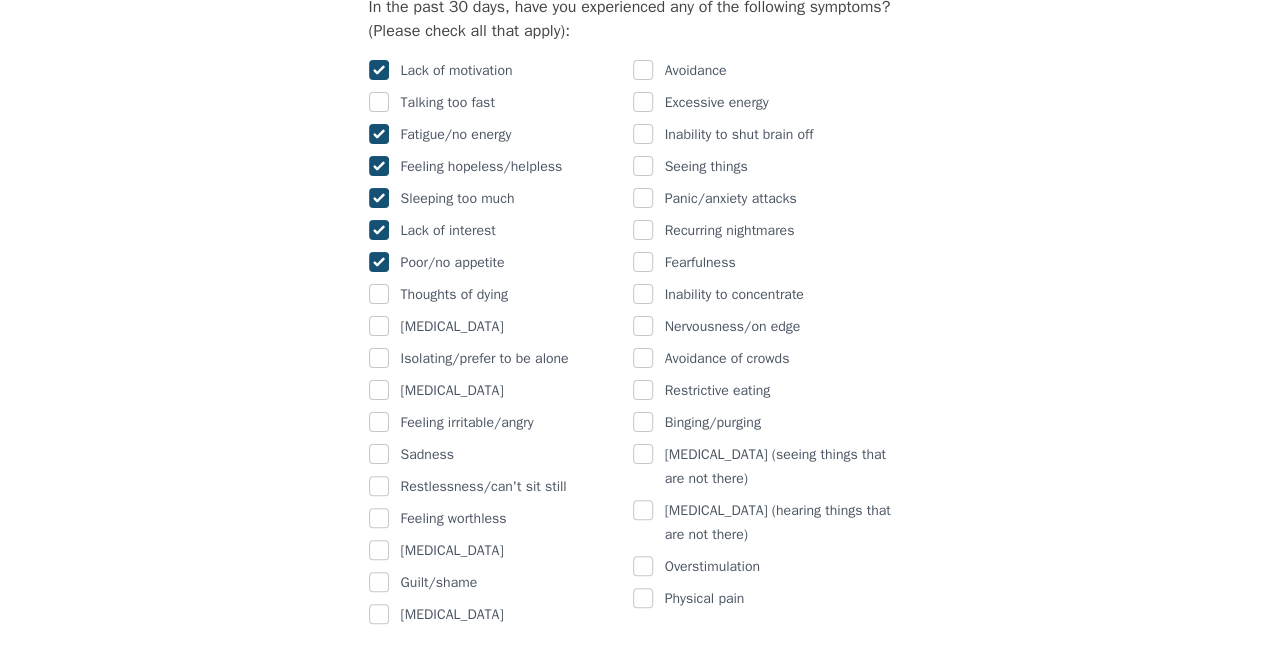 scroll, scrollTop: 1262, scrollLeft: 0, axis: vertical 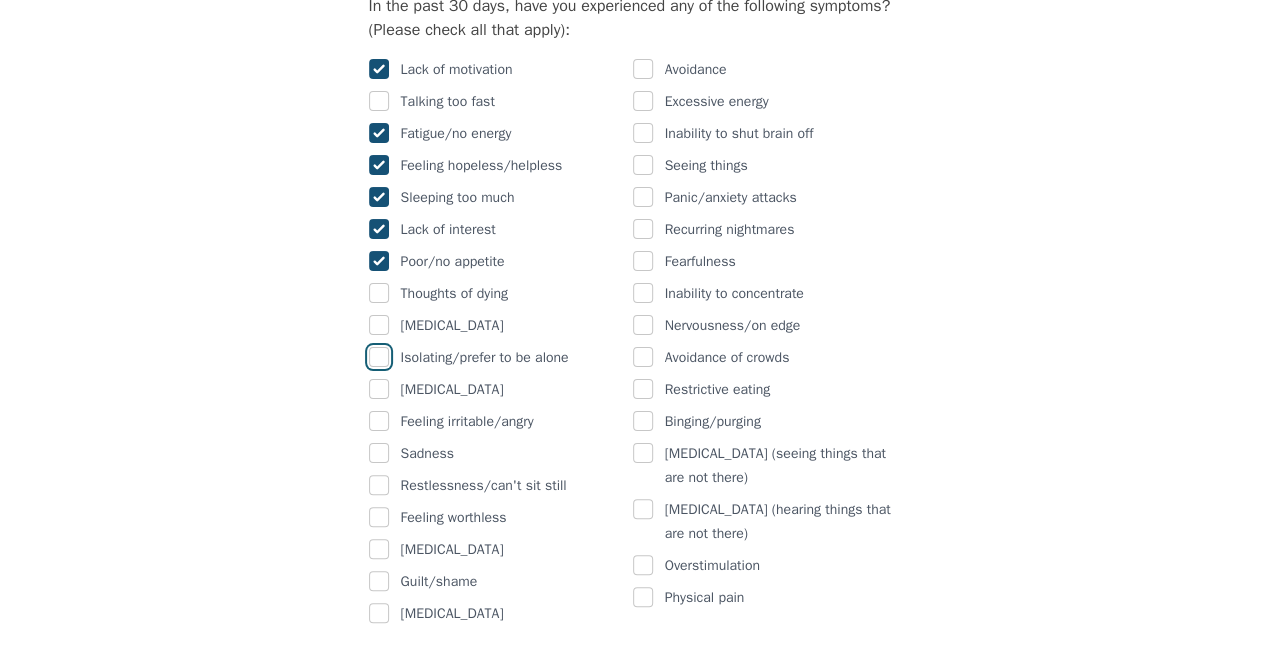 click at bounding box center (379, 357) 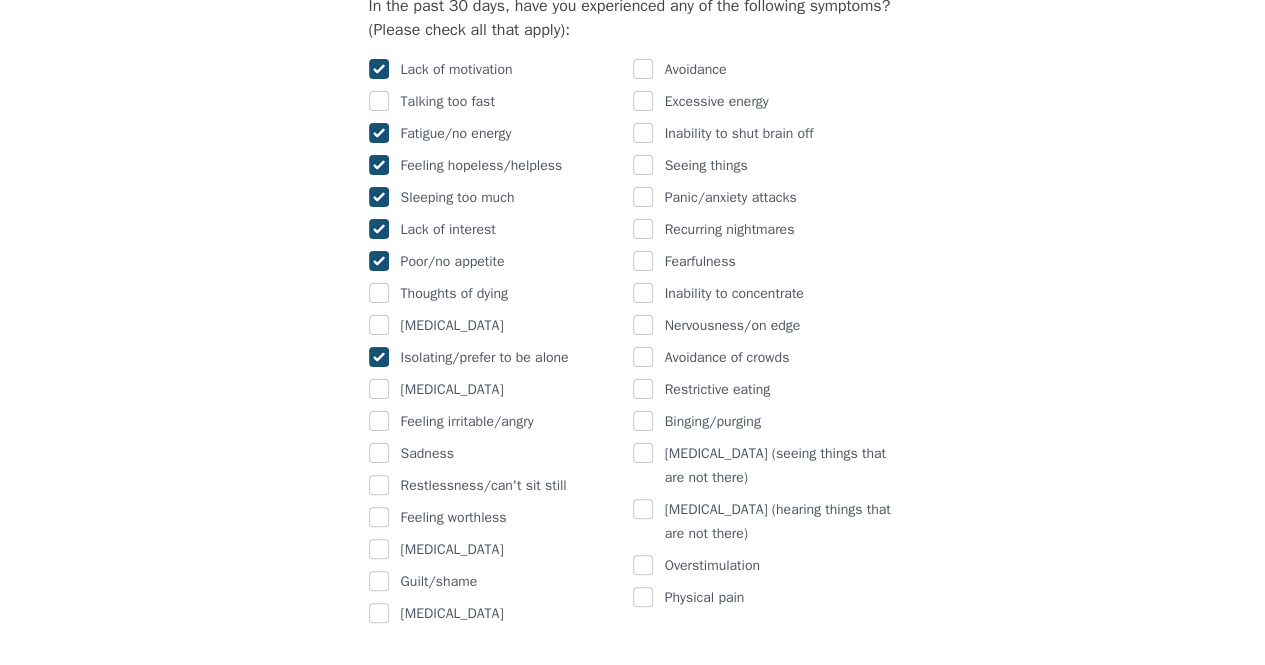checkbox on "true" 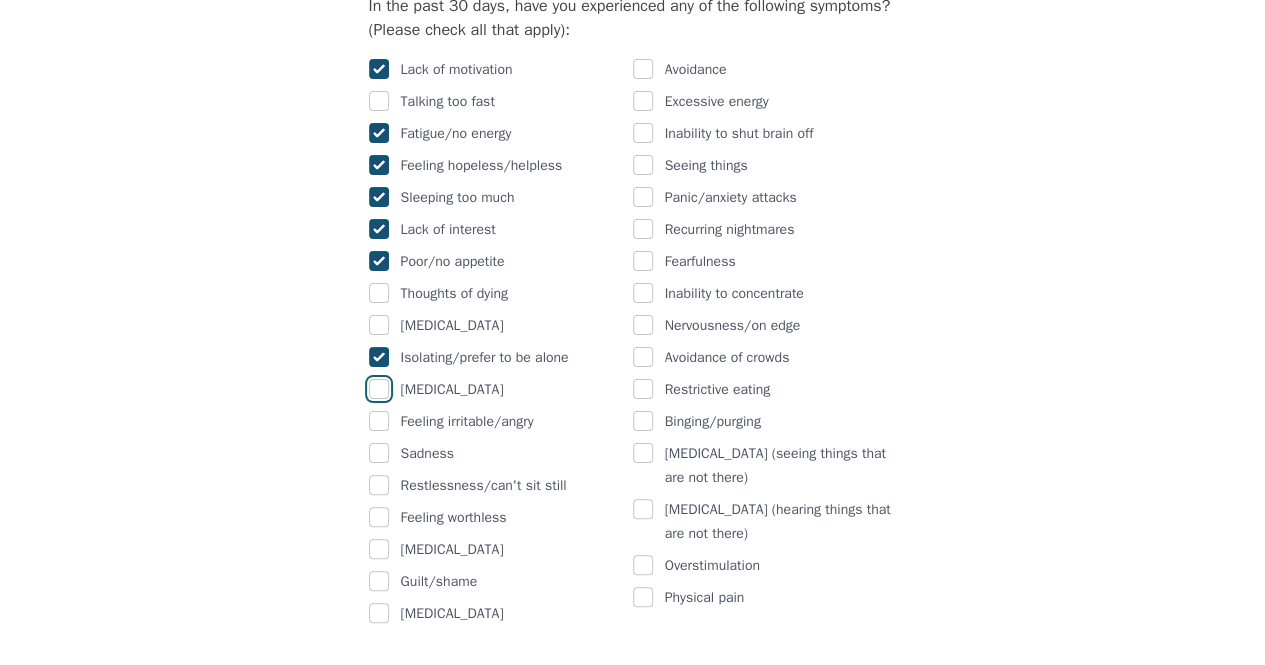 click at bounding box center (379, 389) 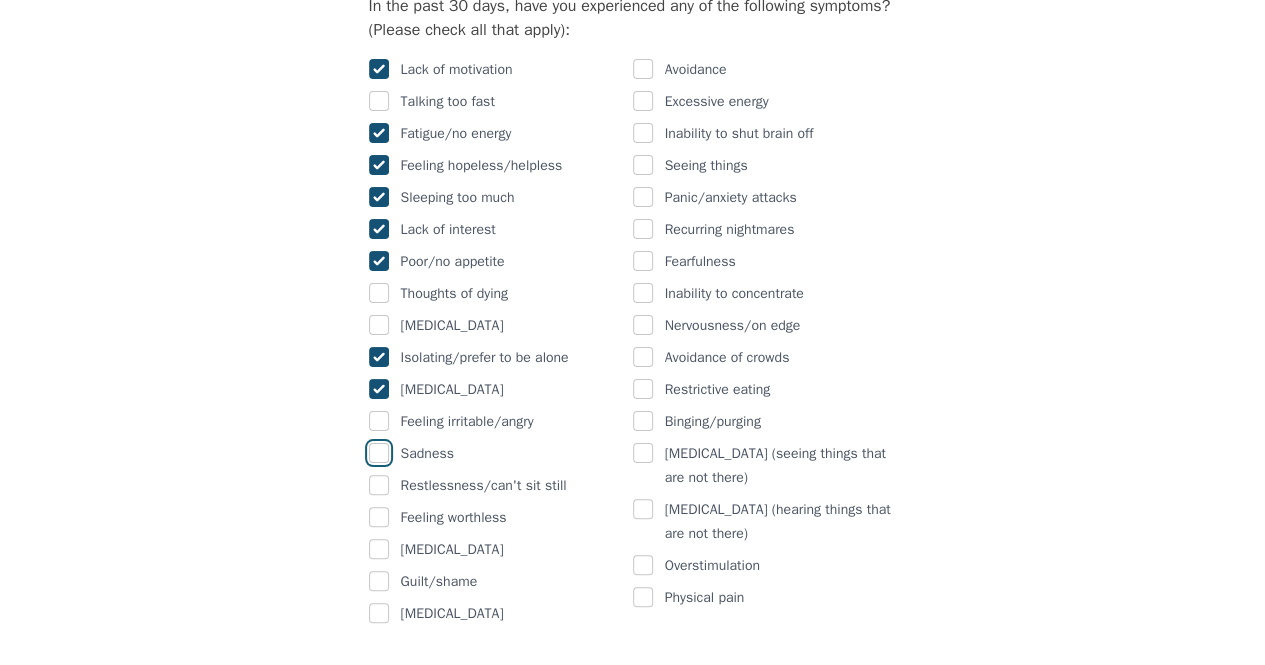 click at bounding box center (379, 453) 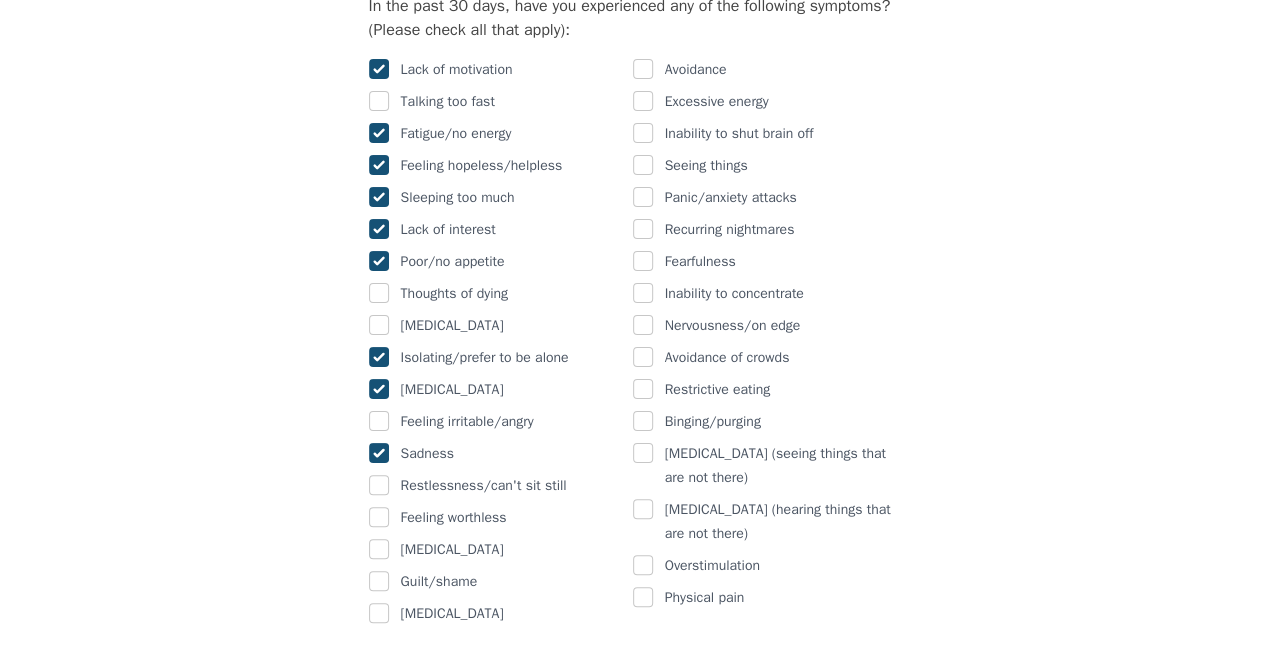 checkbox on "true" 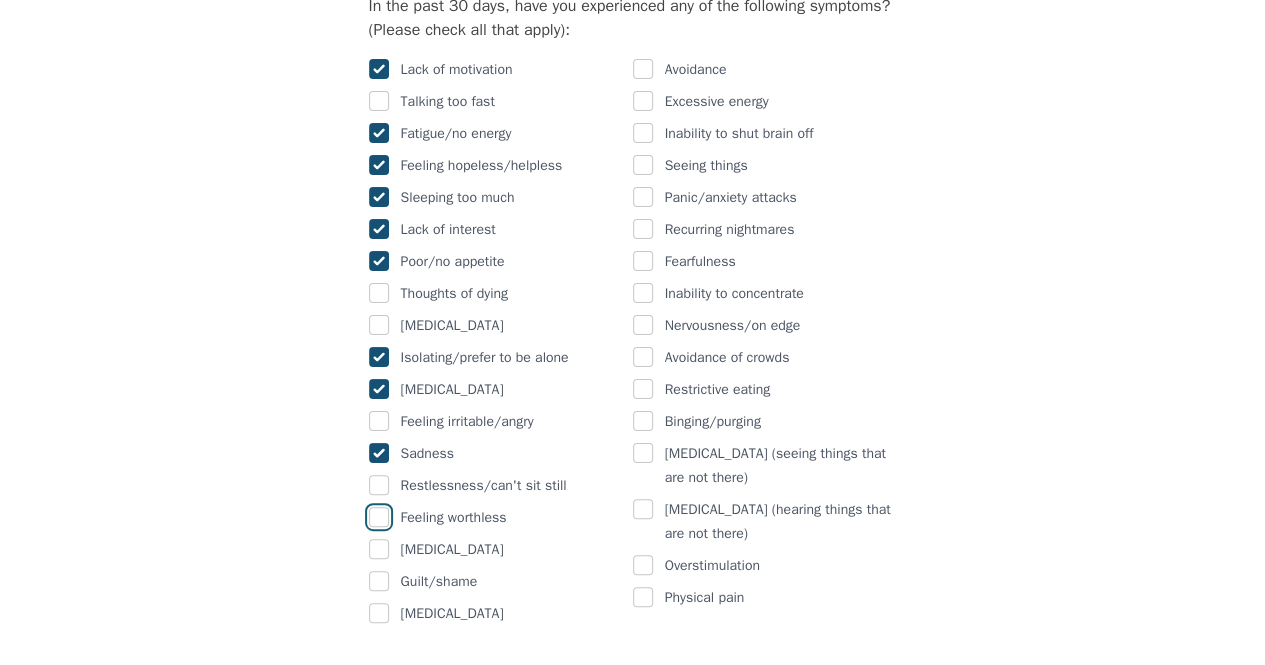 click at bounding box center (379, 517) 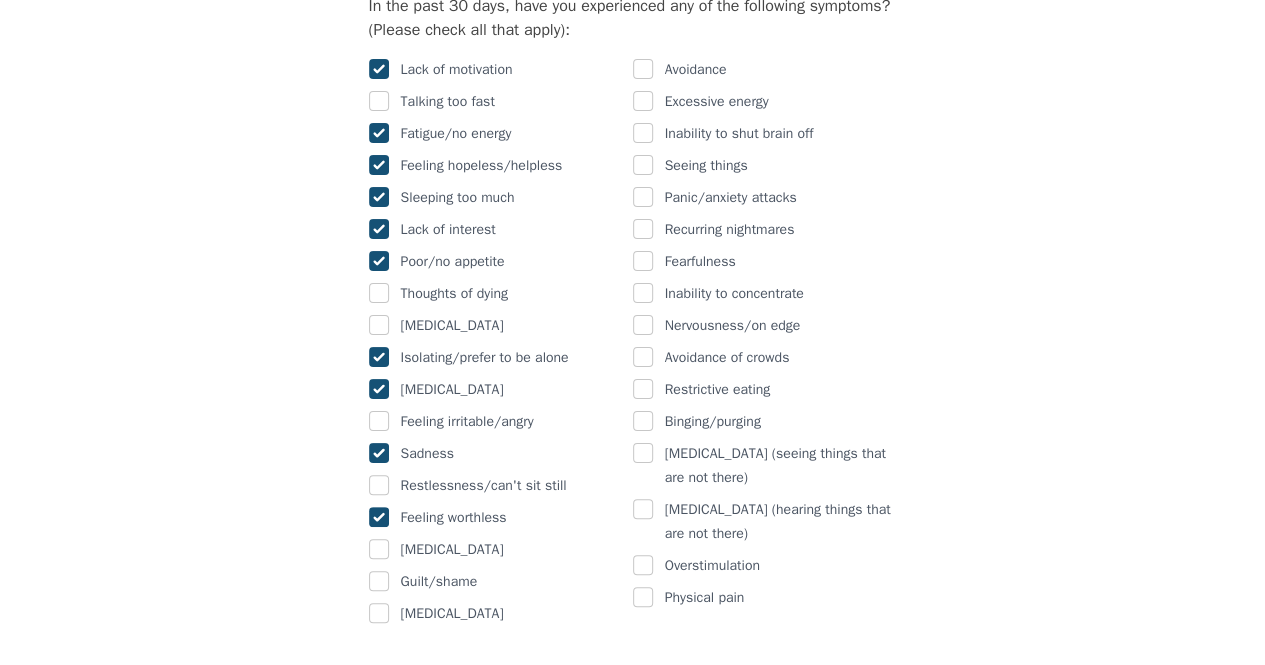 checkbox on "true" 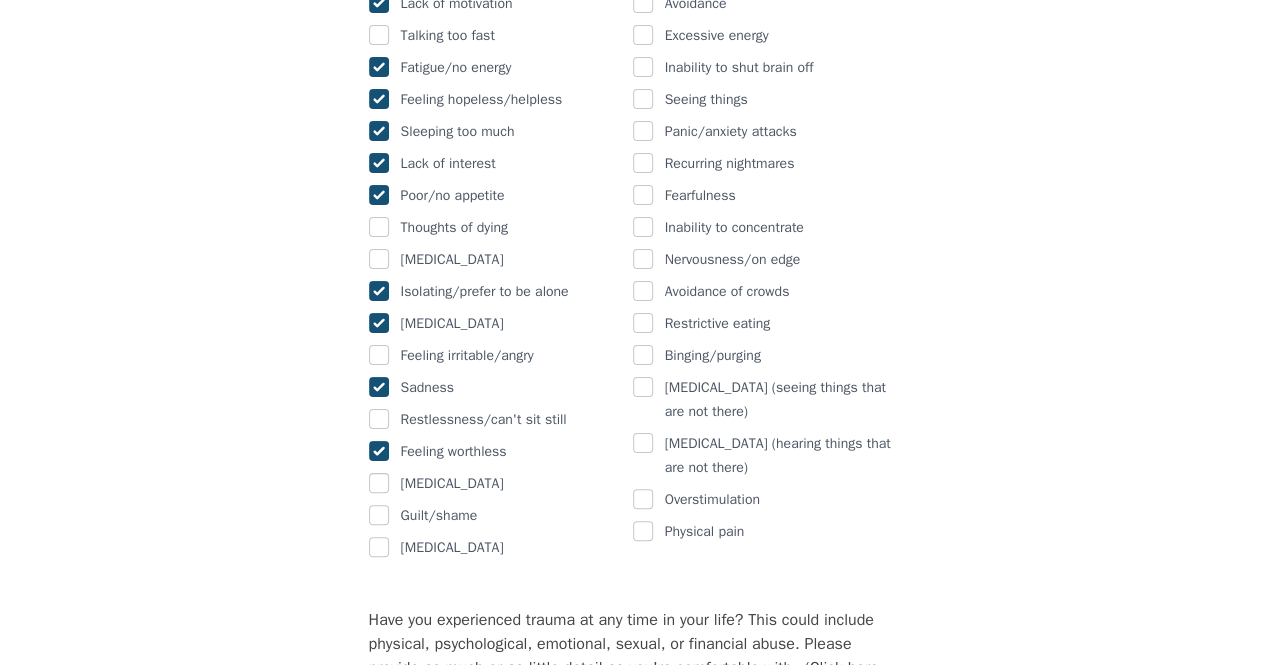 scroll, scrollTop: 1330, scrollLeft: 0, axis: vertical 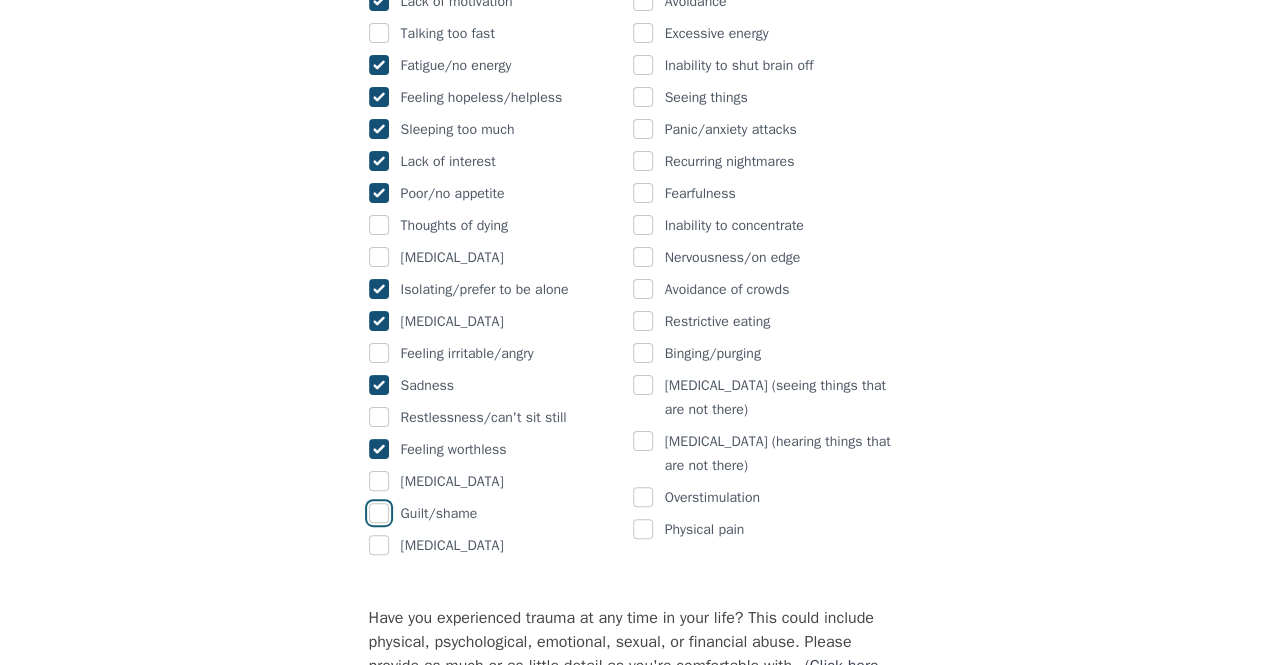 click at bounding box center (379, 513) 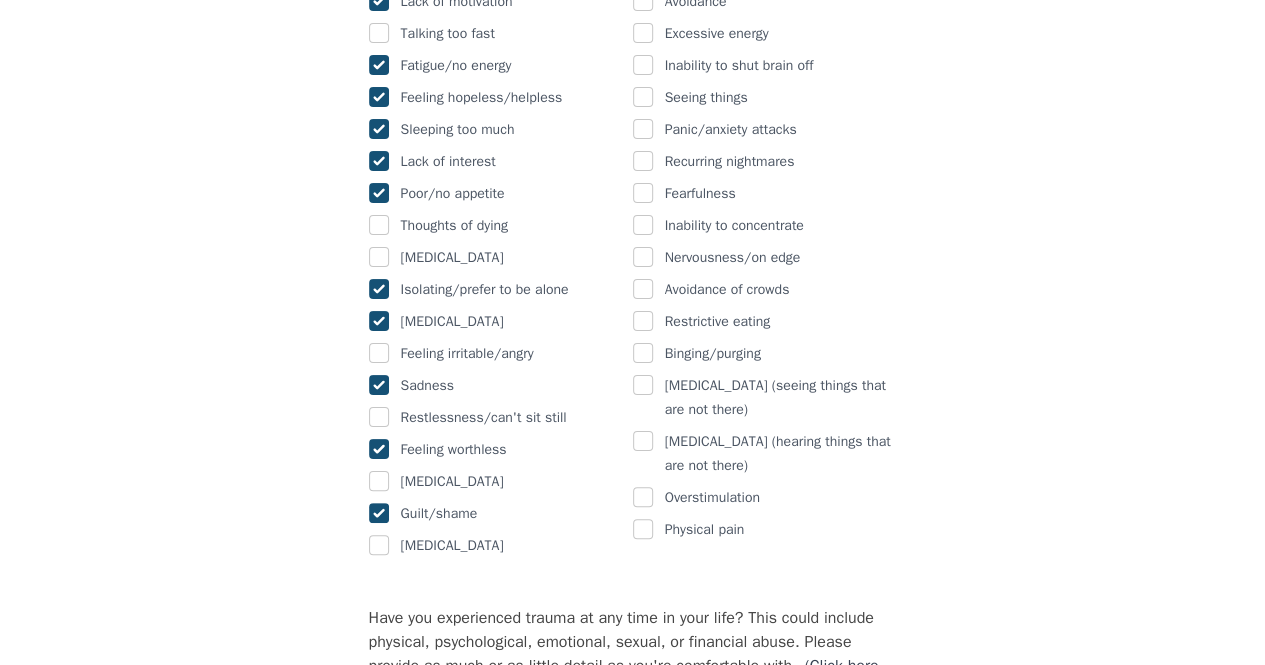 checkbox on "true" 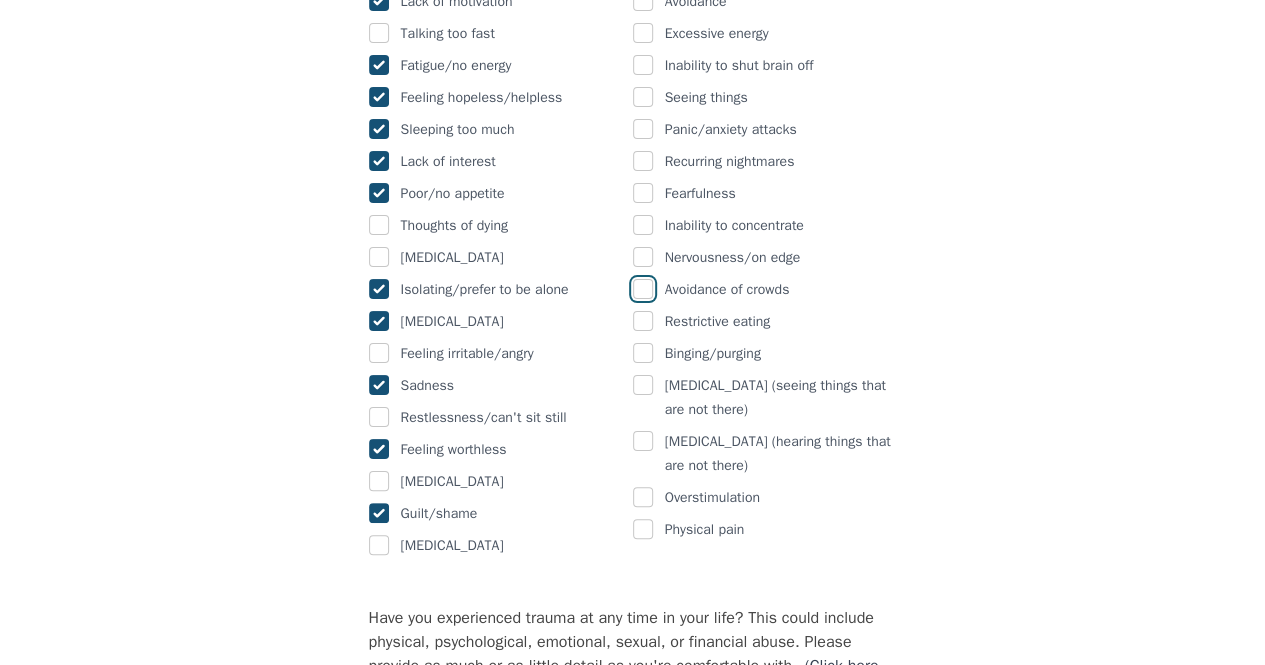 click at bounding box center [643, 289] 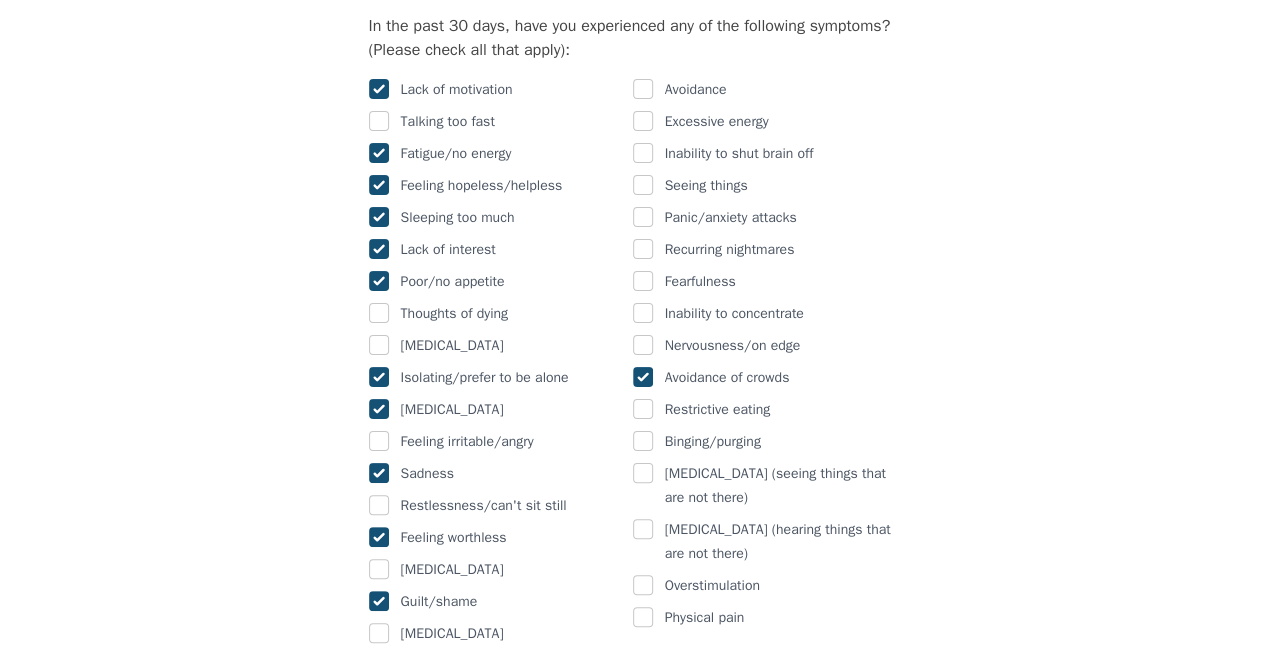 scroll, scrollTop: 1240, scrollLeft: 0, axis: vertical 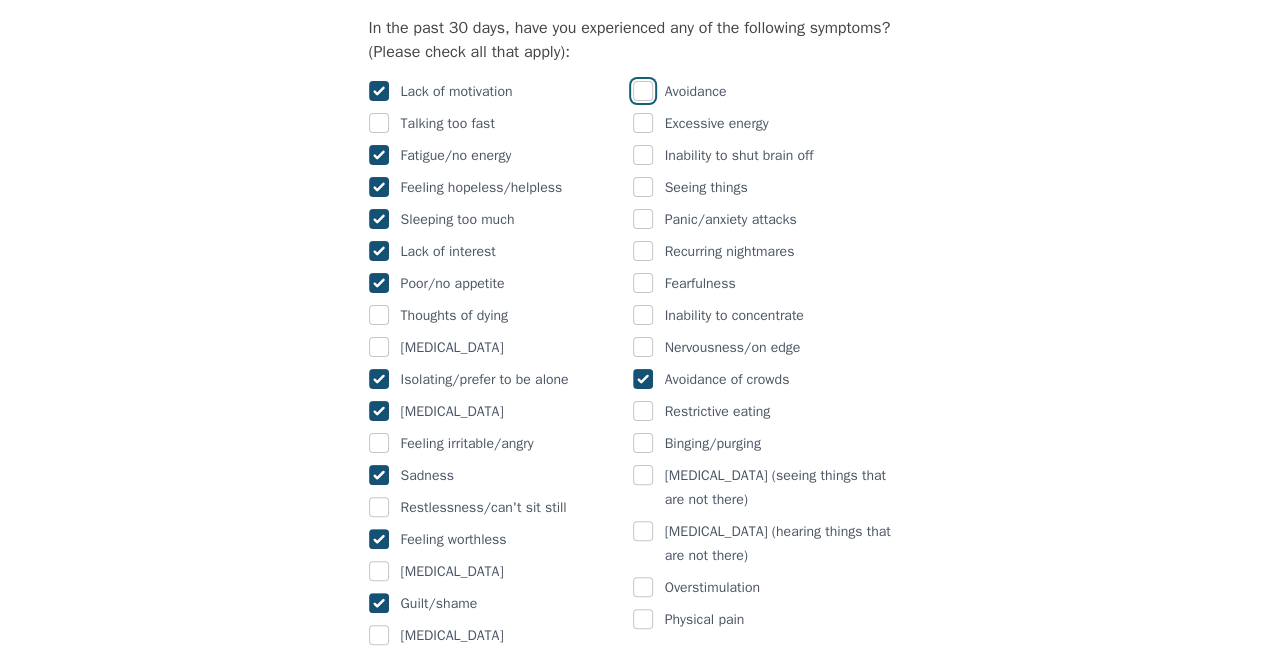 click at bounding box center (643, 91) 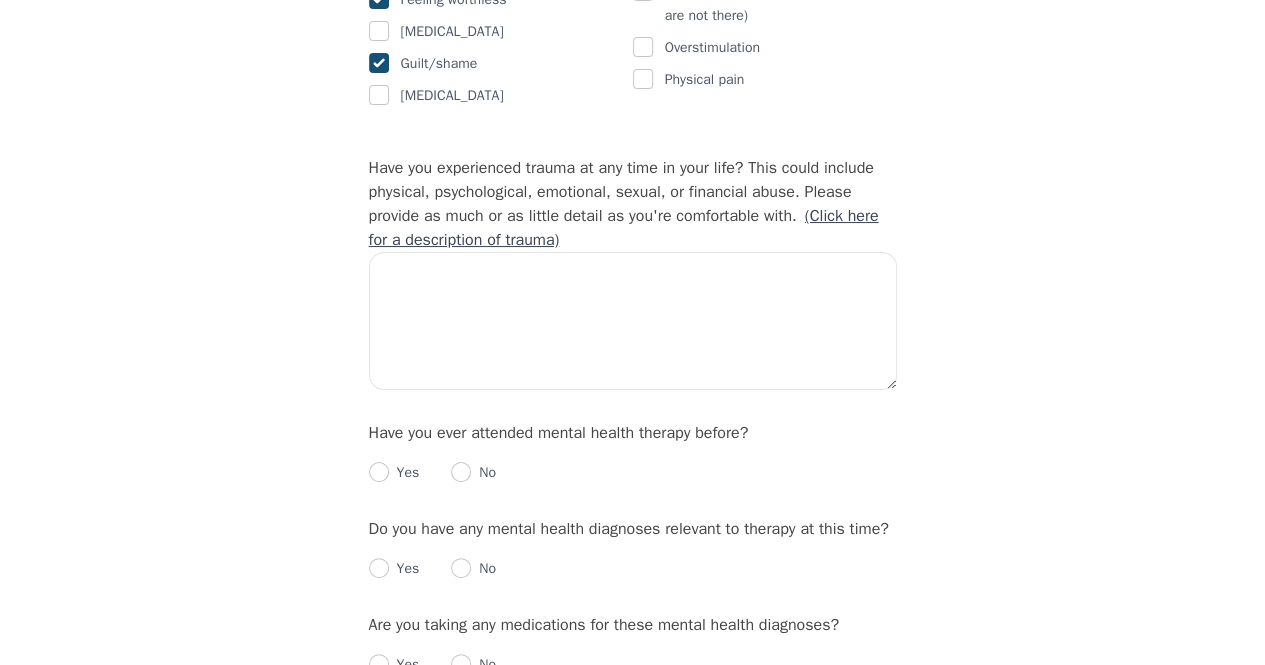scroll, scrollTop: 1781, scrollLeft: 0, axis: vertical 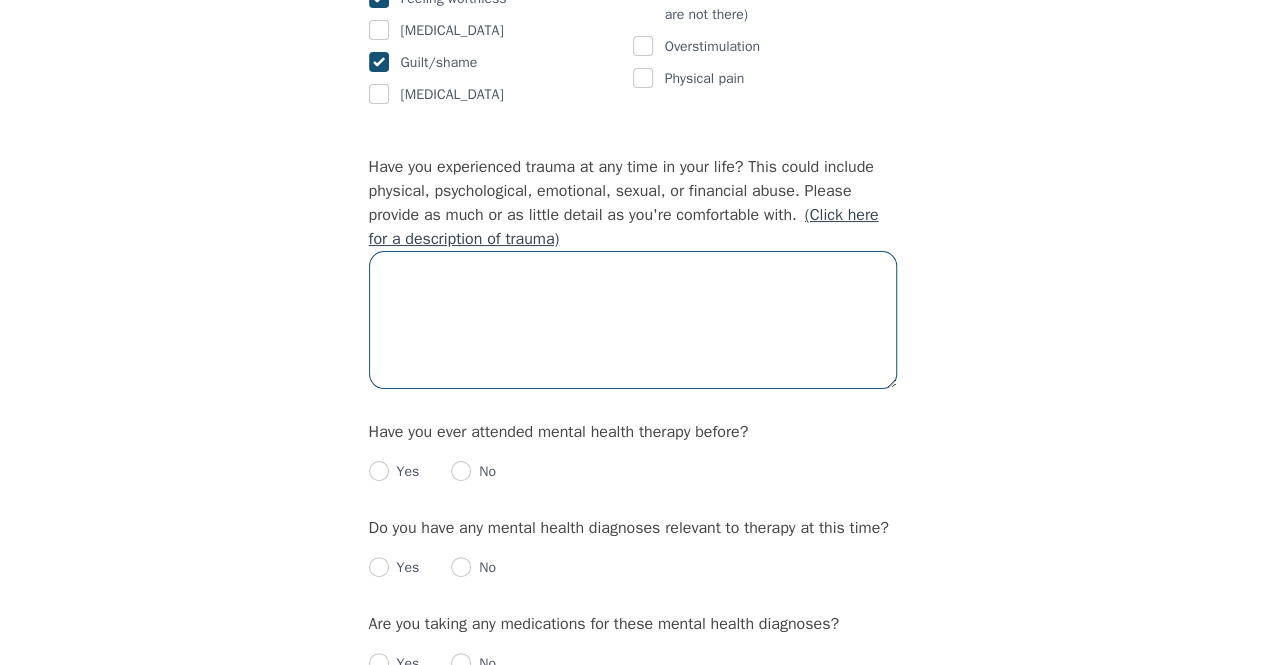 click at bounding box center [633, 320] 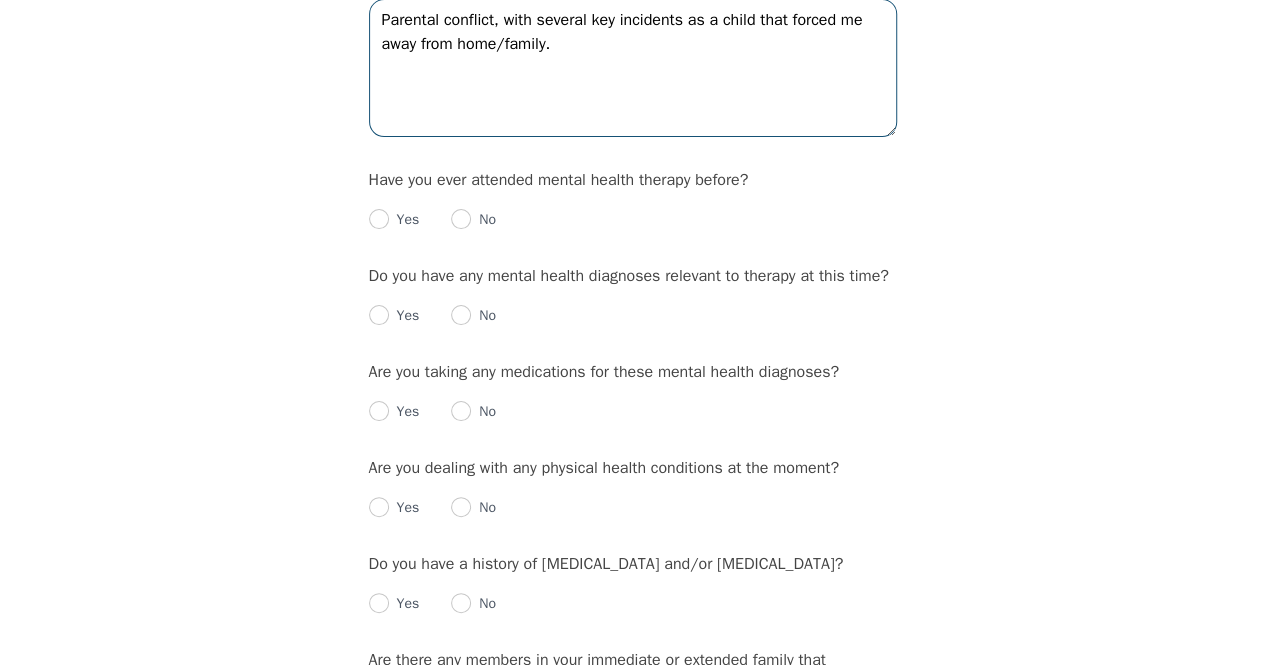 scroll, scrollTop: 2041, scrollLeft: 0, axis: vertical 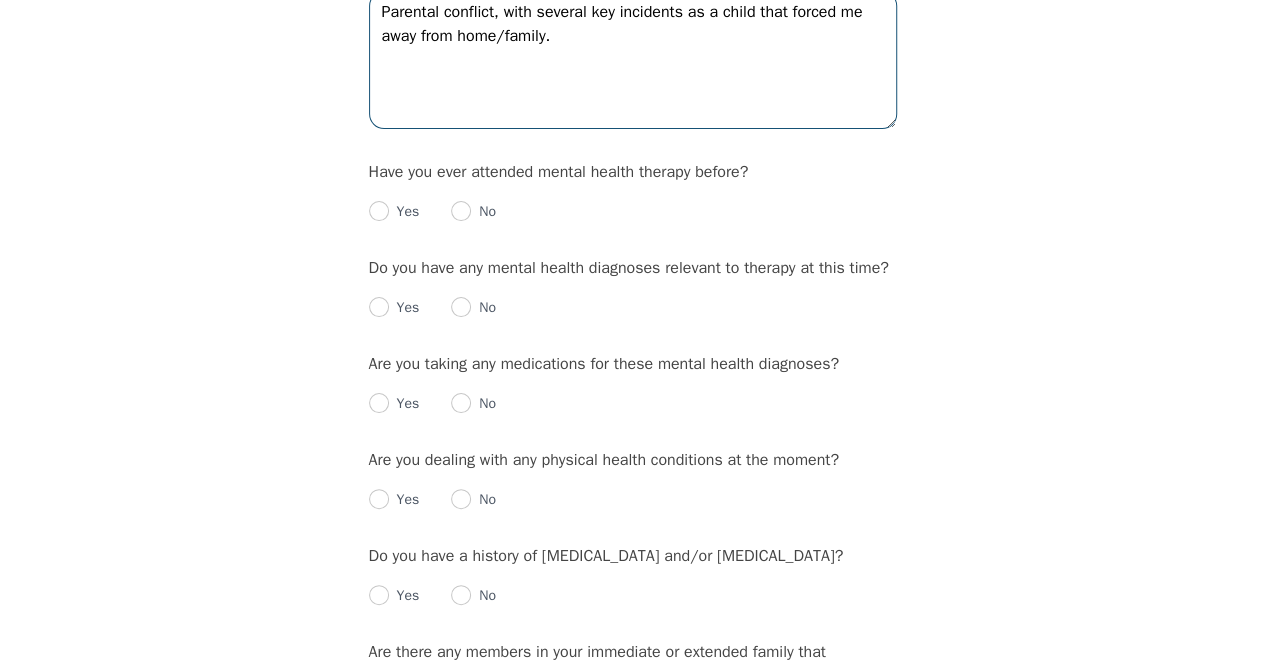 type on "Parental conflict, with several key incidents as a child that forced me away from home/family." 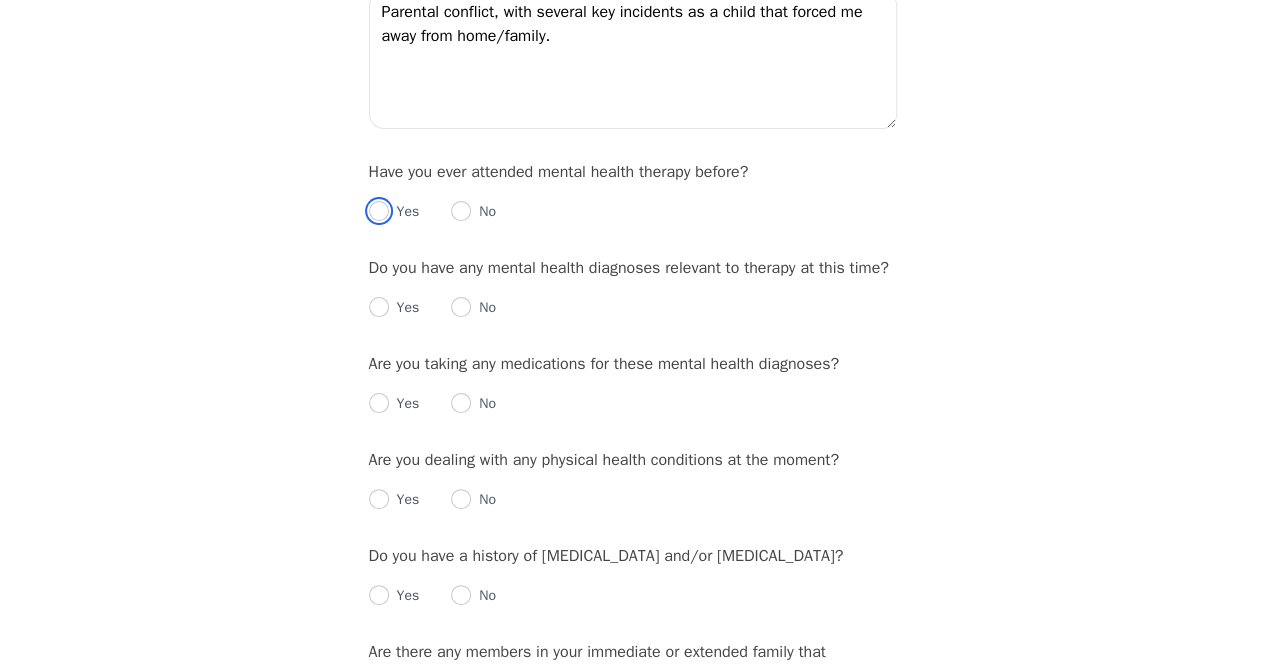 click at bounding box center (379, 211) 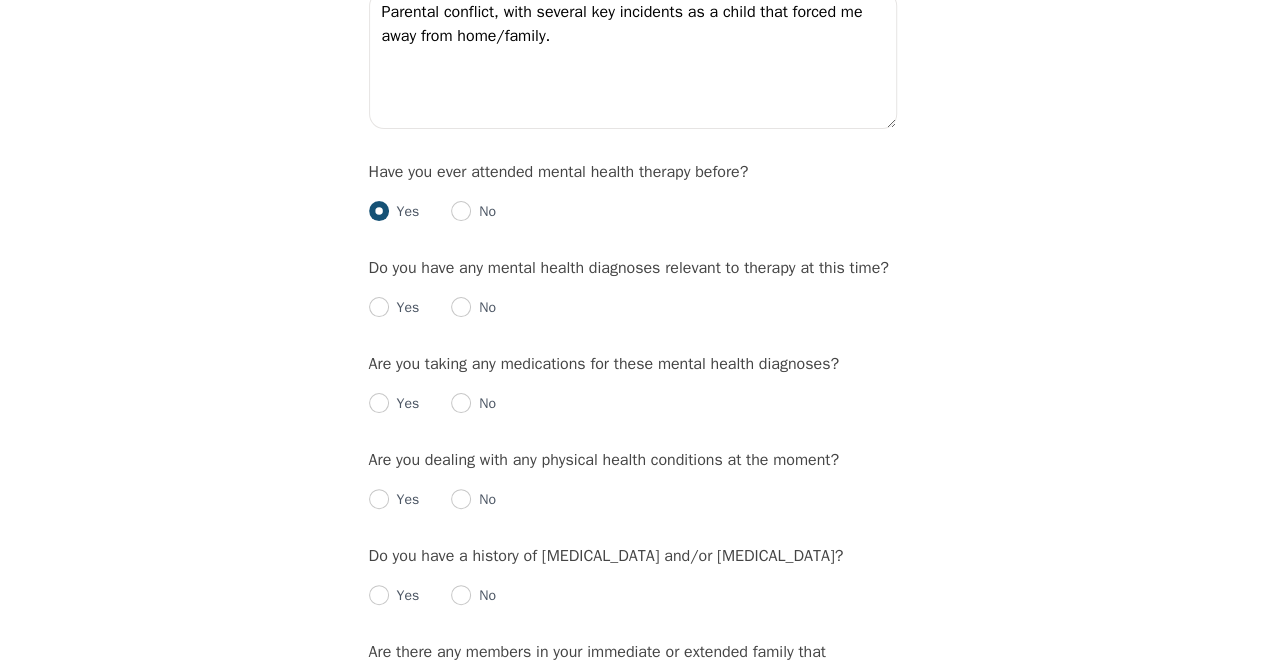 radio on "true" 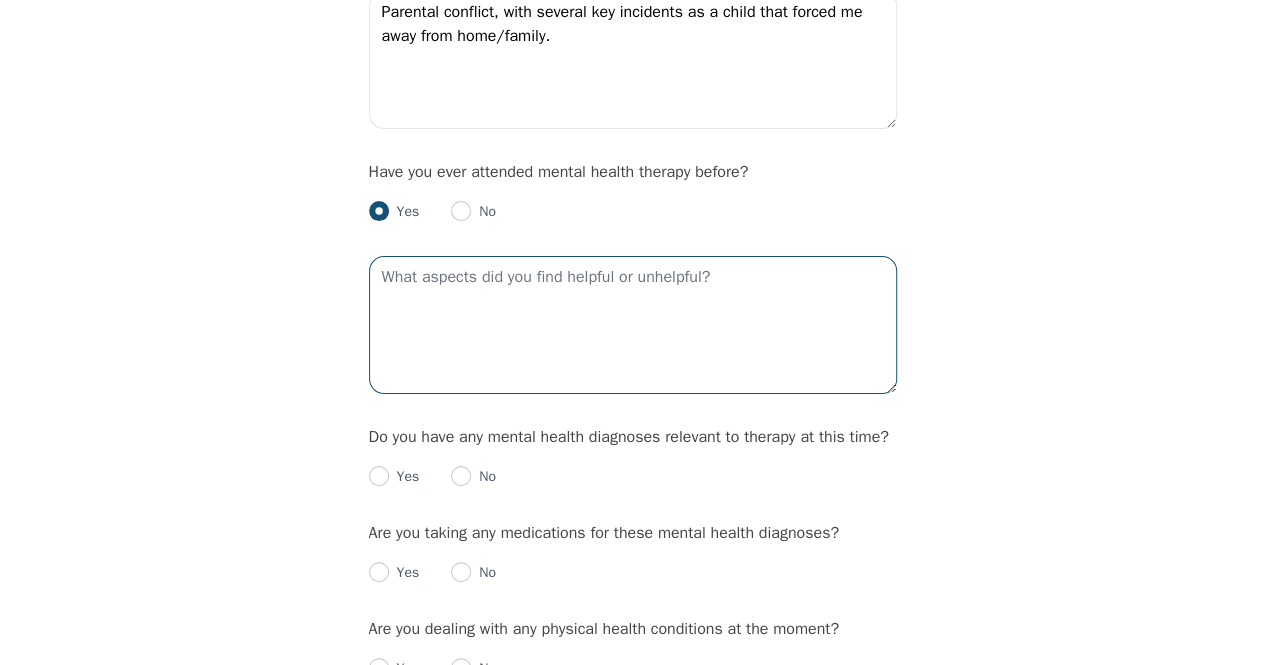 click at bounding box center (633, 325) 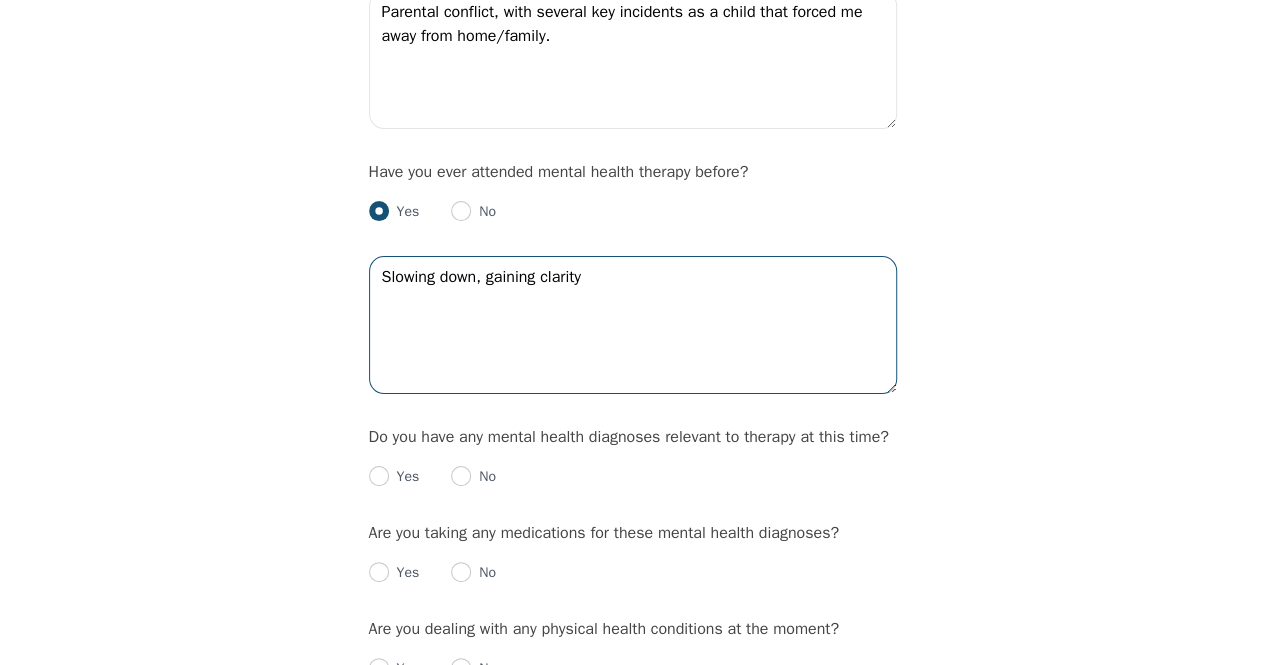 click on "Slowing down, gaining clarity" at bounding box center [633, 325] 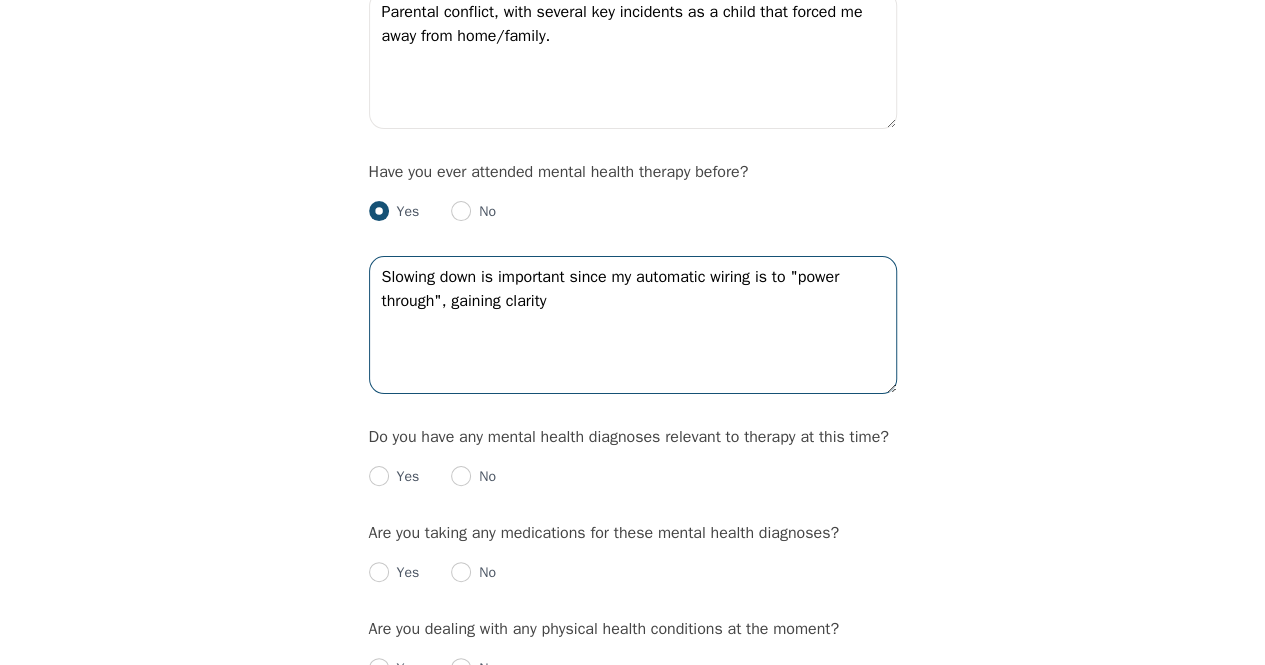 click on "Slowing down is important since my automatic wiring is to "power through", gaining clarity" at bounding box center [633, 325] 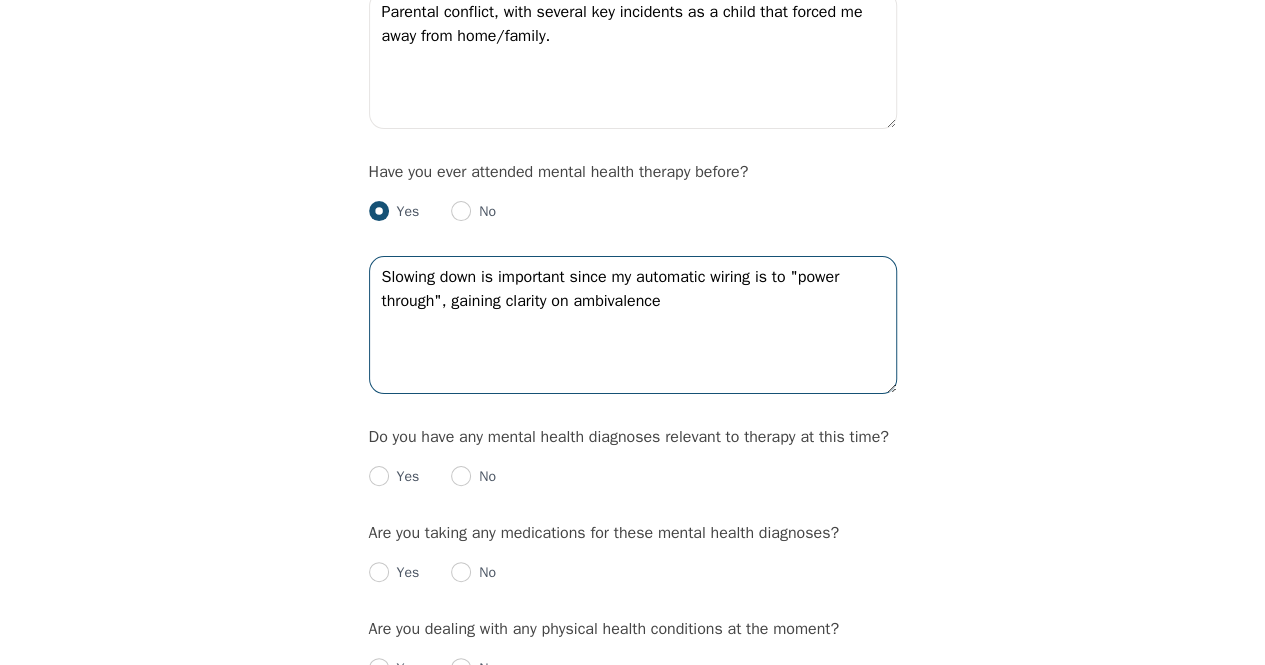 click on "Slowing down is important since my automatic wiring is to "power through", gaining clarity on ambivalence" at bounding box center [633, 325] 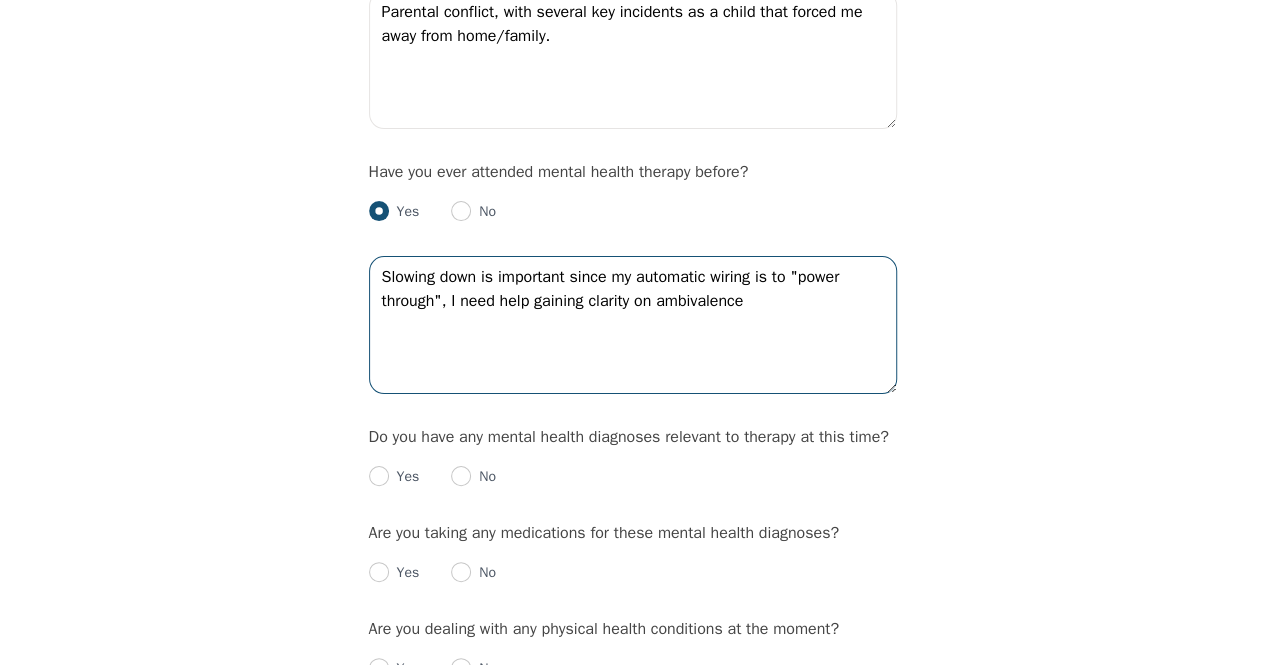 click on "Slowing down is important since my automatic wiring is to "power through", I need help gaining clarity on ambivalence" at bounding box center [633, 325] 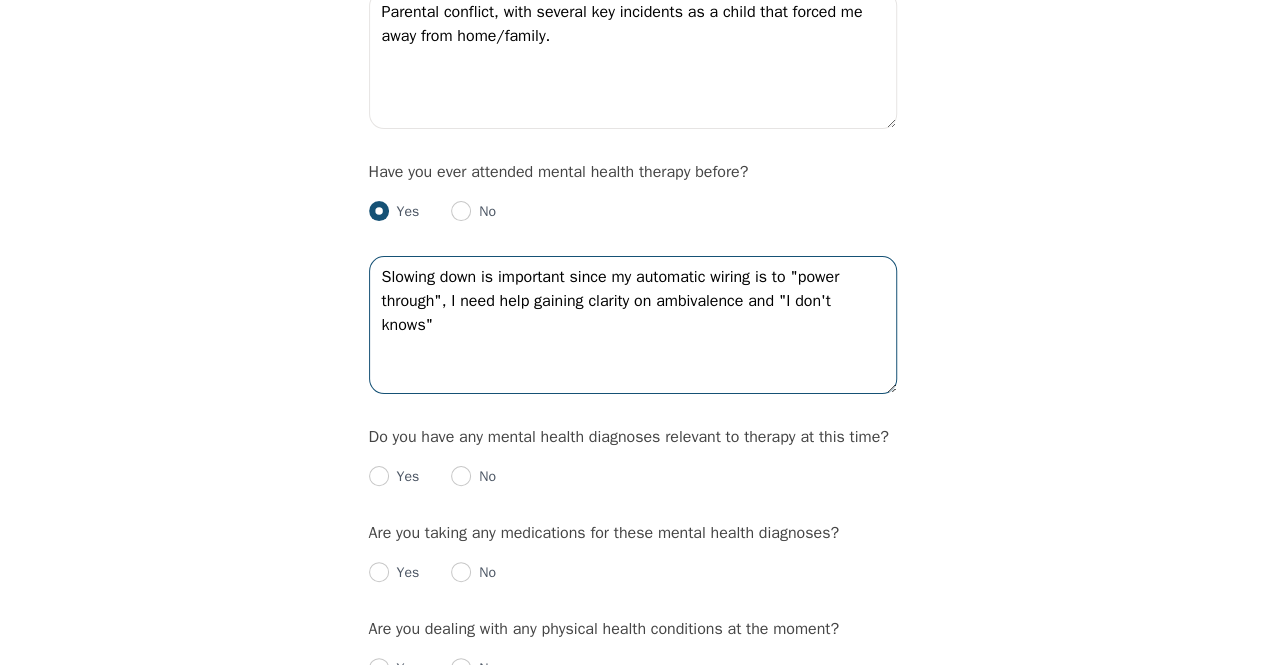 click on "Slowing down is important since my automatic wiring is to "power through", I need help gaining clarity on ambivalence and "I don't knows"" at bounding box center (633, 325) 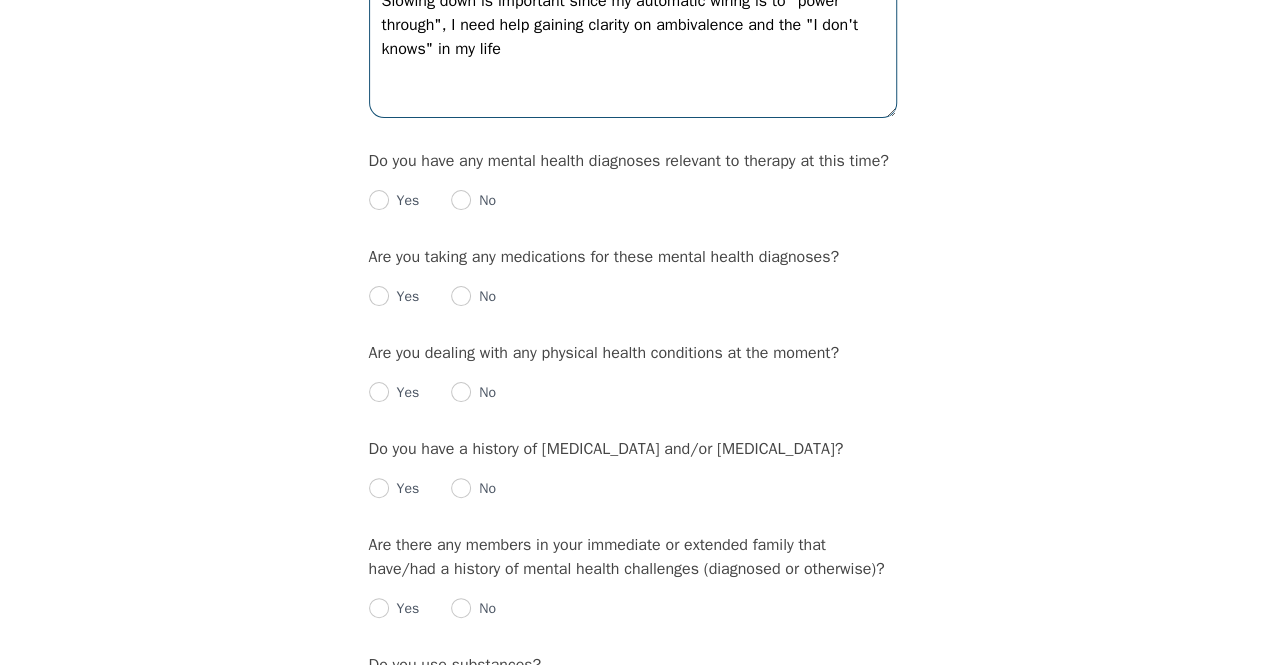 scroll, scrollTop: 2324, scrollLeft: 0, axis: vertical 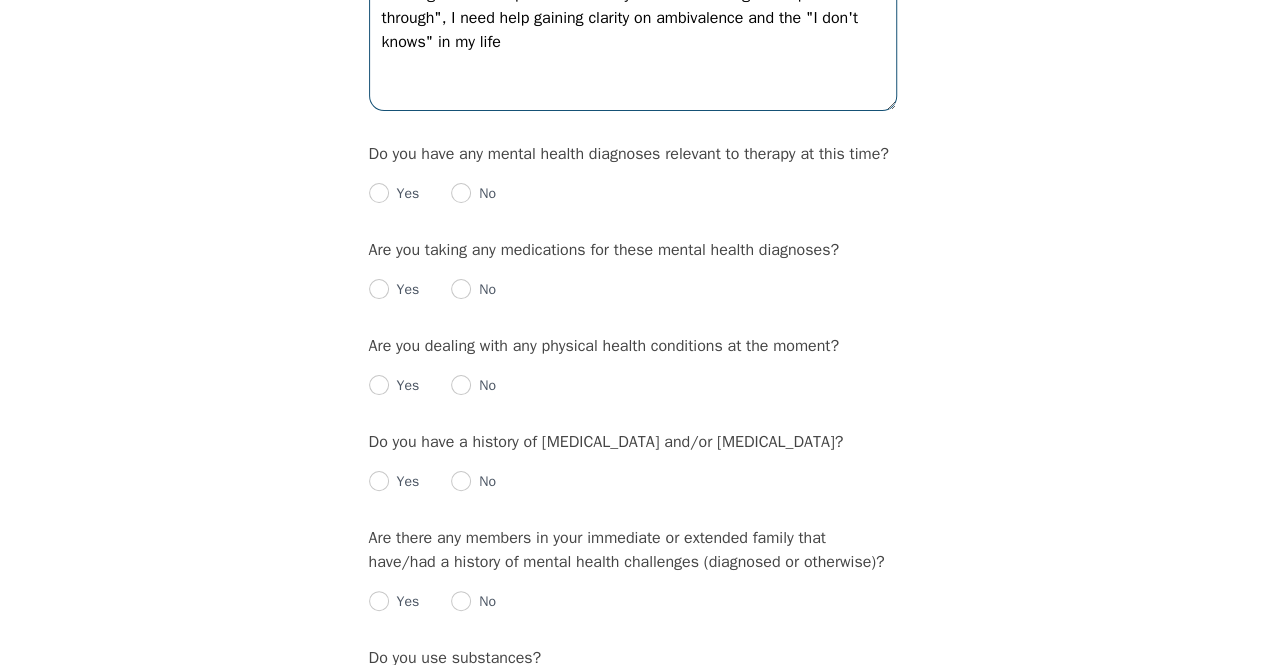 type on "Slowing down is important since my automatic wiring is to "power through", I need help gaining clarity on ambivalence and the "I don't knows" in my life" 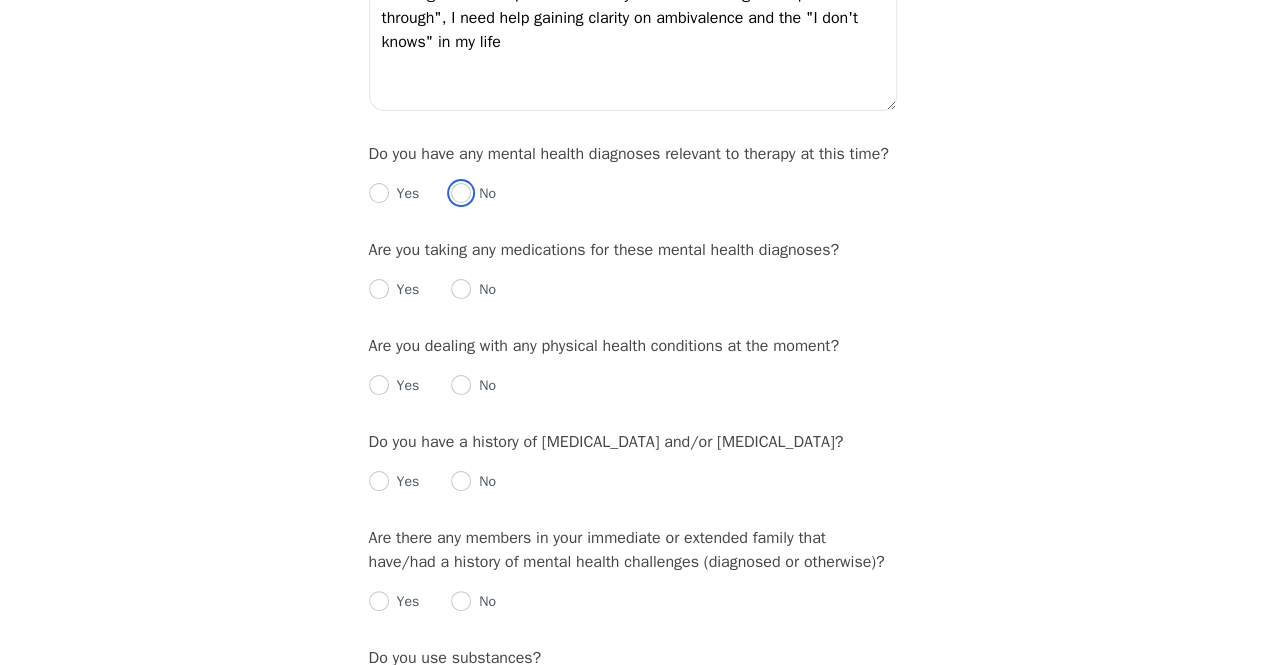 click at bounding box center (461, 193) 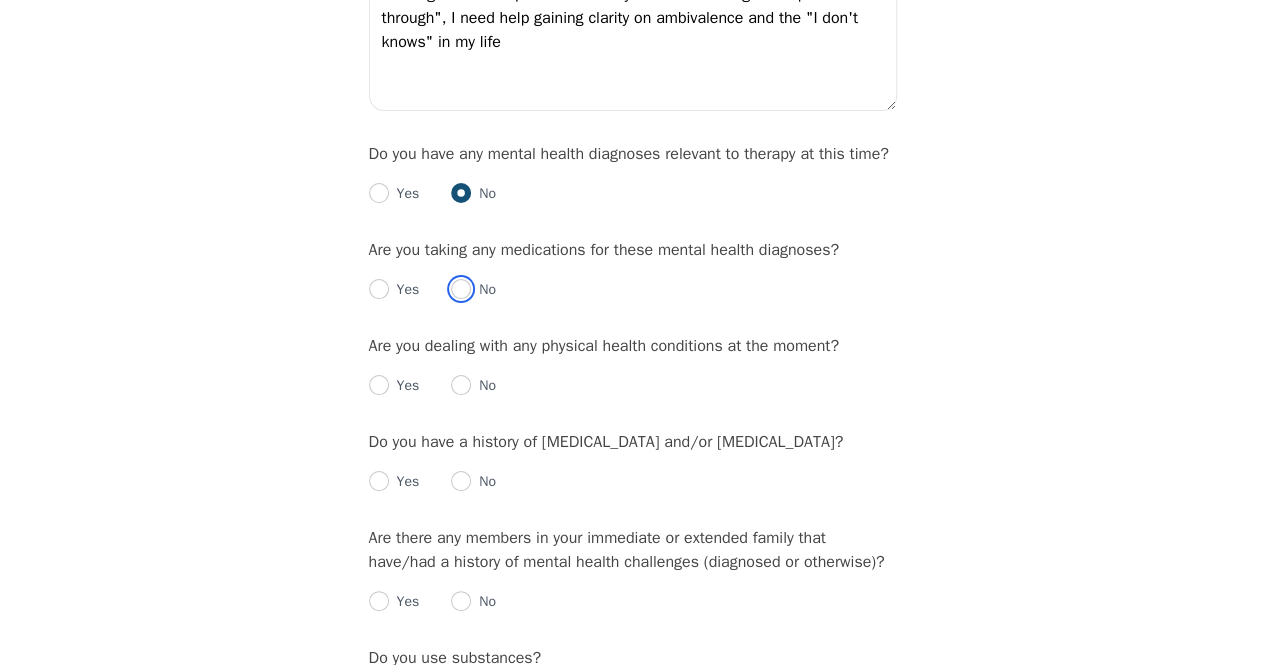 click at bounding box center [461, 289] 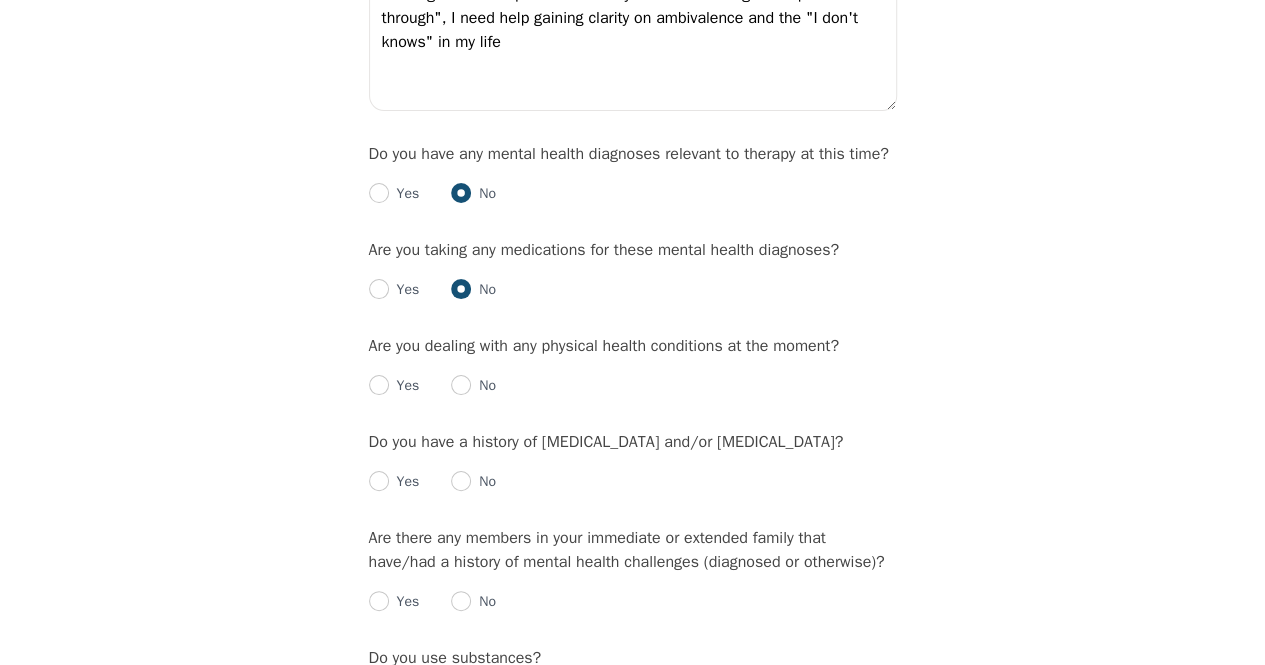 radio on "true" 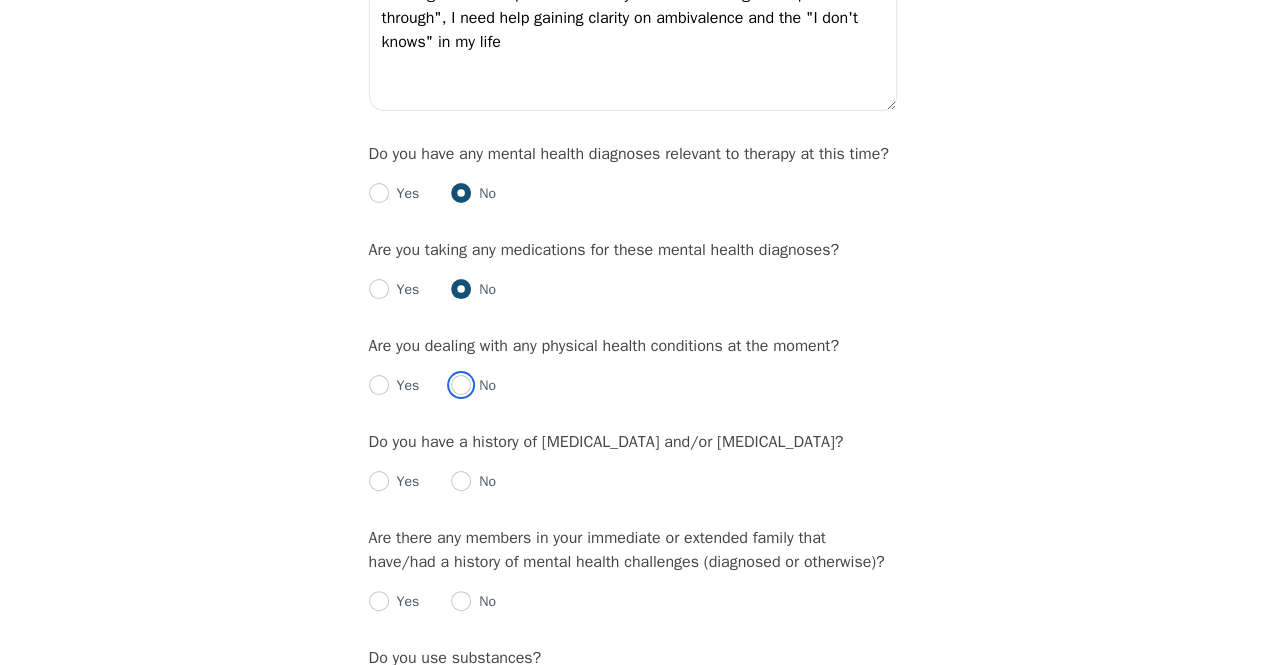 click at bounding box center [461, 385] 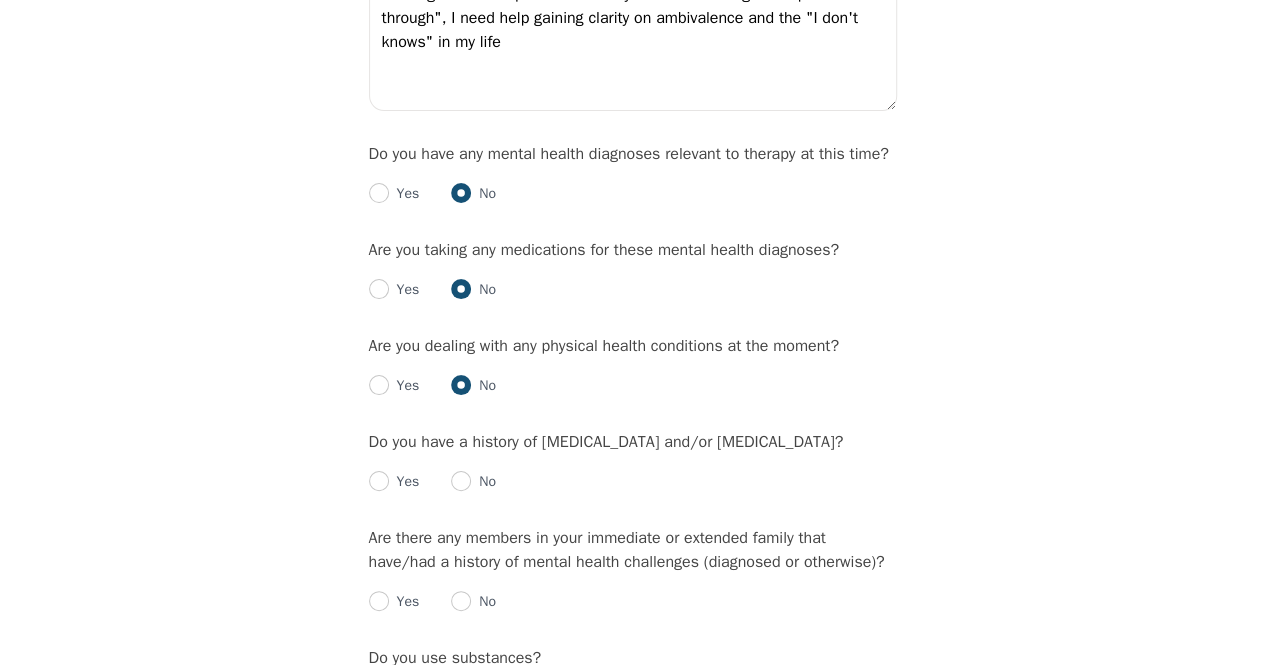 radio on "true" 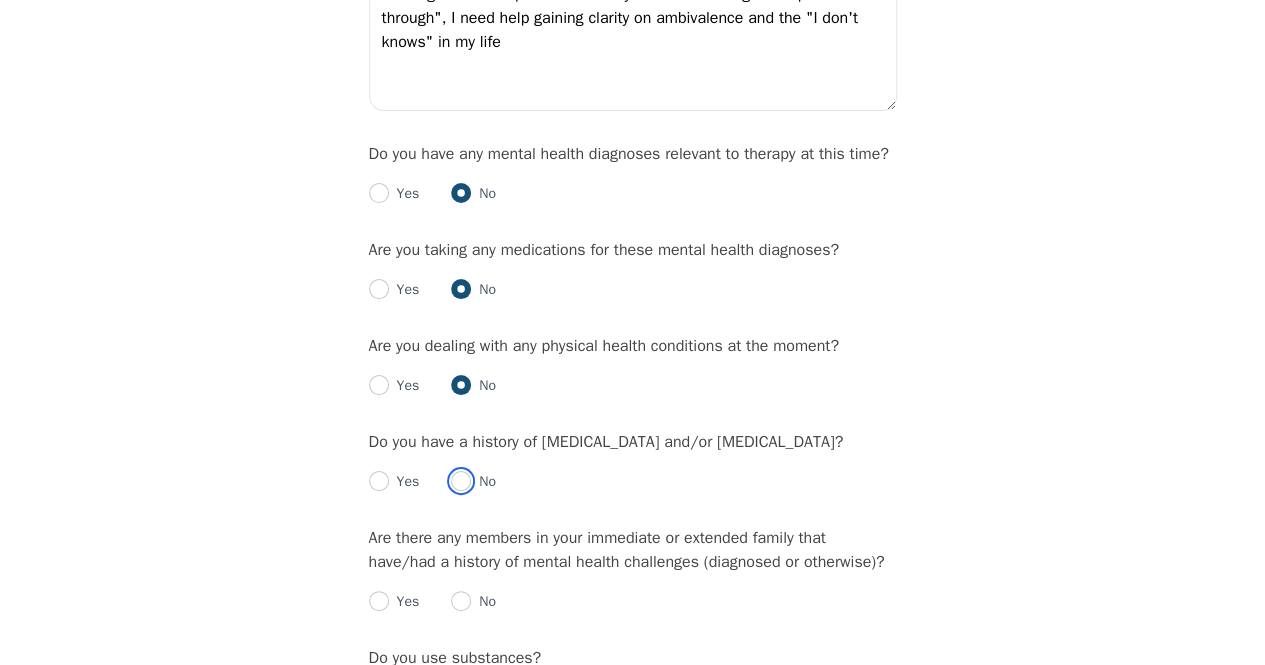 click at bounding box center (461, 481) 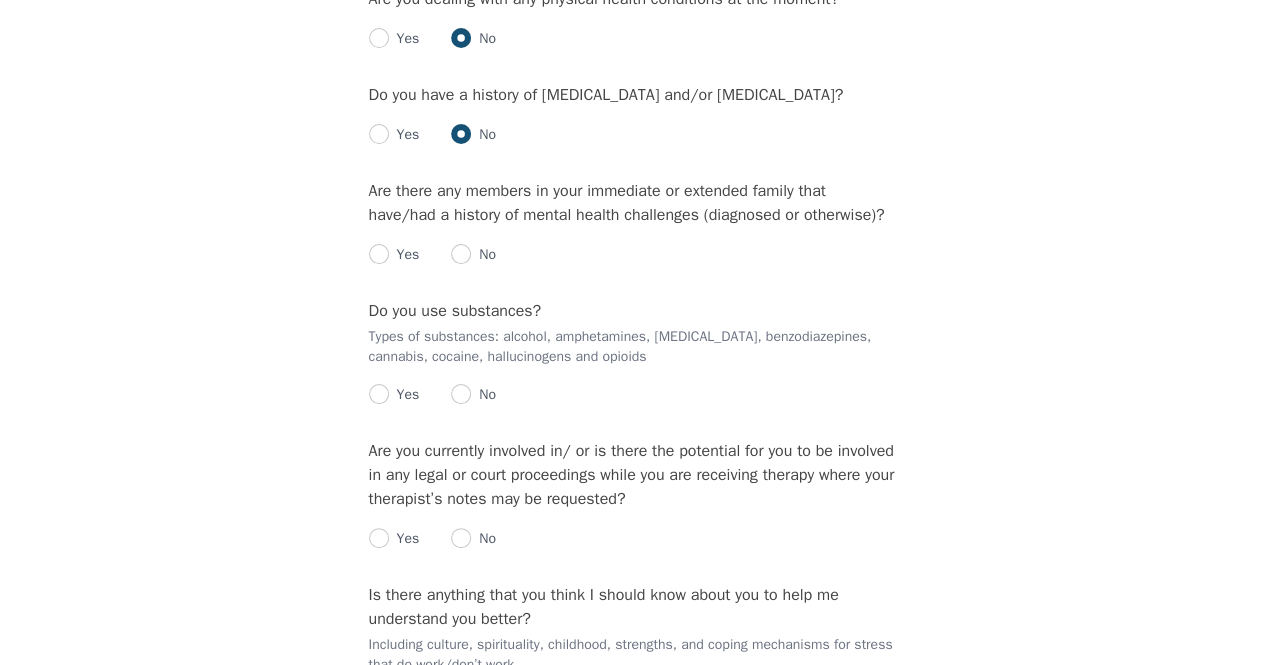 scroll, scrollTop: 2672, scrollLeft: 0, axis: vertical 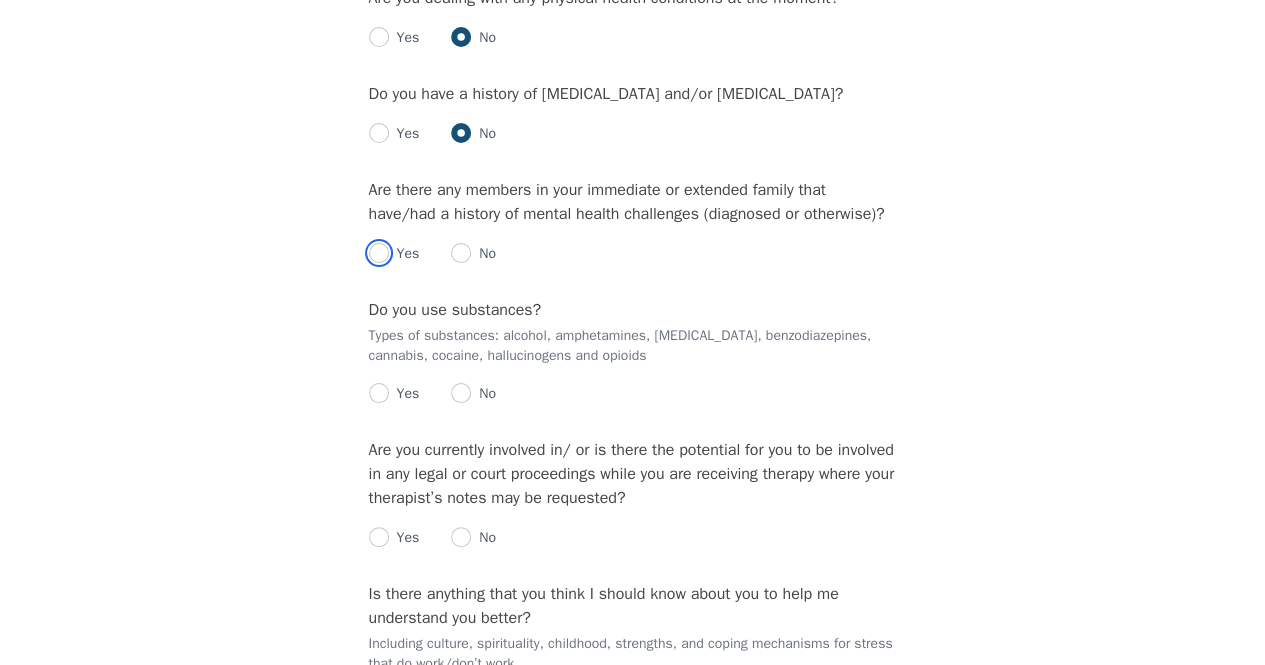 click at bounding box center (379, 253) 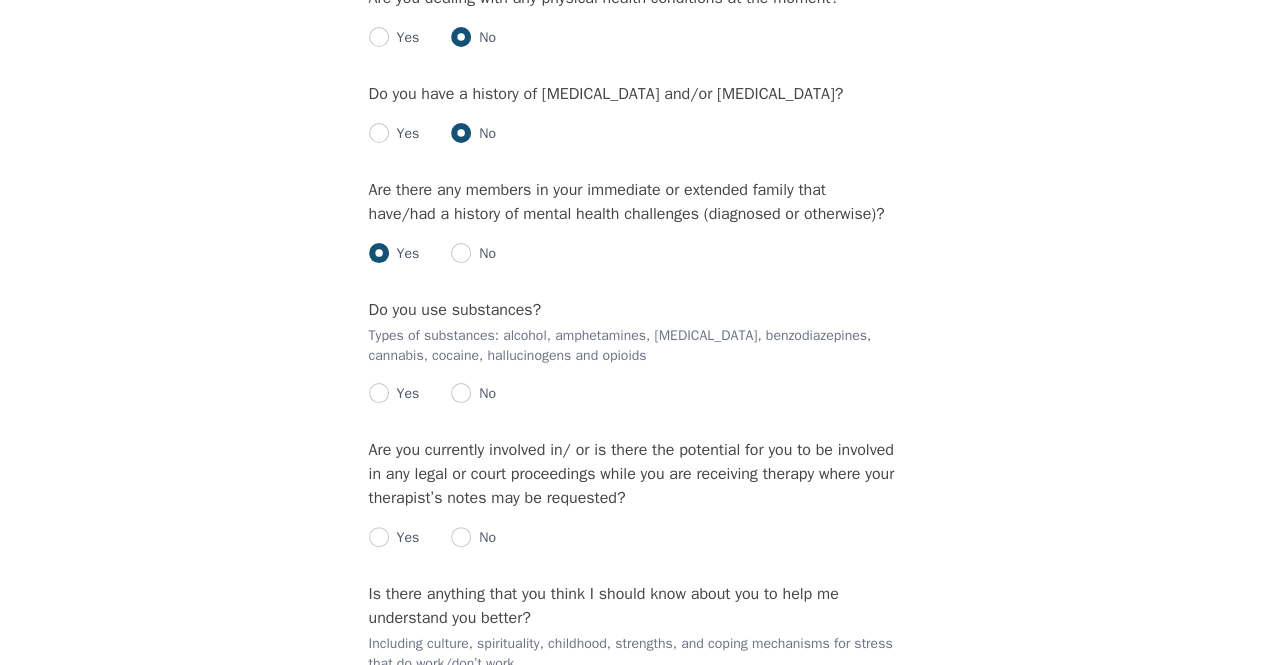 radio on "true" 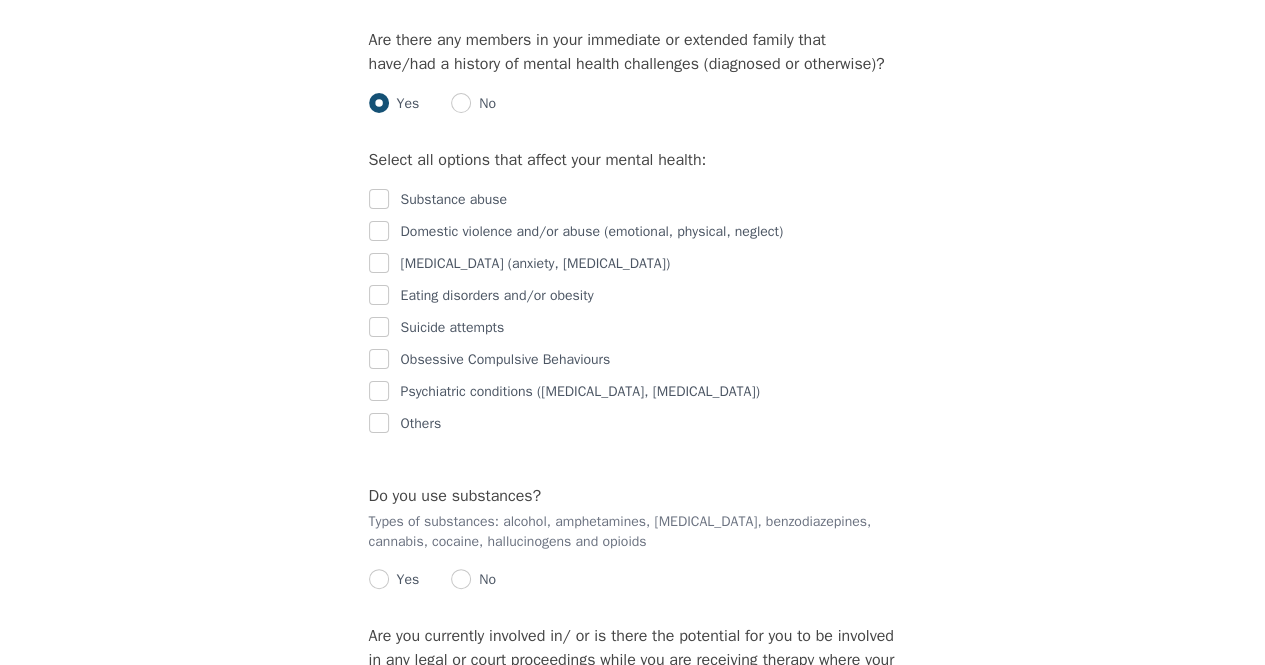 scroll, scrollTop: 2825, scrollLeft: 0, axis: vertical 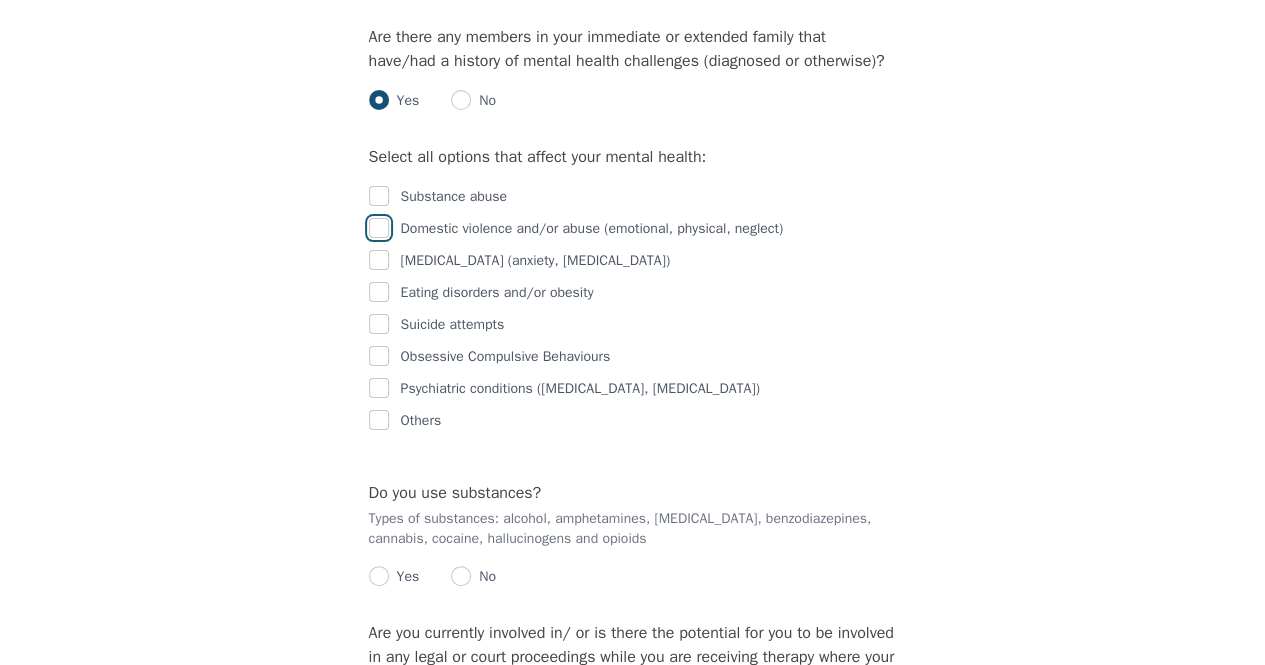 click at bounding box center [379, 228] 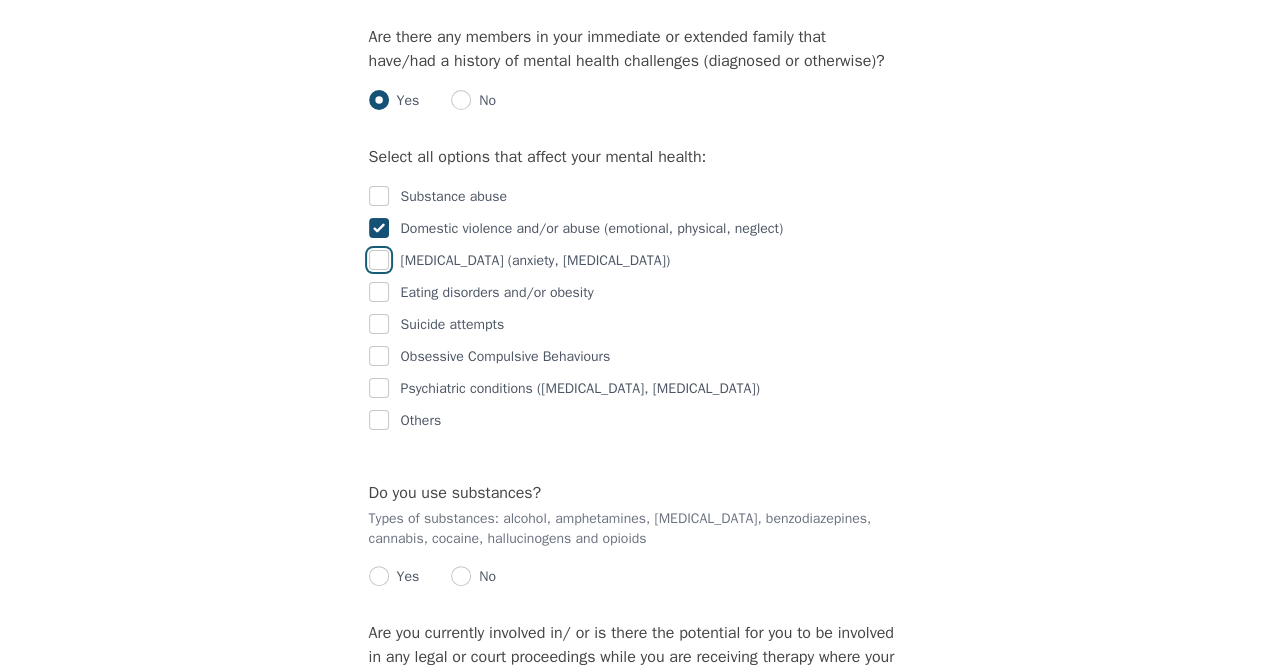 click at bounding box center (379, 260) 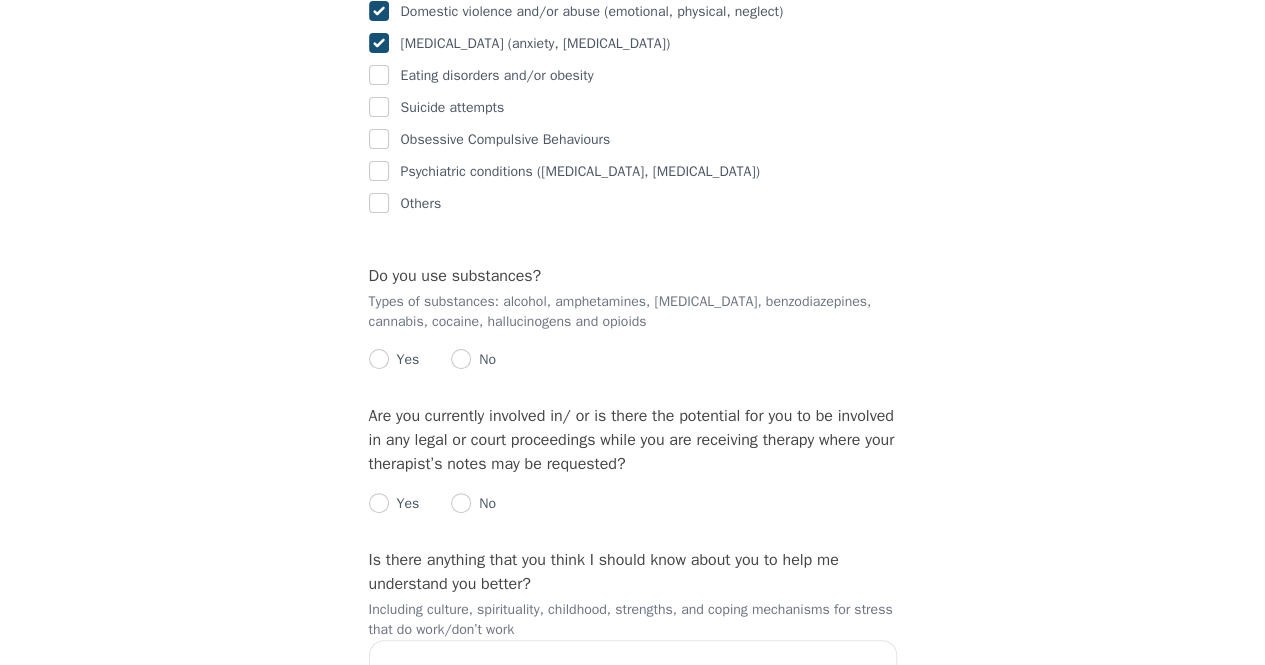 scroll, scrollTop: 3046, scrollLeft: 0, axis: vertical 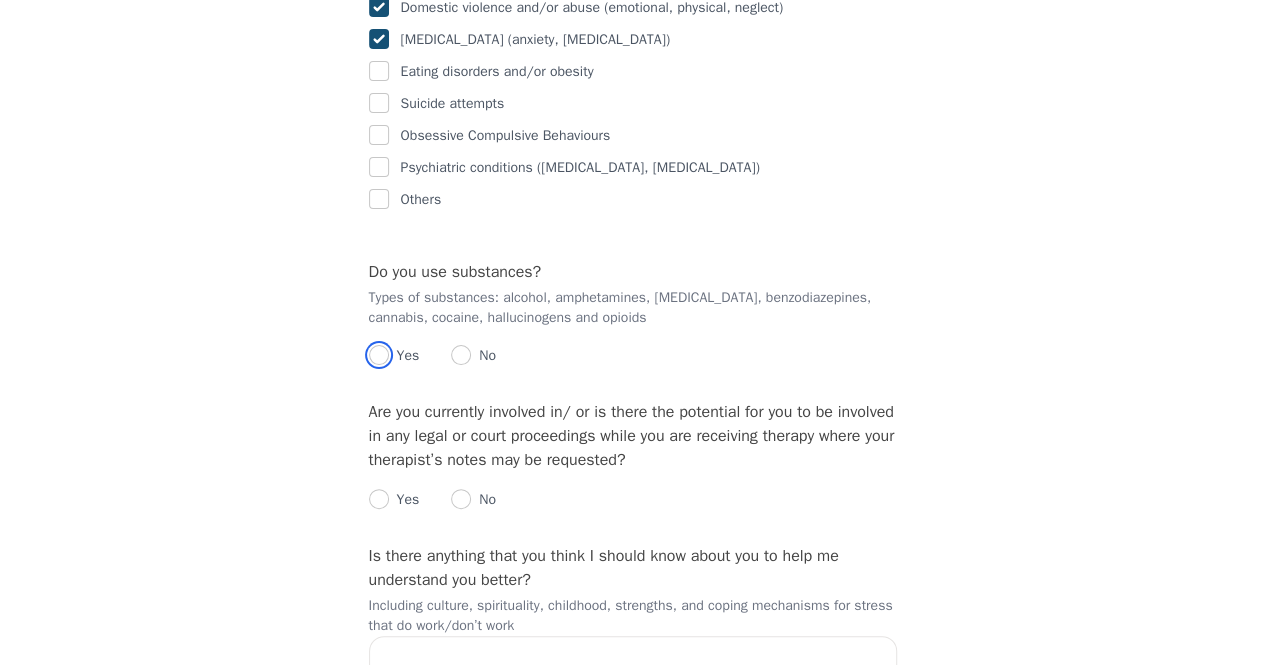 click at bounding box center (379, 355) 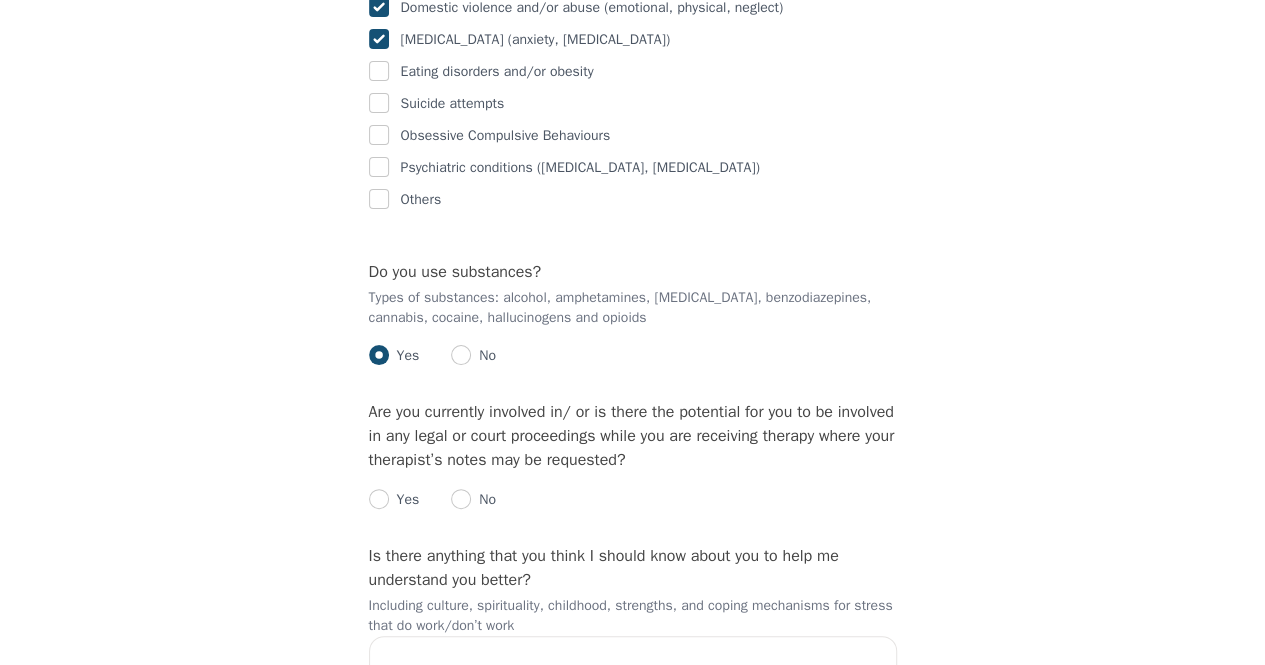 radio on "true" 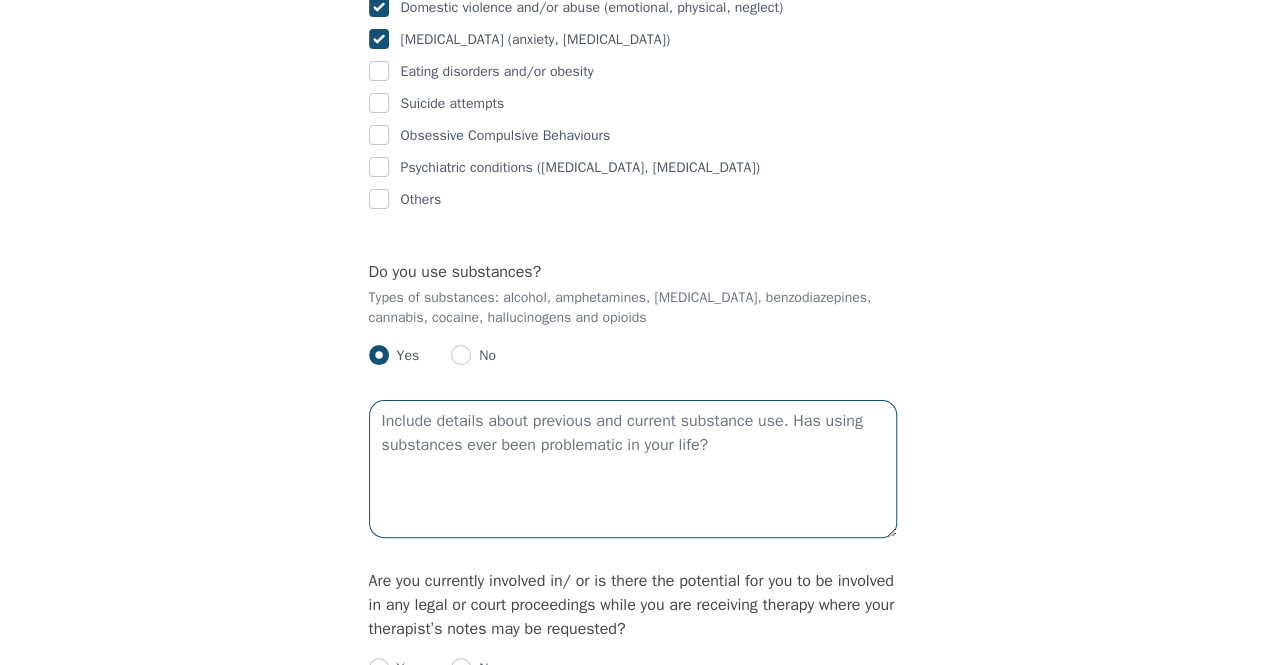 click at bounding box center [633, 469] 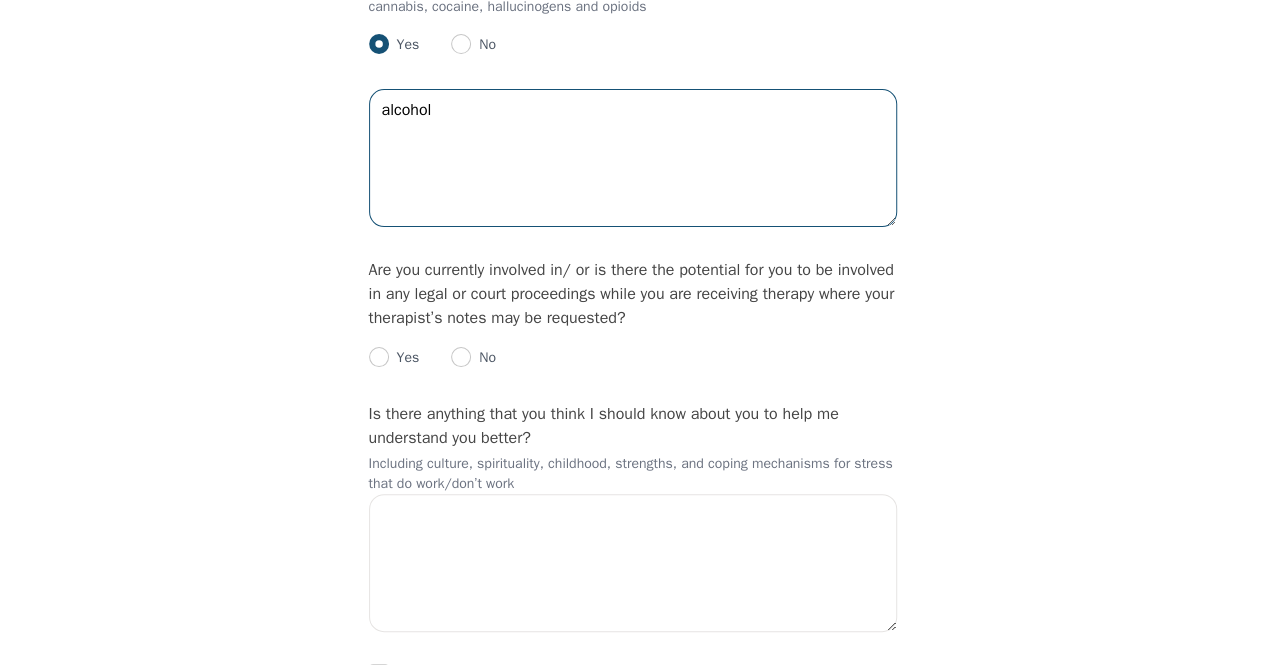 scroll, scrollTop: 3359, scrollLeft: 0, axis: vertical 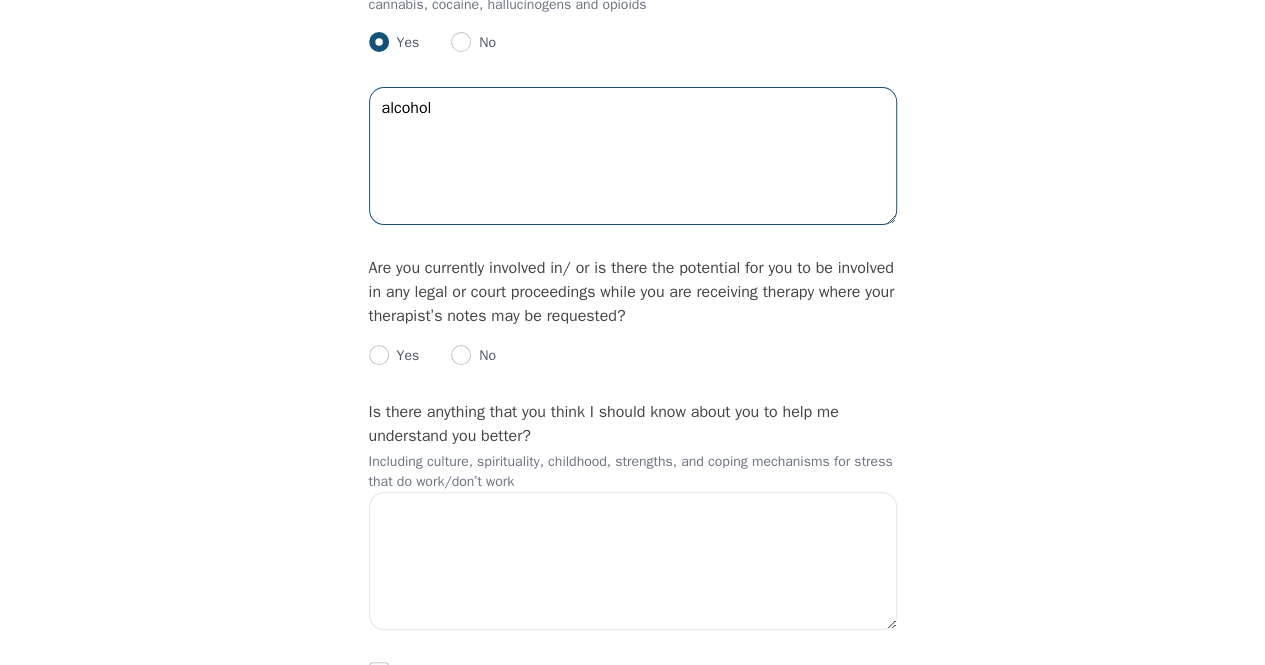 type on "alcohol" 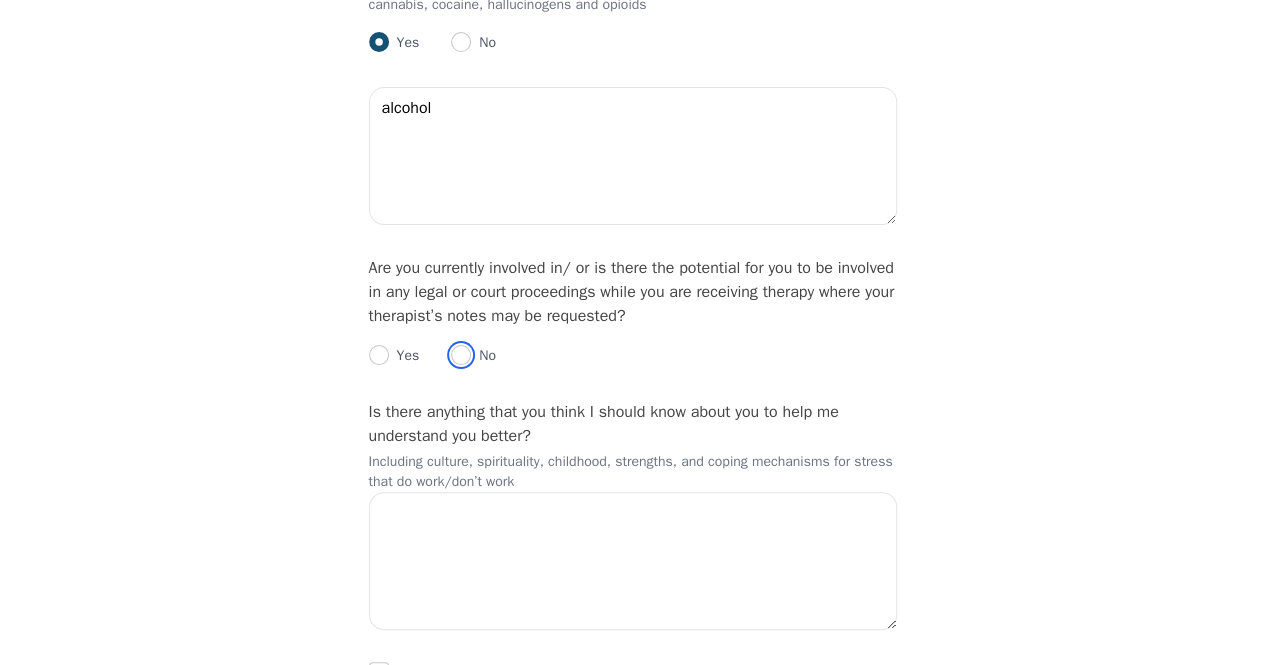 click at bounding box center [461, 355] 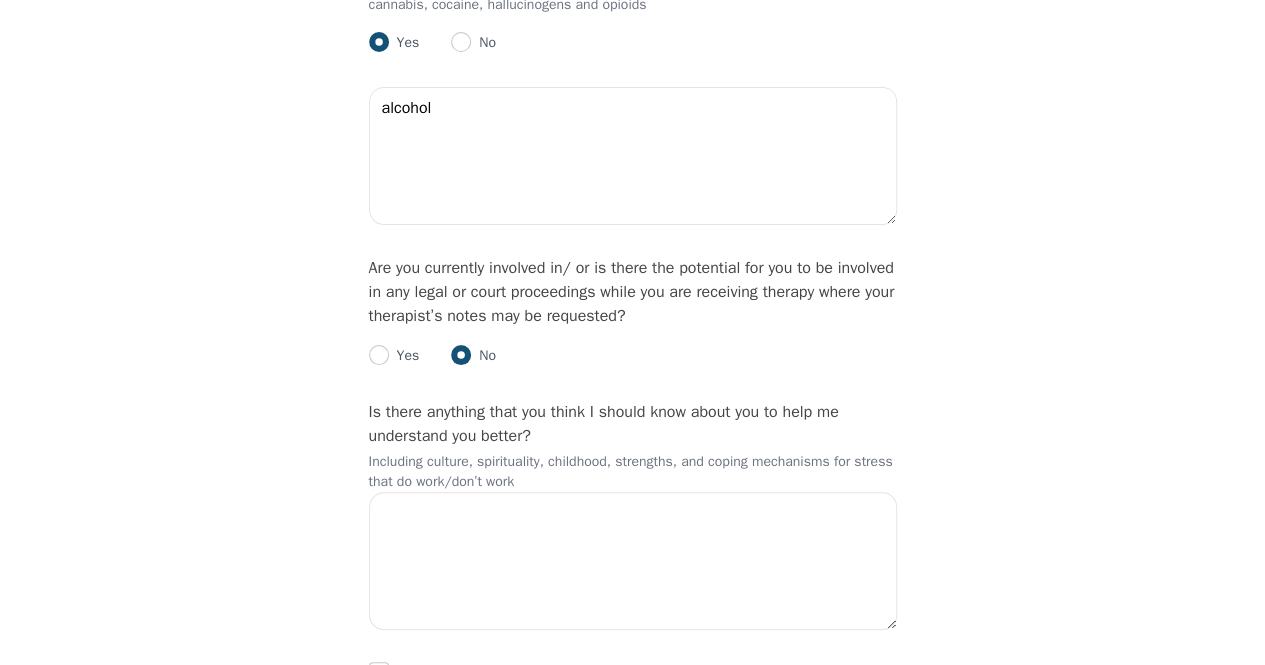 radio on "true" 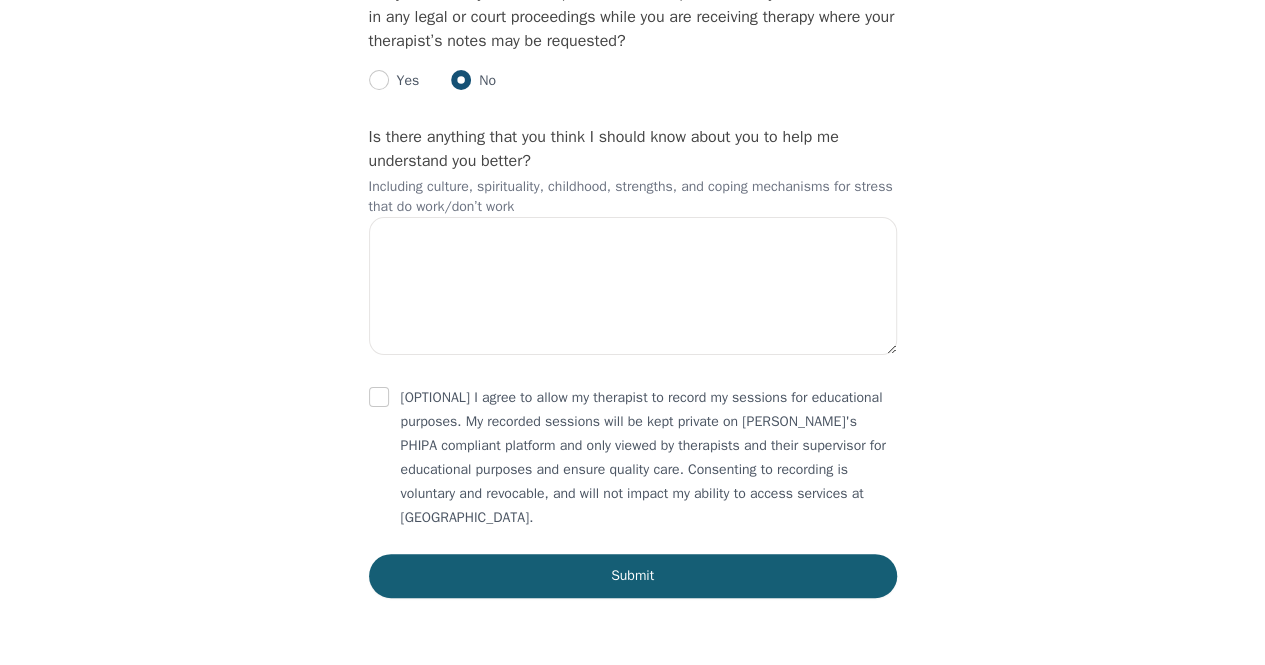 scroll, scrollTop: 3635, scrollLeft: 0, axis: vertical 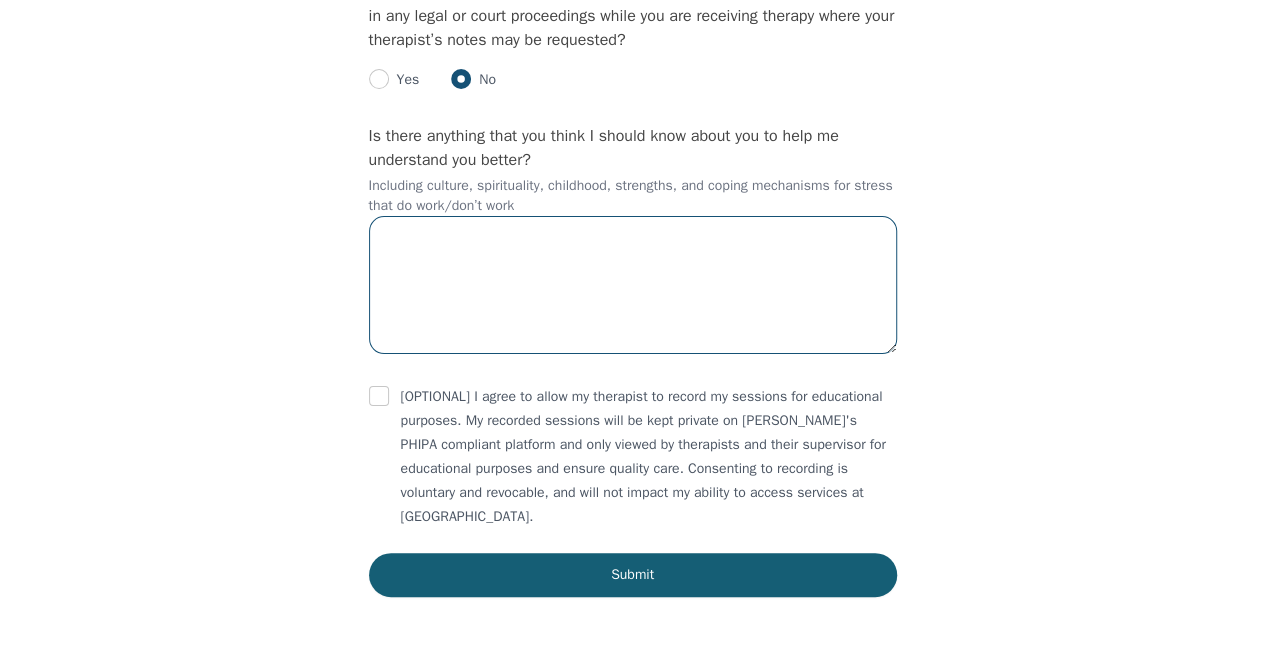 click at bounding box center [633, 285] 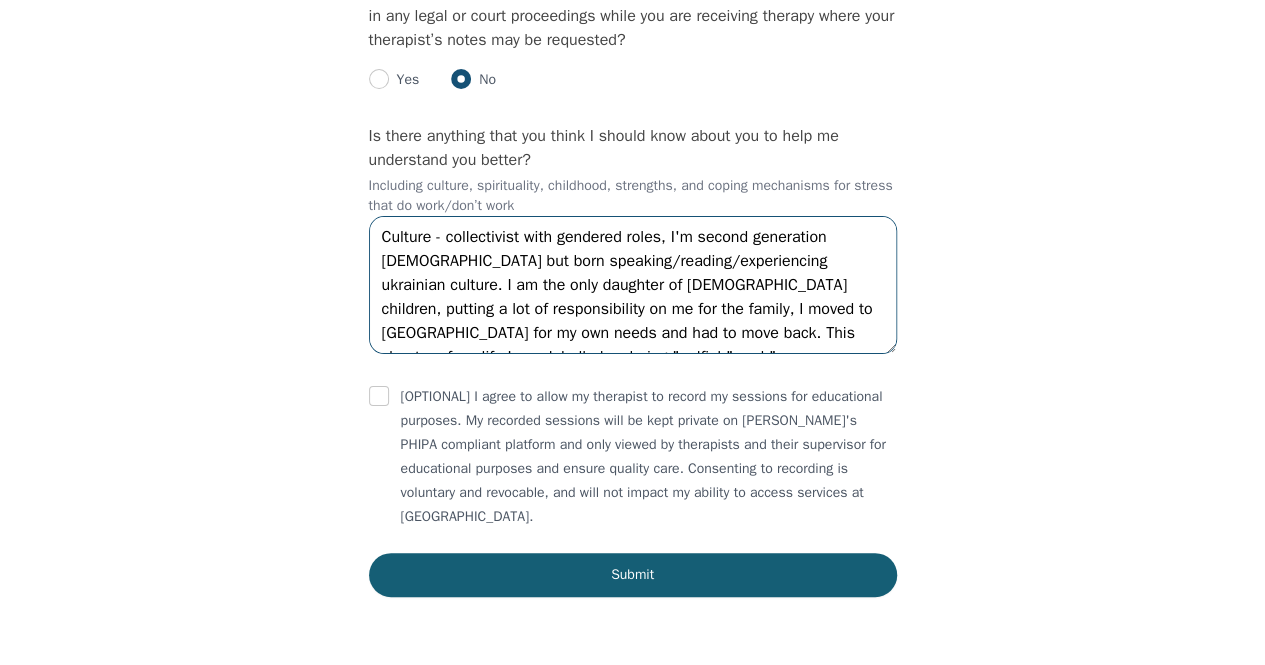 scroll, scrollTop: 14, scrollLeft: 0, axis: vertical 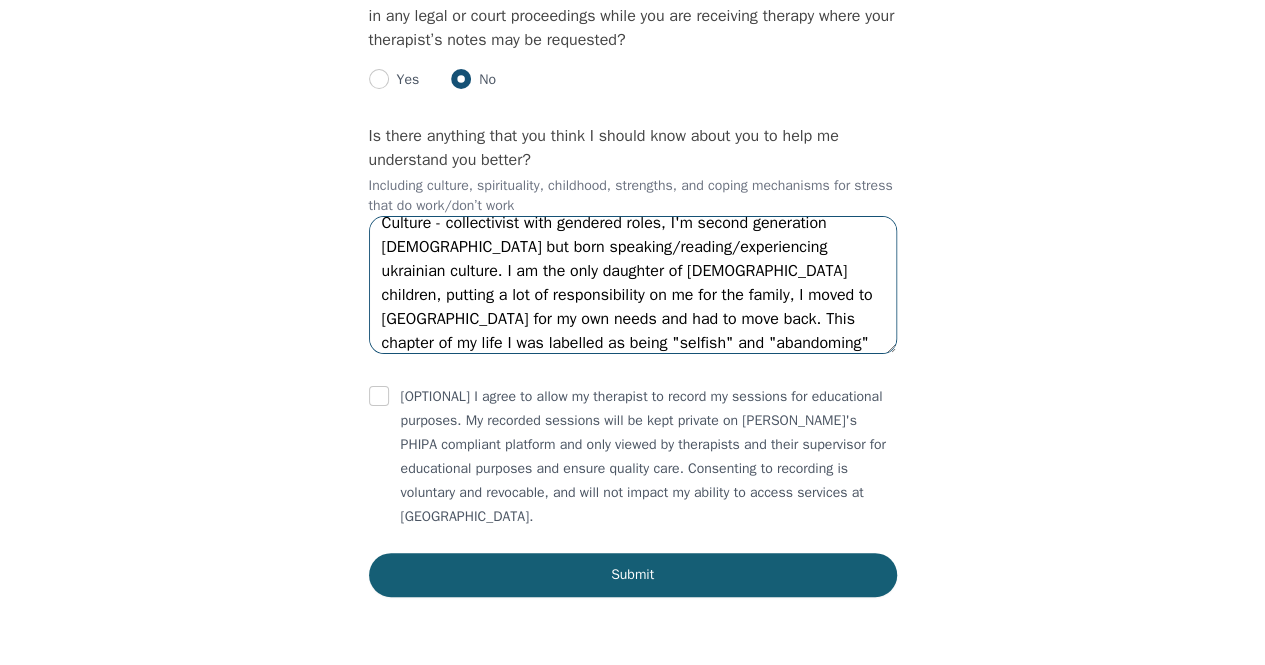 click on "Culture - collectivist with gendered roles, I'm second generation [DEMOGRAPHIC_DATA] but born speaking/reading/experiencing ukrainian culture. I am the only daughter of [DEMOGRAPHIC_DATA] children, putting a lot of responsibility on me for the family, I moved to [GEOGRAPHIC_DATA] for my own needs and had to move back. This chapter of my life I was labelled as being "selfish" and "abandoming" my family." at bounding box center (633, 285) 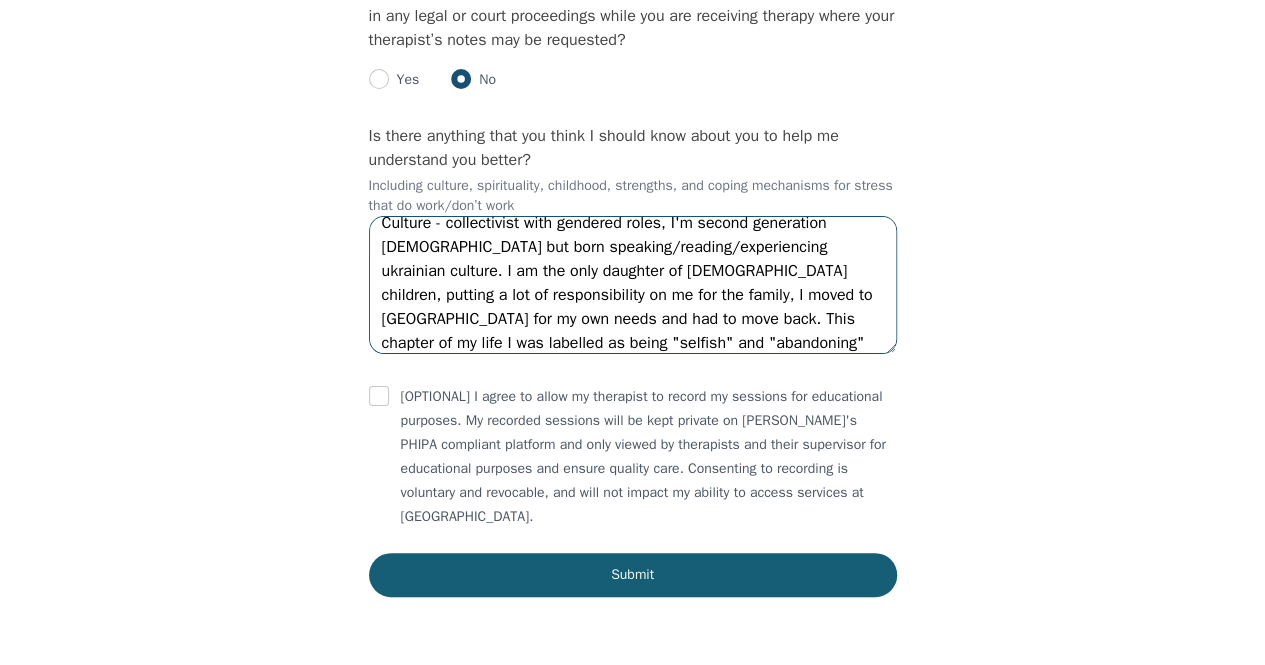 click on "Culture - collectivist with gendered roles, I'm second generation [DEMOGRAPHIC_DATA] but born speaking/reading/experiencing ukrainian culture. I am the only daughter of [DEMOGRAPHIC_DATA] children, putting a lot of responsibility on me for the family, I moved to [GEOGRAPHIC_DATA] for my own needs and had to move back. This chapter of my life I was labelled as being "selfish" and "abandoning" my family." at bounding box center (633, 285) 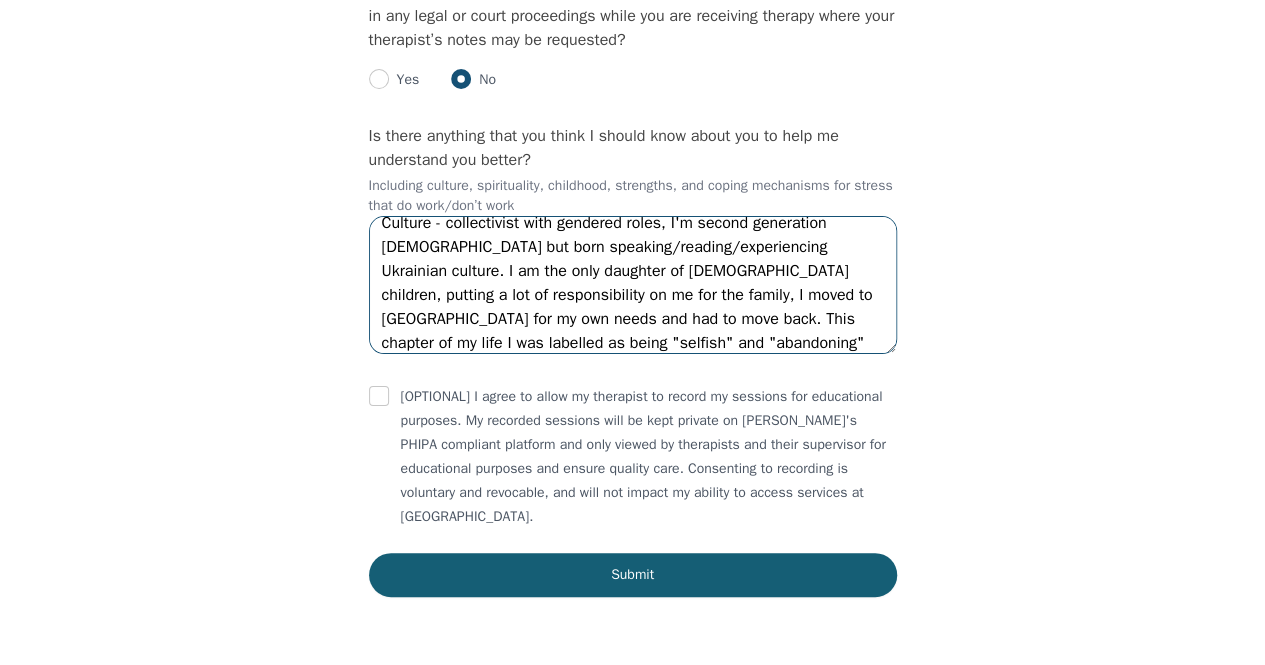 click on "Culture - collectivist with gendered roles, I'm second generation [DEMOGRAPHIC_DATA] but born speaking/reading/experiencing Ukrainian culture. I am the only daughter of [DEMOGRAPHIC_DATA] children, putting a lot of responsibility on me for the family, I moved to [GEOGRAPHIC_DATA] for my own needs and had to move back. This chapter of my life I was labelled as being "selfish" and "abandoning" my family." at bounding box center [633, 285] 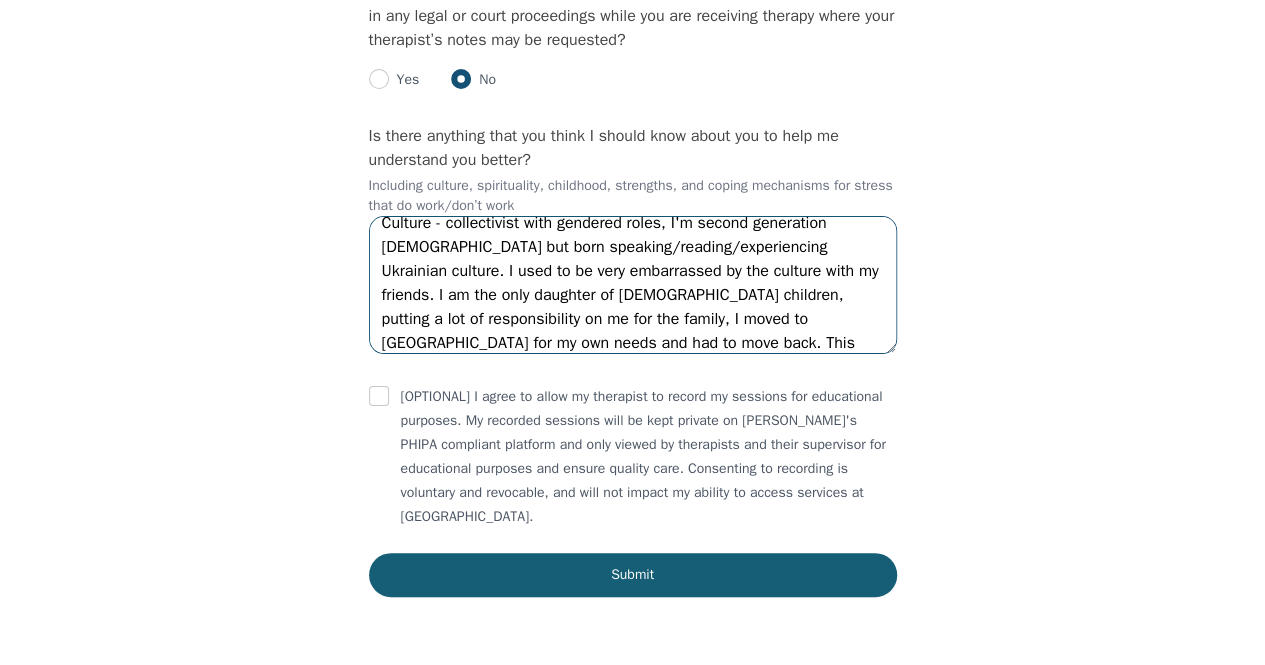 scroll, scrollTop: 3640, scrollLeft: 0, axis: vertical 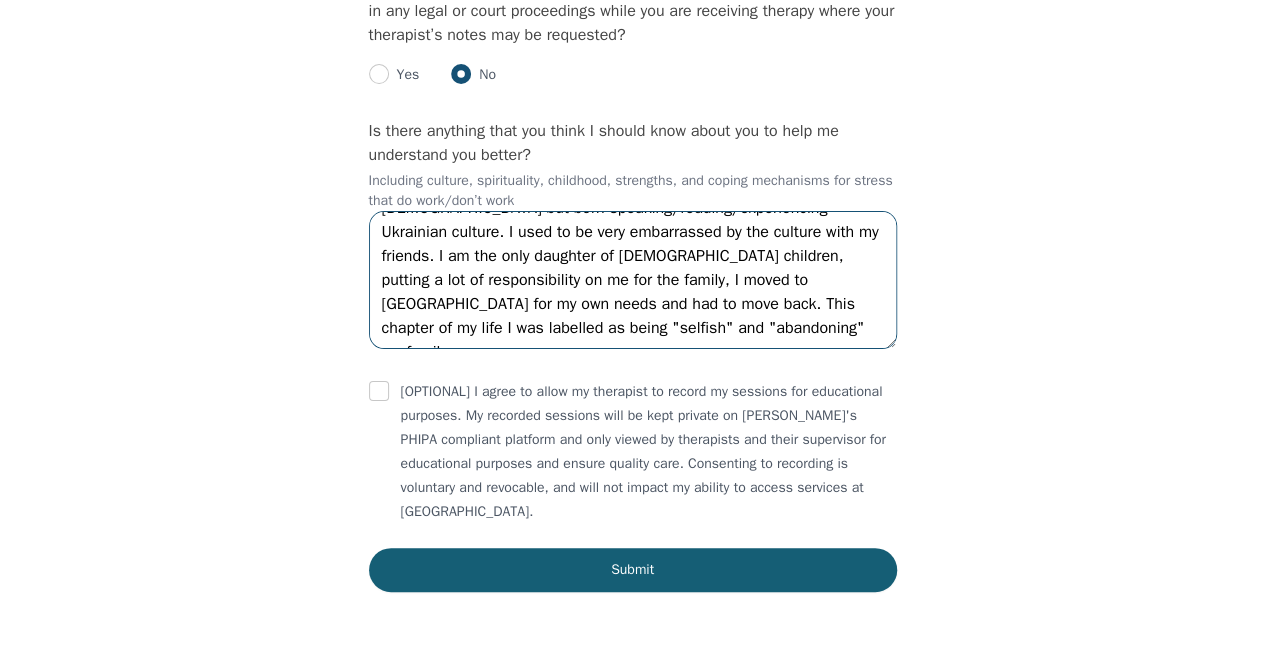 click on "Culture - collectivist with gendered roles, I'm second generation [DEMOGRAPHIC_DATA] but born speaking/reading/experiencing Ukrainian culture. I used to be very embarrassed by the culture with my friends. I am the only daughter of [DEMOGRAPHIC_DATA] children, putting a lot of responsibility on me for the family, I moved to [GEOGRAPHIC_DATA] for my own needs and had to move back. This chapter of my life I was labelled as being "selfish" and "abandoning" my family." at bounding box center [633, 280] 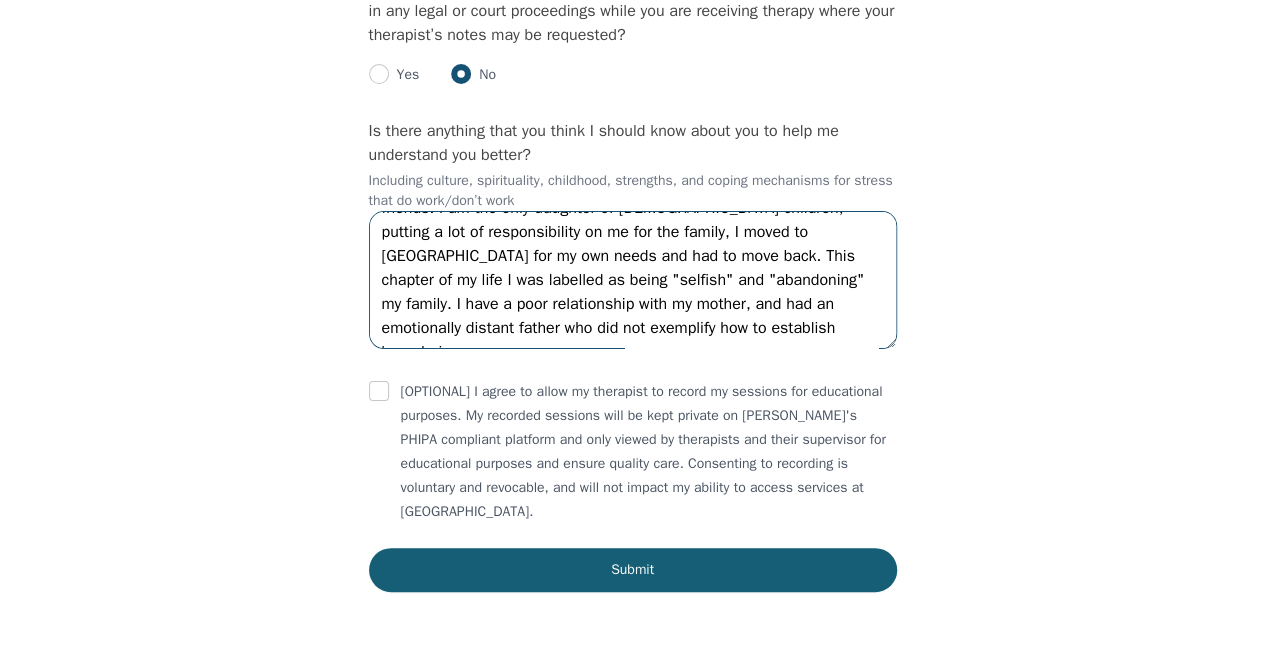 scroll, scrollTop: 95, scrollLeft: 0, axis: vertical 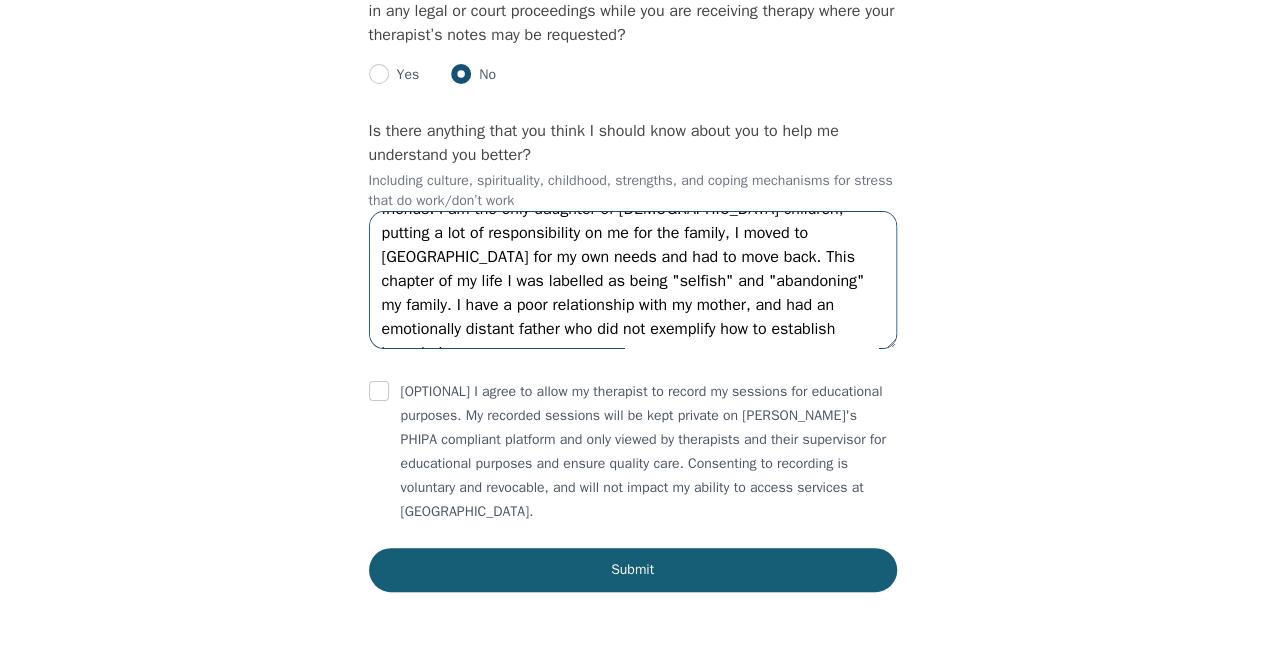 click on "Culture - collectivist with gendered roles, I'm second generation [DEMOGRAPHIC_DATA] but born speaking/reading/experiencing Ukrainian culture. I used to be very embarrassed by the culture with my friends. I am the only daughter of [DEMOGRAPHIC_DATA] children, putting a lot of responsibility on me for the family, I moved to [GEOGRAPHIC_DATA] for my own needs and had to move back. This chapter of my life I was labelled as being "selfish" and "abandoning" my family. I have a poor relationship with my mother, and had an emotionally distant father who did not exemplify how to establish boundaries." at bounding box center [633, 280] 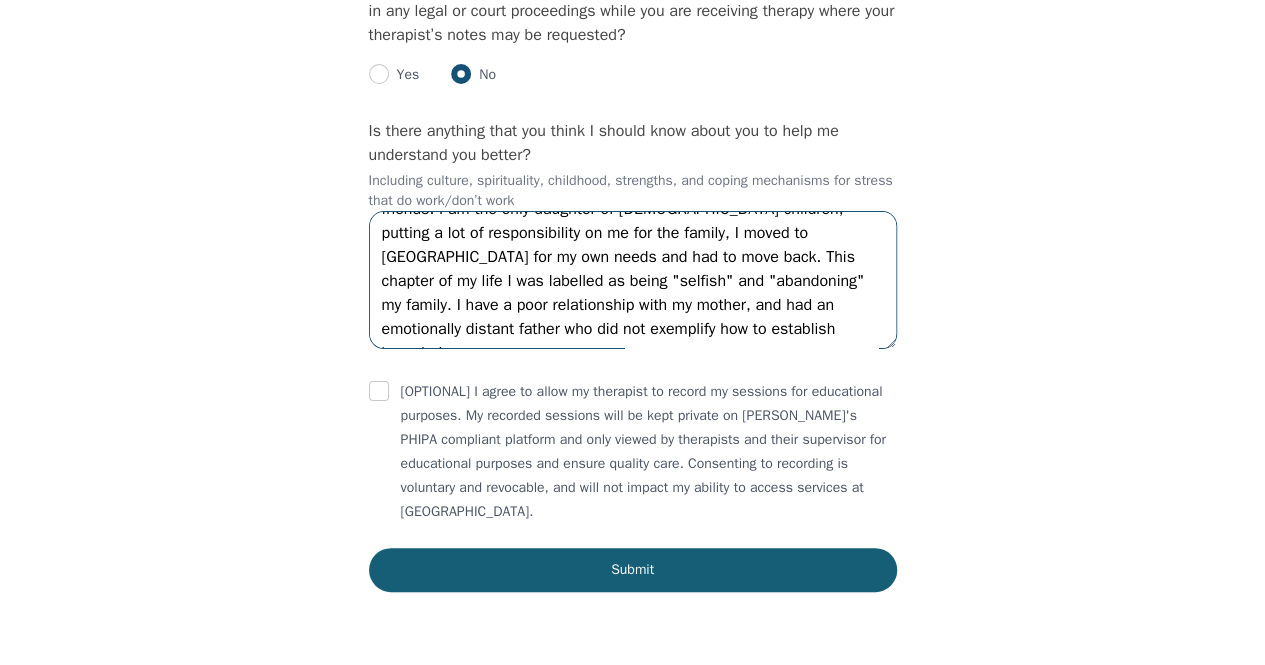 scroll, scrollTop: 96, scrollLeft: 0, axis: vertical 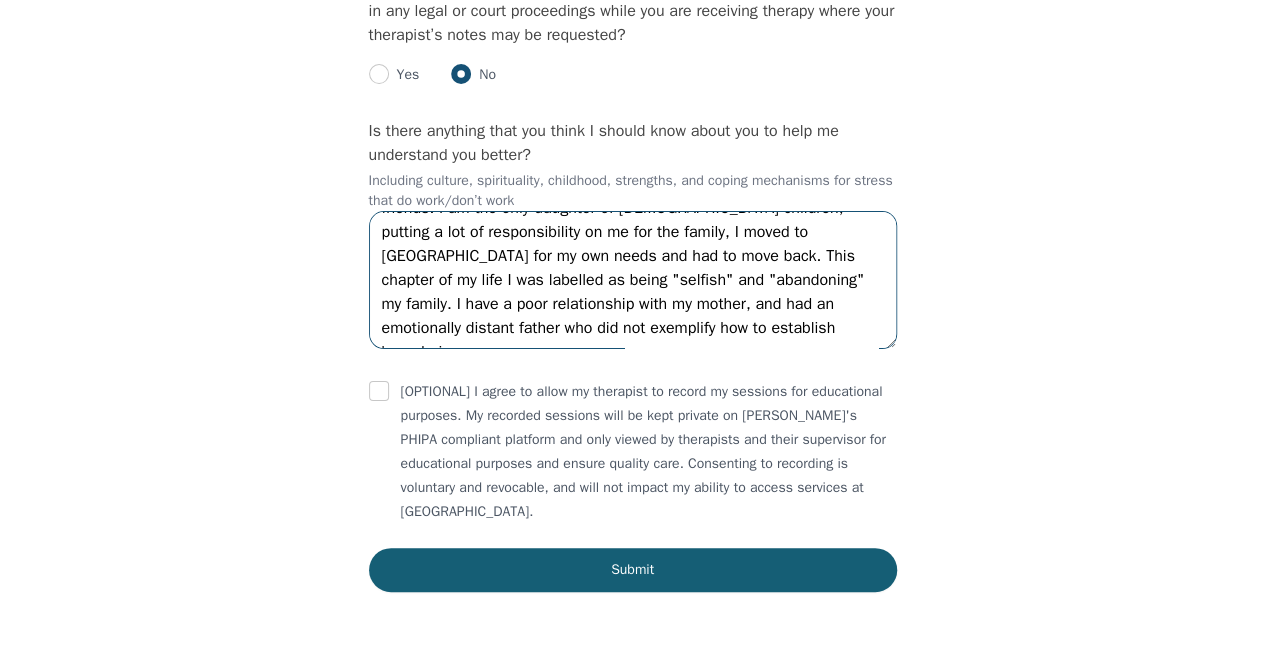 click on "Culture - collectivist with gendered roles, I'm second generation [DEMOGRAPHIC_DATA] but born speaking/reading/experiencing Ukrainian culture. I used to be very embarrassed by the culture with my friends. I am the only daughter of [DEMOGRAPHIC_DATA] children, putting a lot of responsibility on me for the family, I moved to [GEOGRAPHIC_DATA] for my own needs and had to move back. This chapter of my life I was labelled as being "selfish" and "abandoning" my family. I have a poor relationship with my mother, and had an emotionally distant father who did not exemplify how to establish boundaries." at bounding box center (633, 280) 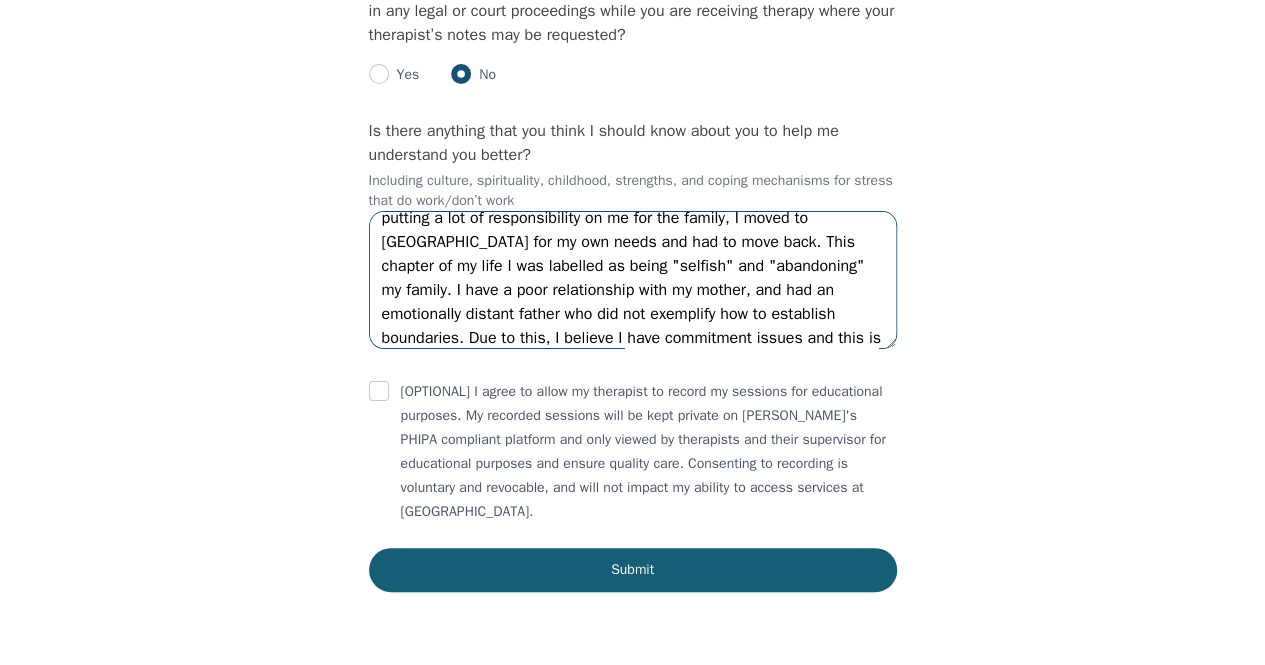 scroll, scrollTop: 134, scrollLeft: 0, axis: vertical 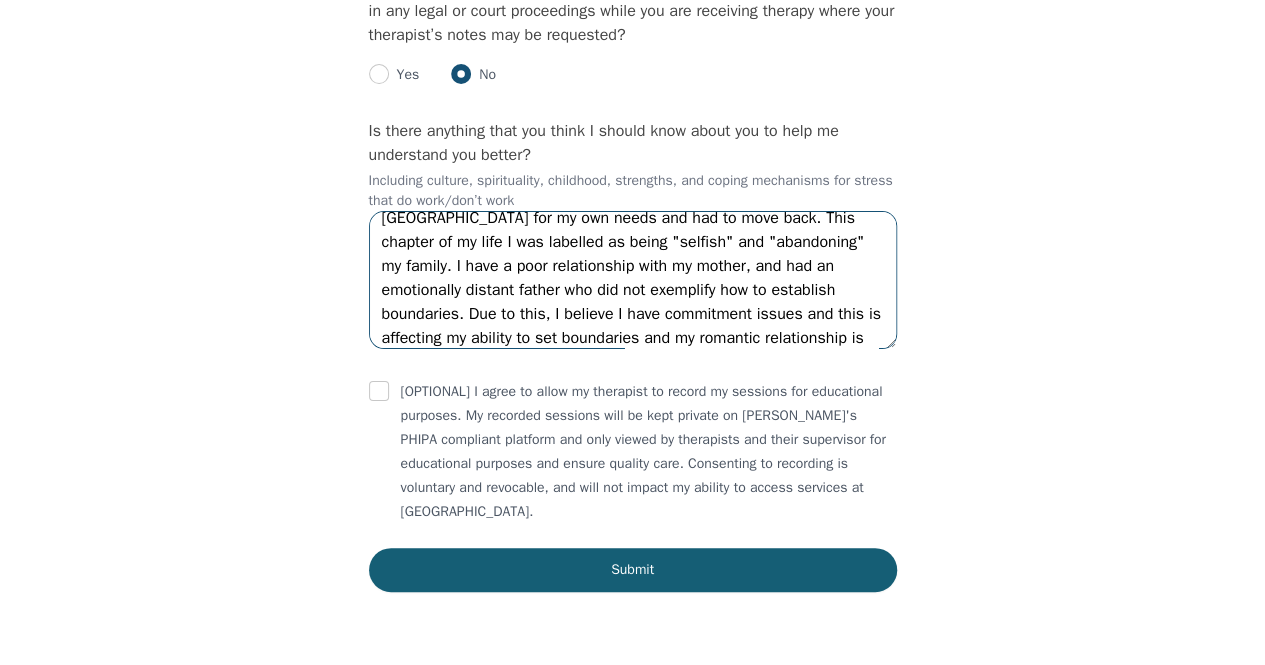click on "Culture - collectivist with gendered roles, I'm second generation [DEMOGRAPHIC_DATA] but born speaking/reading/experiencing Ukrainian culture. I used to be very embarrassed by the culture with my friends. I am the only daughter of [DEMOGRAPHIC_DATA] children, putting a lot of responsibility on me for the family, I moved to [GEOGRAPHIC_DATA] for my own needs and had to move back. This chapter of my life I was labelled as being "selfish" and "abandoning" my family. I have a poor relationship with my mother, and had an emotionally distant father who did not exemplify how to establish boundaries. Due to this, I believe I have commitment issues and this is affecting my ability to set boundaries and my romantic relationship is sufferring." at bounding box center [633, 280] 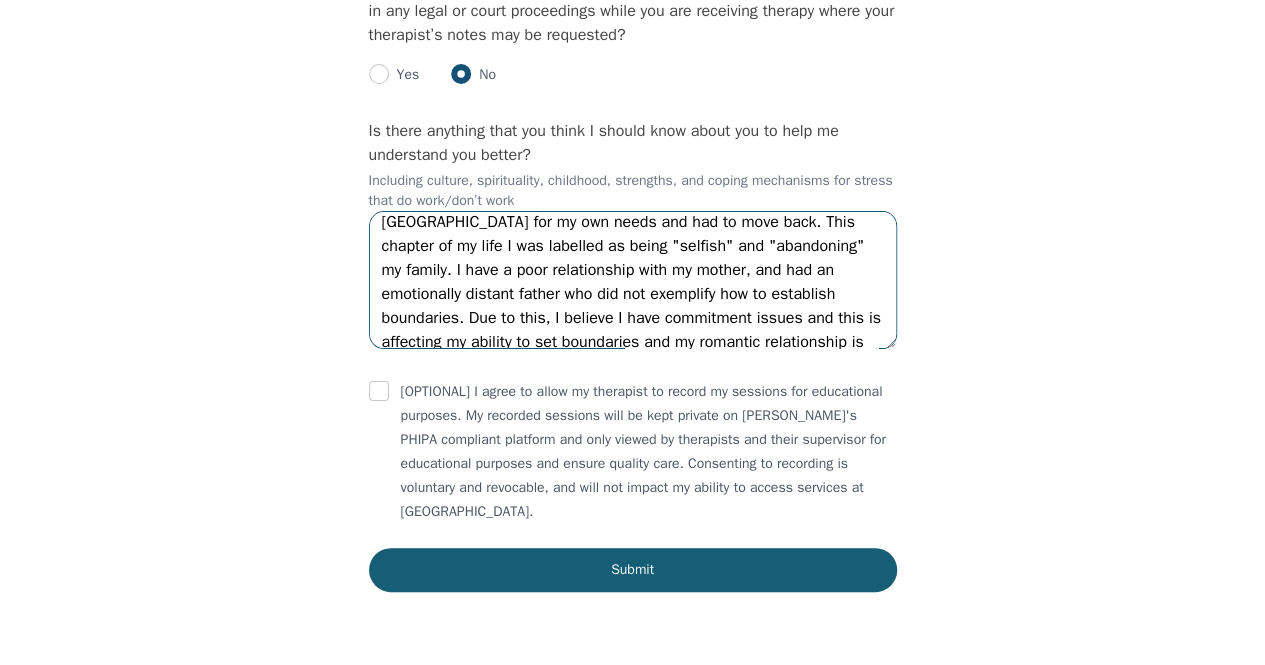 scroll, scrollTop: 144, scrollLeft: 0, axis: vertical 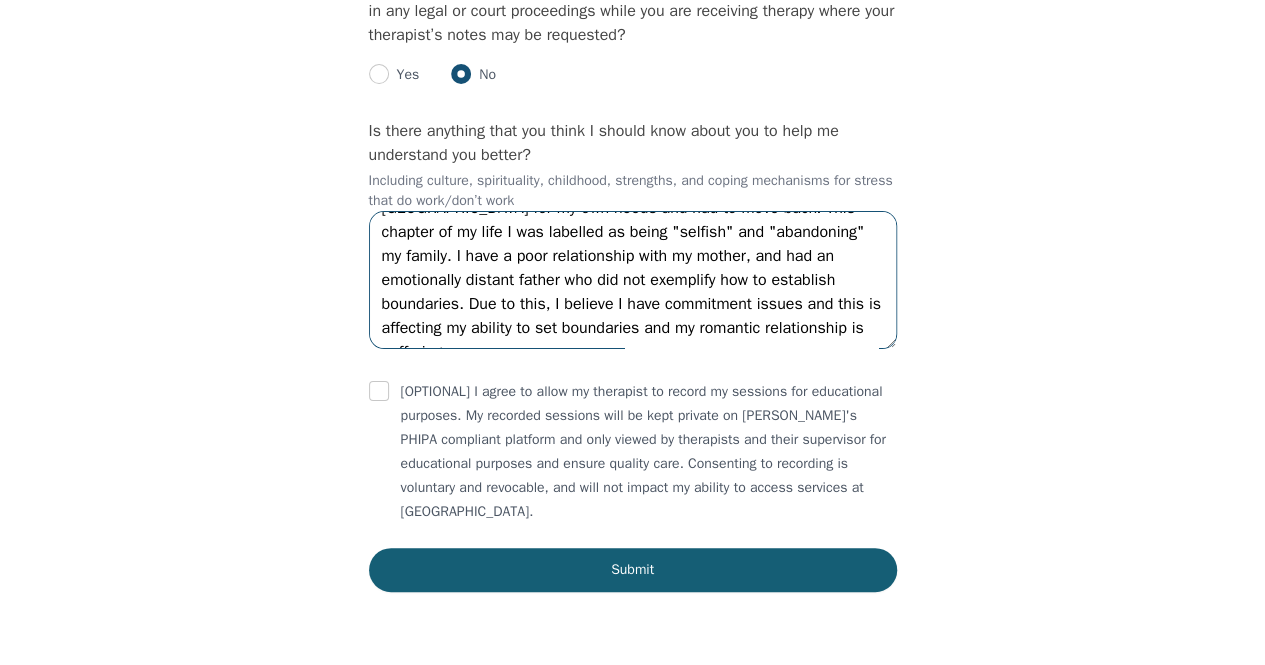 click on "Culture - collectivist with gendered roles, I'm second generation [DEMOGRAPHIC_DATA] but born speaking/reading/experiencing Ukrainian culture. I used to be very embarrassed by the culture with my friends. I am the only daughter of [DEMOGRAPHIC_DATA] children, putting a lot of responsibility on me for the family, I moved to [GEOGRAPHIC_DATA] for my own needs and had to move back. This chapter of my life I was labelled as being "selfish" and "abandoning" my family. I have a poor relationship with my mother, and had an emotionally distant father who did not exemplify how to establish boundaries. Due to this, I believe I have commitment issues and this is affecting my ability to set boundaries and my romantic relationship is suffering." at bounding box center (633, 280) 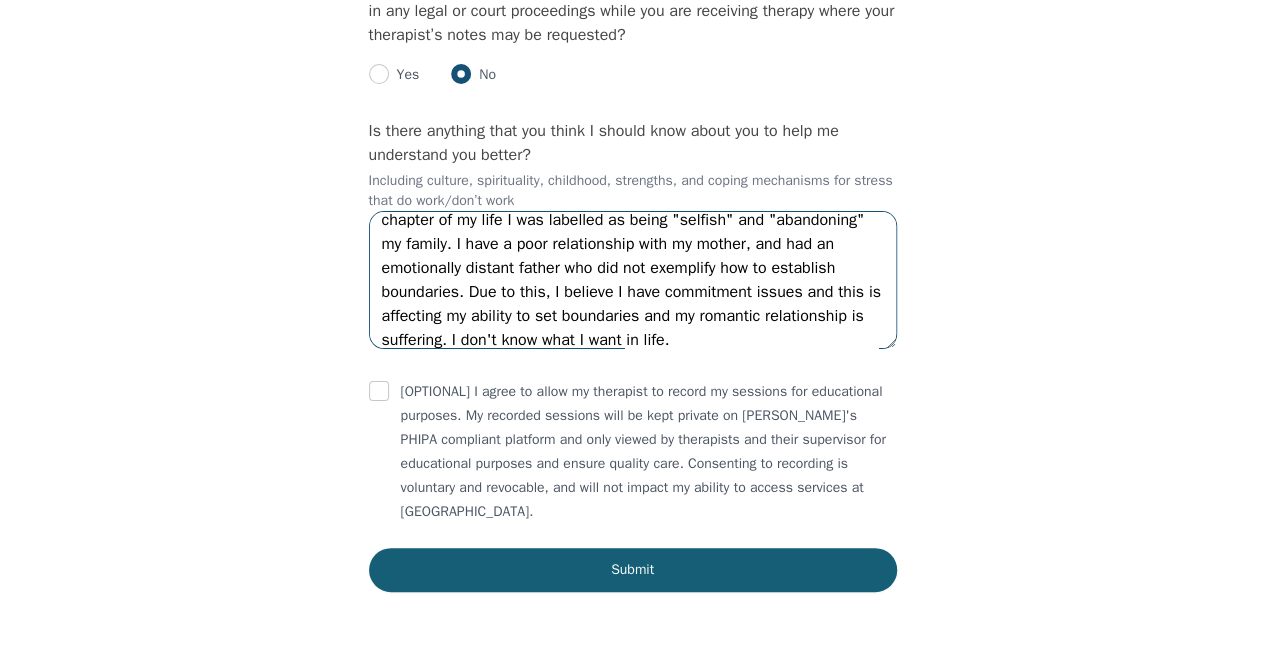 scroll, scrollTop: 168, scrollLeft: 0, axis: vertical 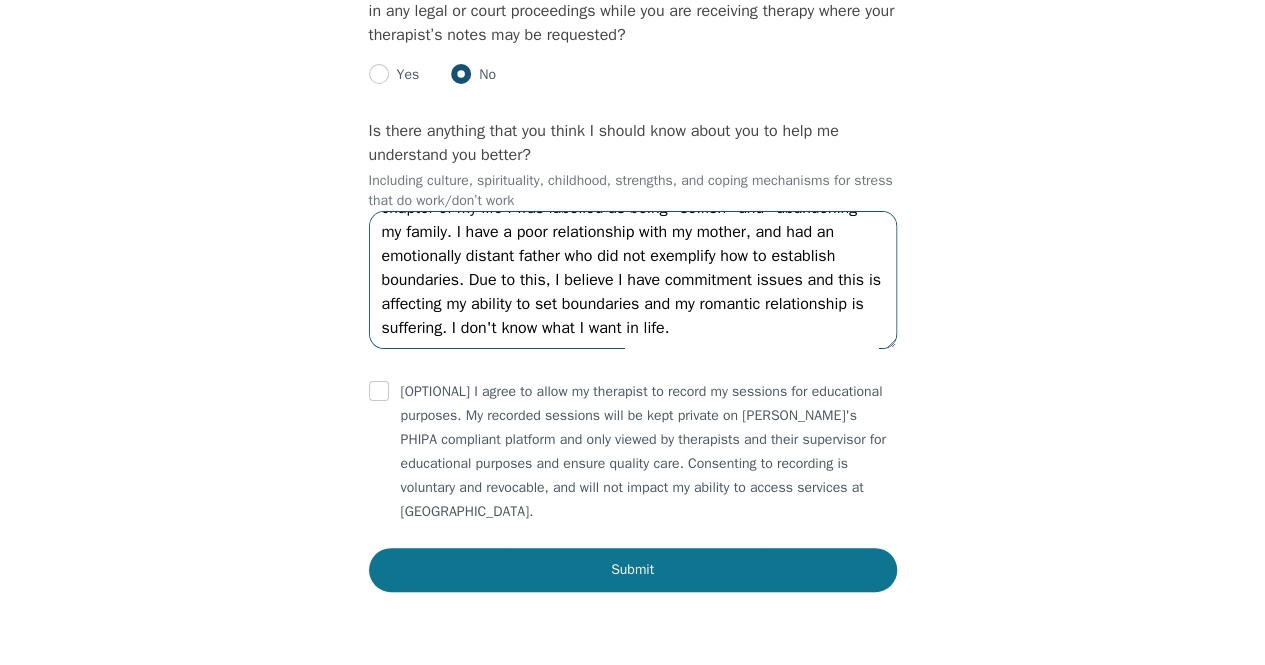 type on "Culture - collectivist with gendered roles, I'm second generation [DEMOGRAPHIC_DATA] but born speaking/reading/experiencing Ukrainian culture. I used to be very embarrassed by the culture with my friends. I am the only daughter of [DEMOGRAPHIC_DATA] children, putting a lot of responsibility on me for the family, I moved to [GEOGRAPHIC_DATA] for my own needs and had to move back. This chapter of my life I was labelled as being "selfish" and "abandoning" my family. I have a poor relationship with my mother, and had an emotionally distant father who did not exemplify how to establish boundaries. Due to this, I believe I have commitment issues and this is affecting my ability to set boundaries and my romantic relationship is suffering. I don't know what I want in life." 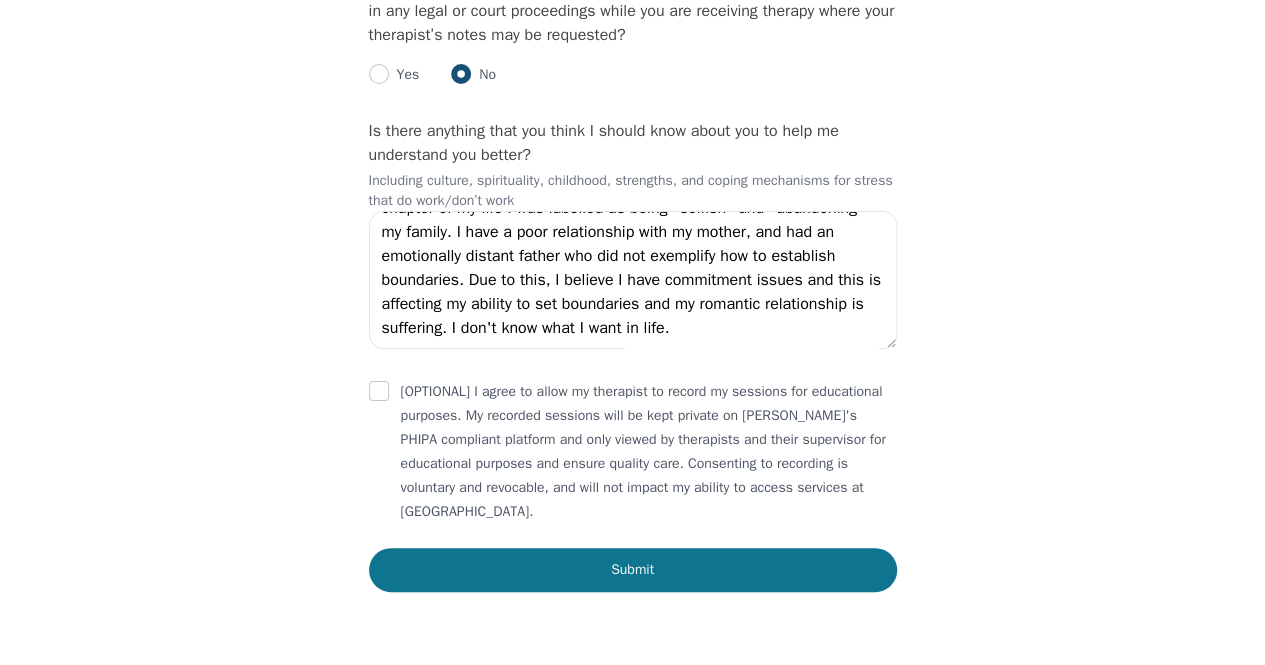 click on "Submit" at bounding box center [633, 570] 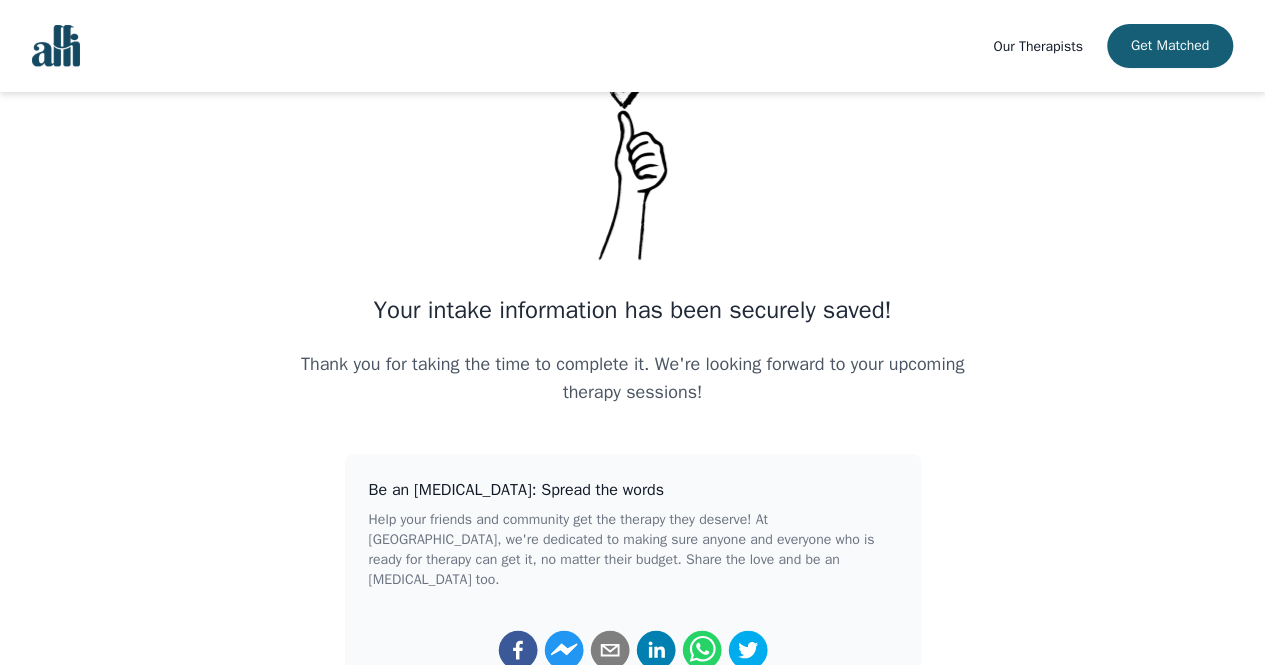scroll, scrollTop: 0, scrollLeft: 0, axis: both 